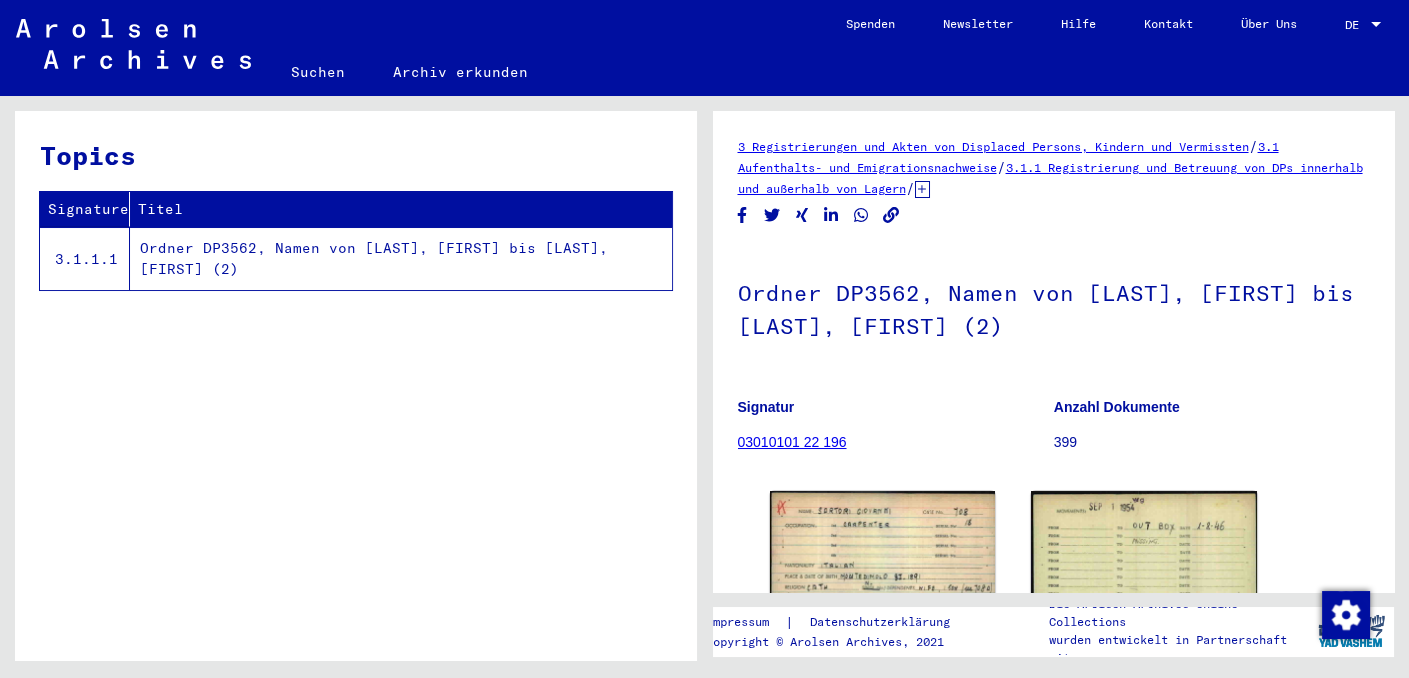 scroll, scrollTop: 0, scrollLeft: 0, axis: both 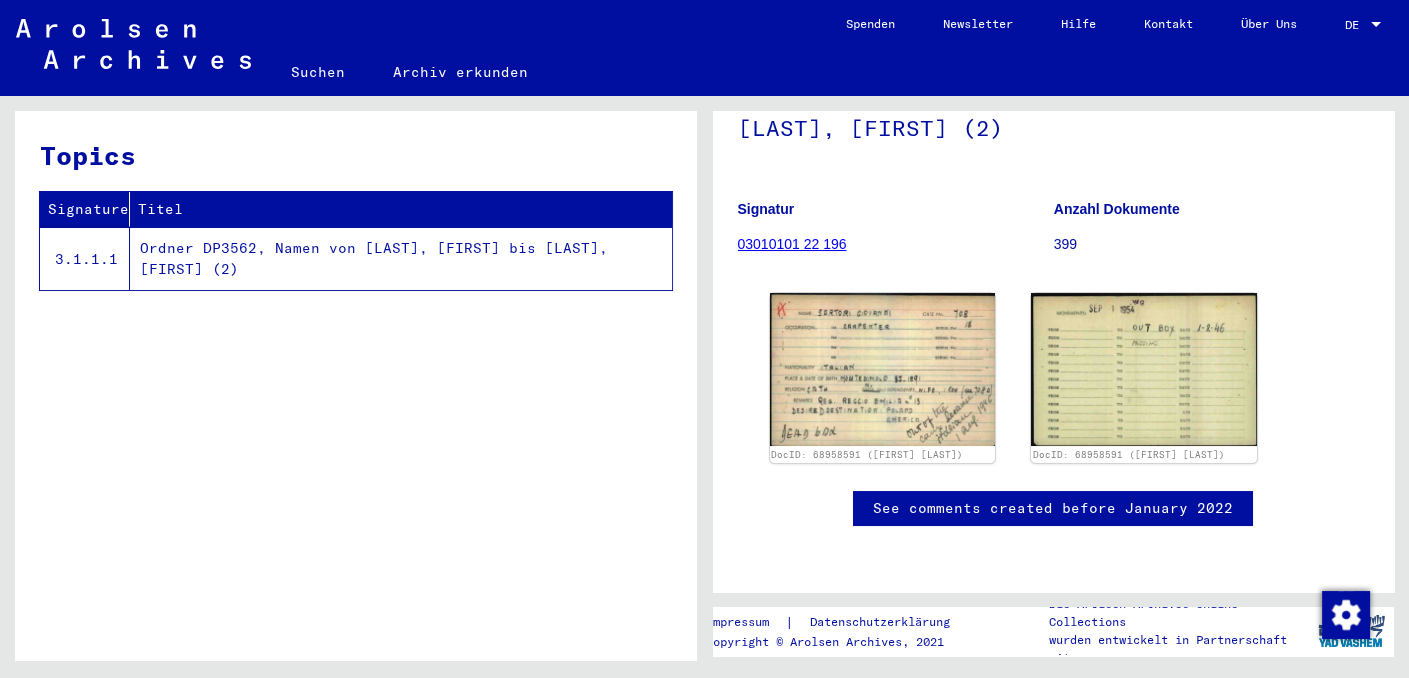 click on "Ordner DP3562, Namen von [LAST], [FIRST] bis [LAST], [FIRST] (2)" 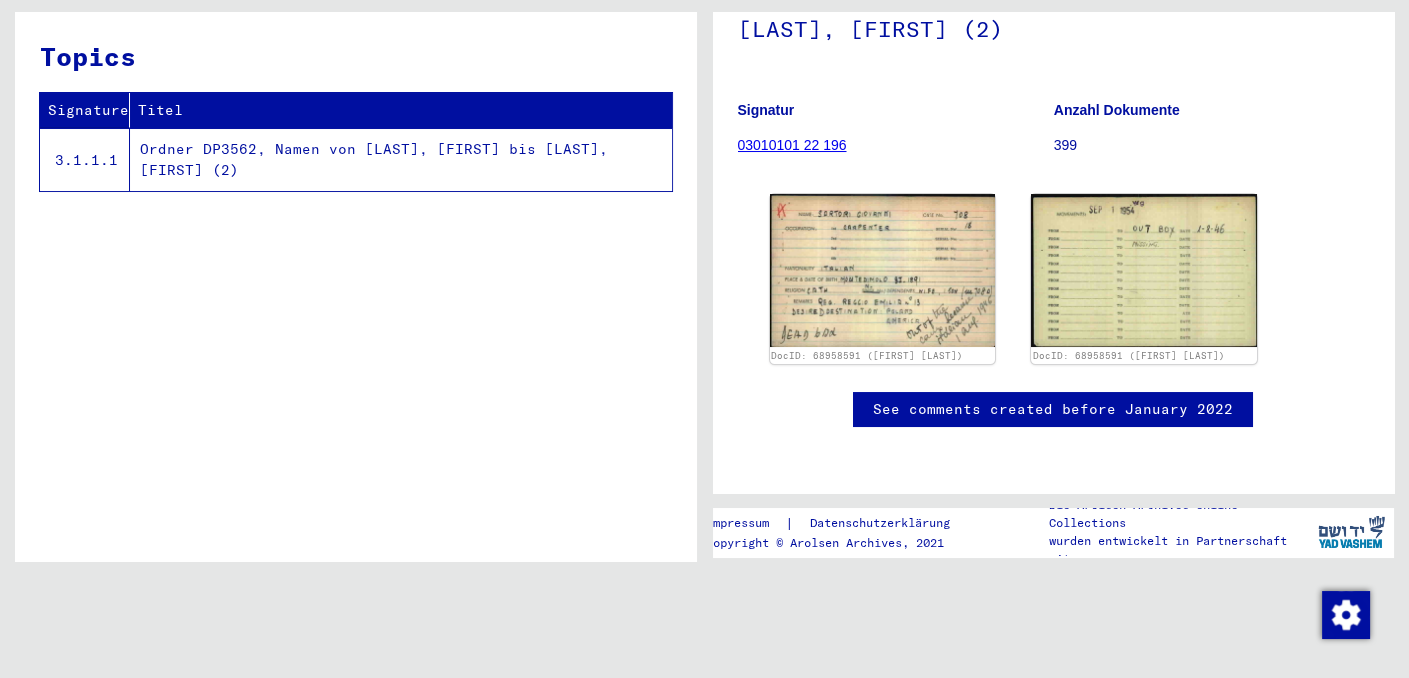 scroll, scrollTop: 100, scrollLeft: 0, axis: vertical 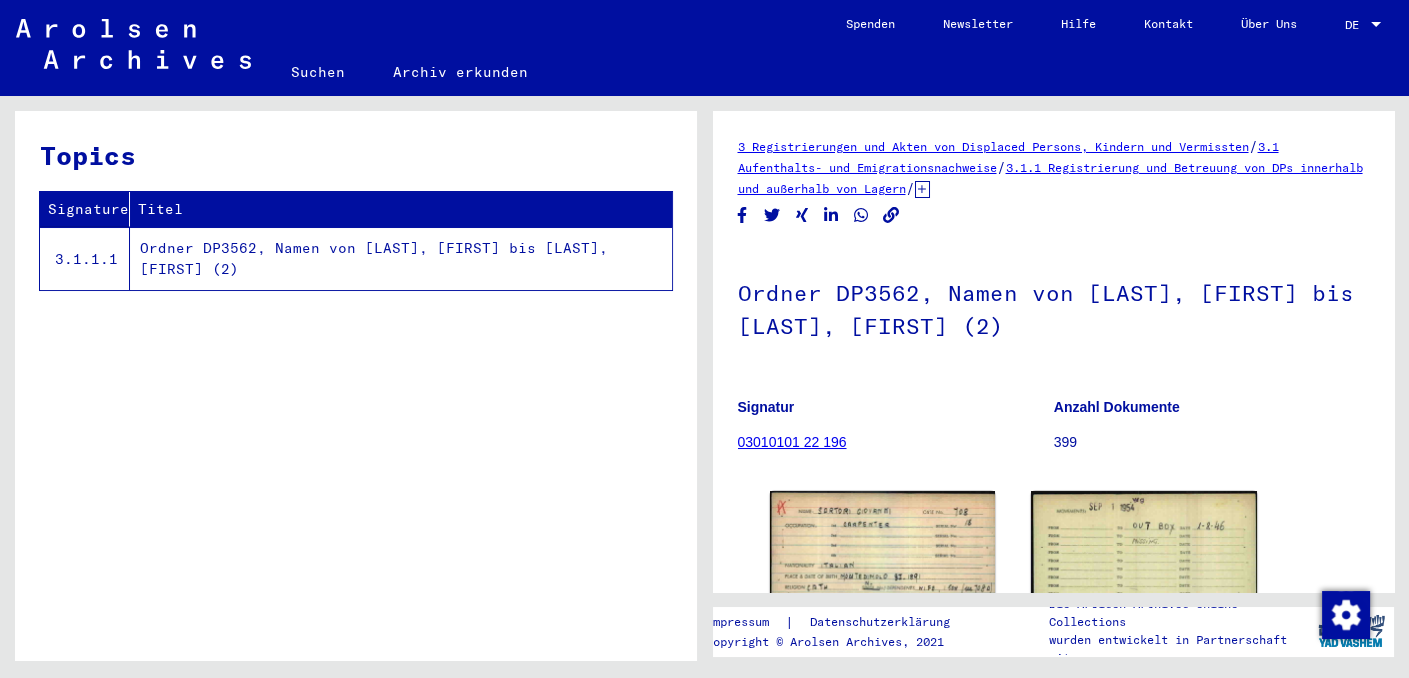 click on "3 Registrierungen und Akten von Displaced Persons, Kindern und Vermissten" 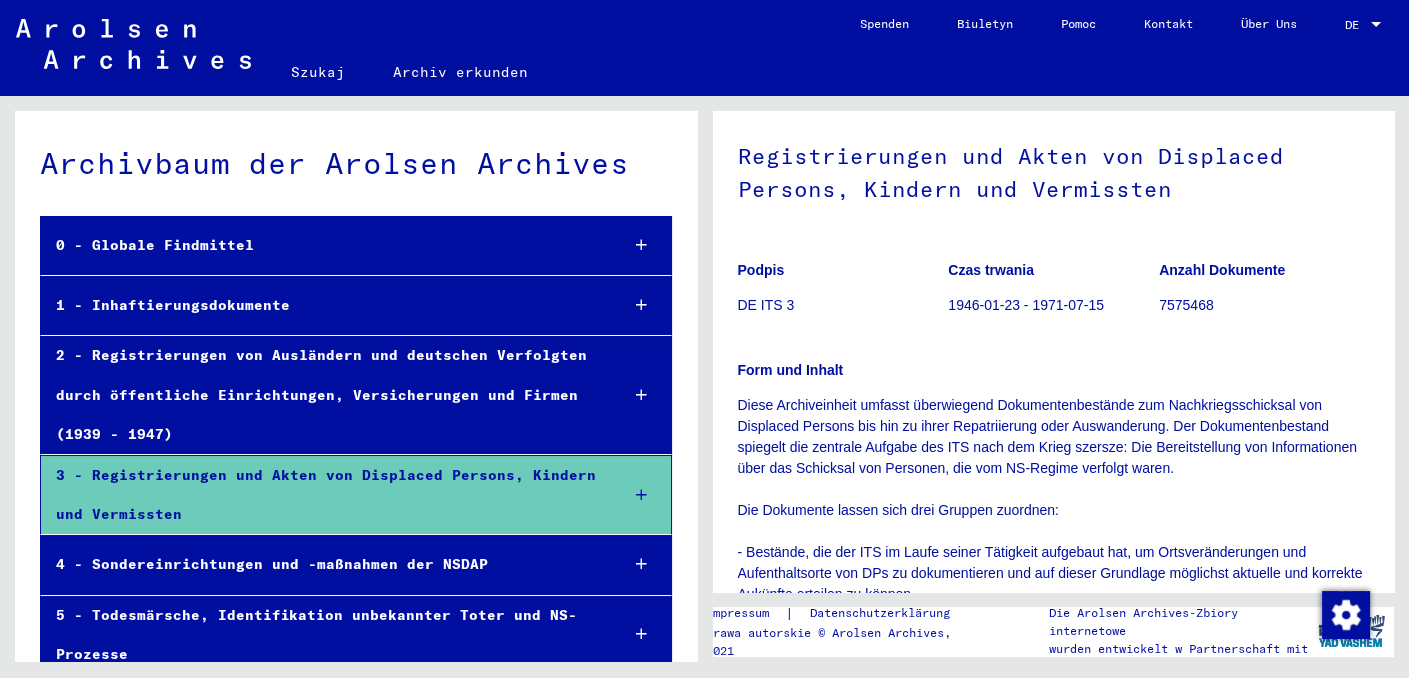 scroll, scrollTop: 200, scrollLeft: 0, axis: vertical 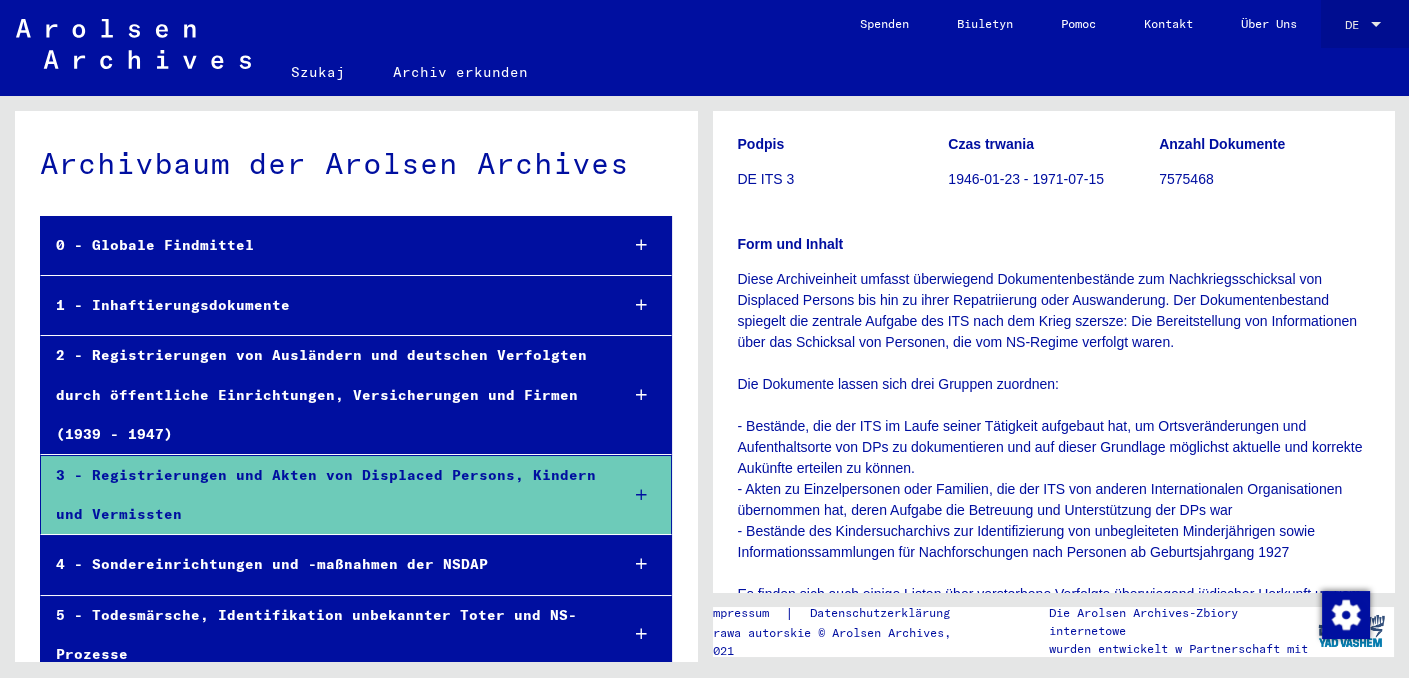 click at bounding box center (1376, 25) 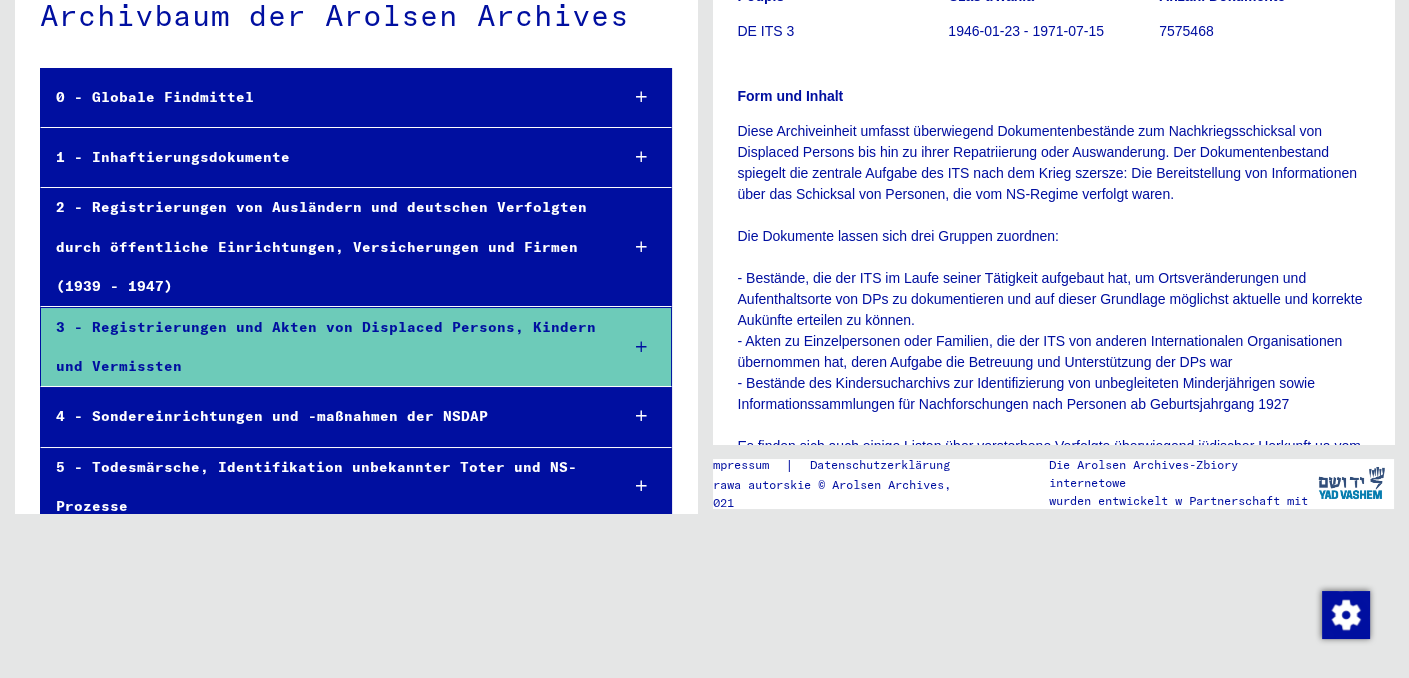 scroll, scrollTop: 153, scrollLeft: 0, axis: vertical 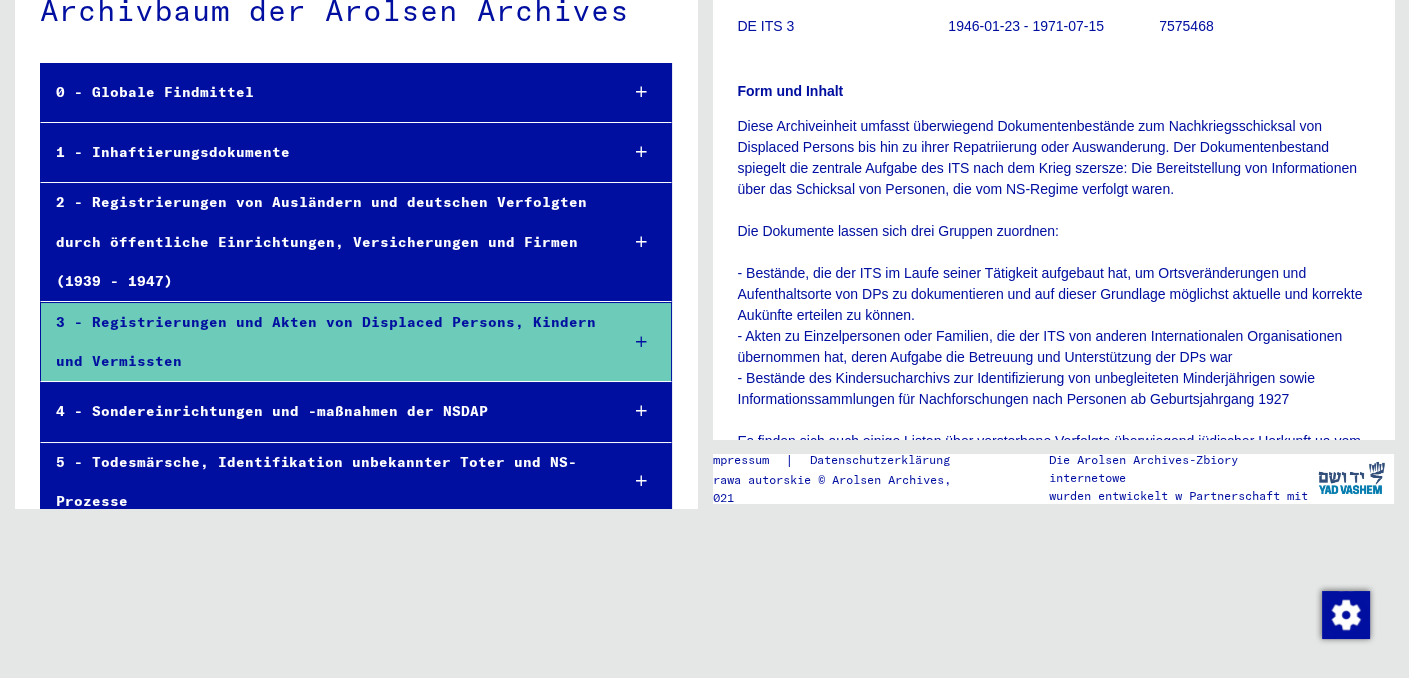 click at bounding box center [704, 339] 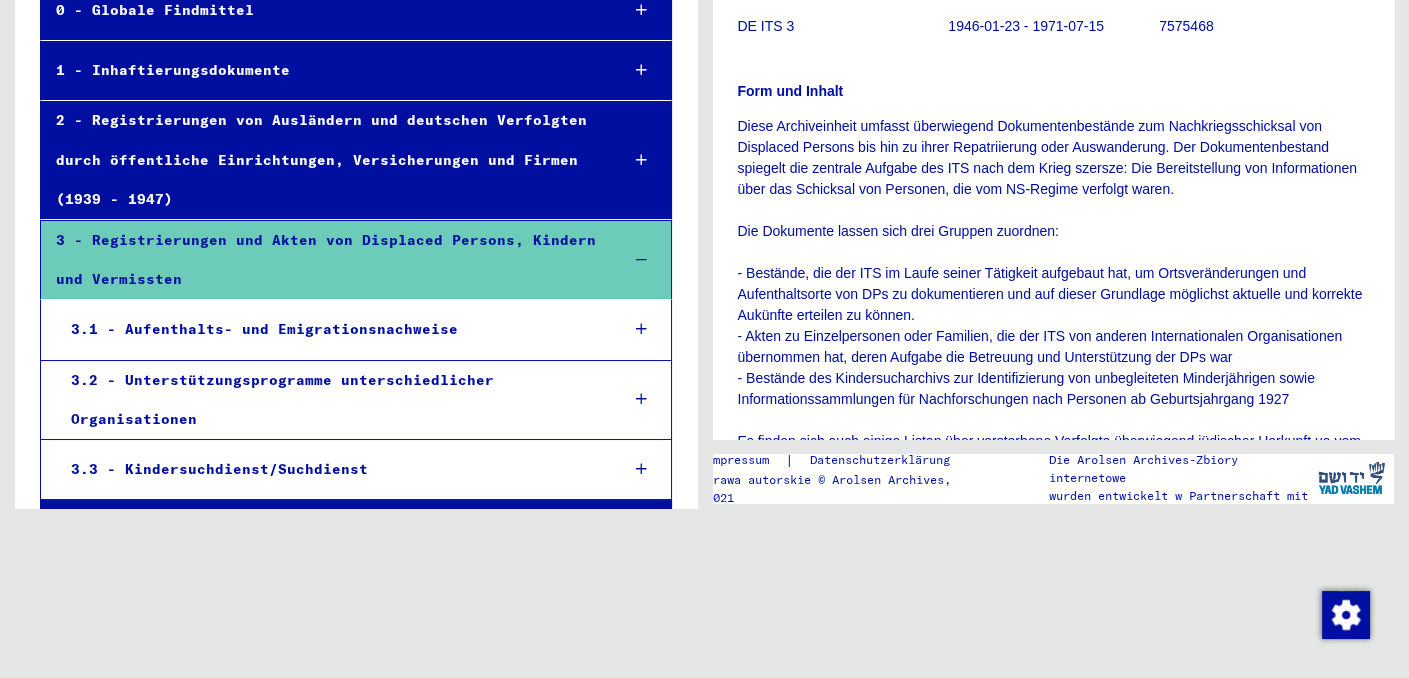 scroll, scrollTop: 200, scrollLeft: 0, axis: vertical 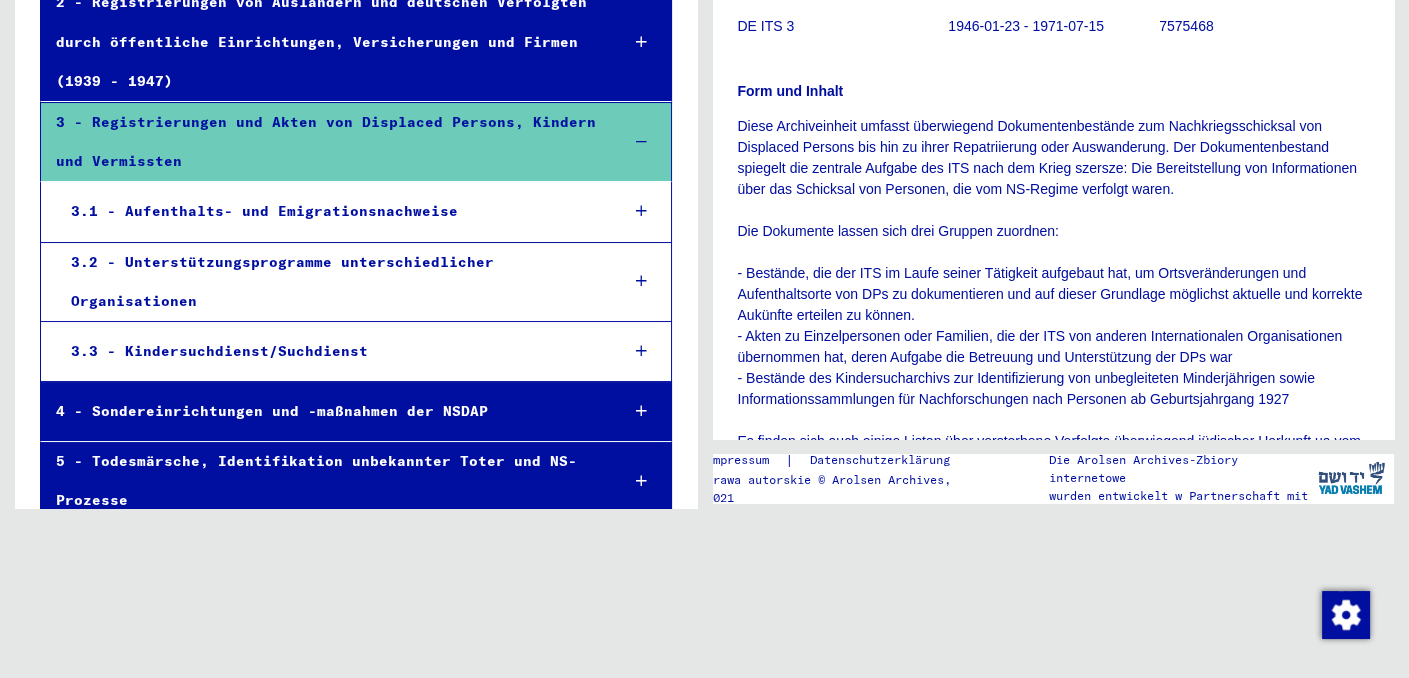 click on "3.1 - Aufenthalts- und Emigrationsnachweise" at bounding box center (264, 211) 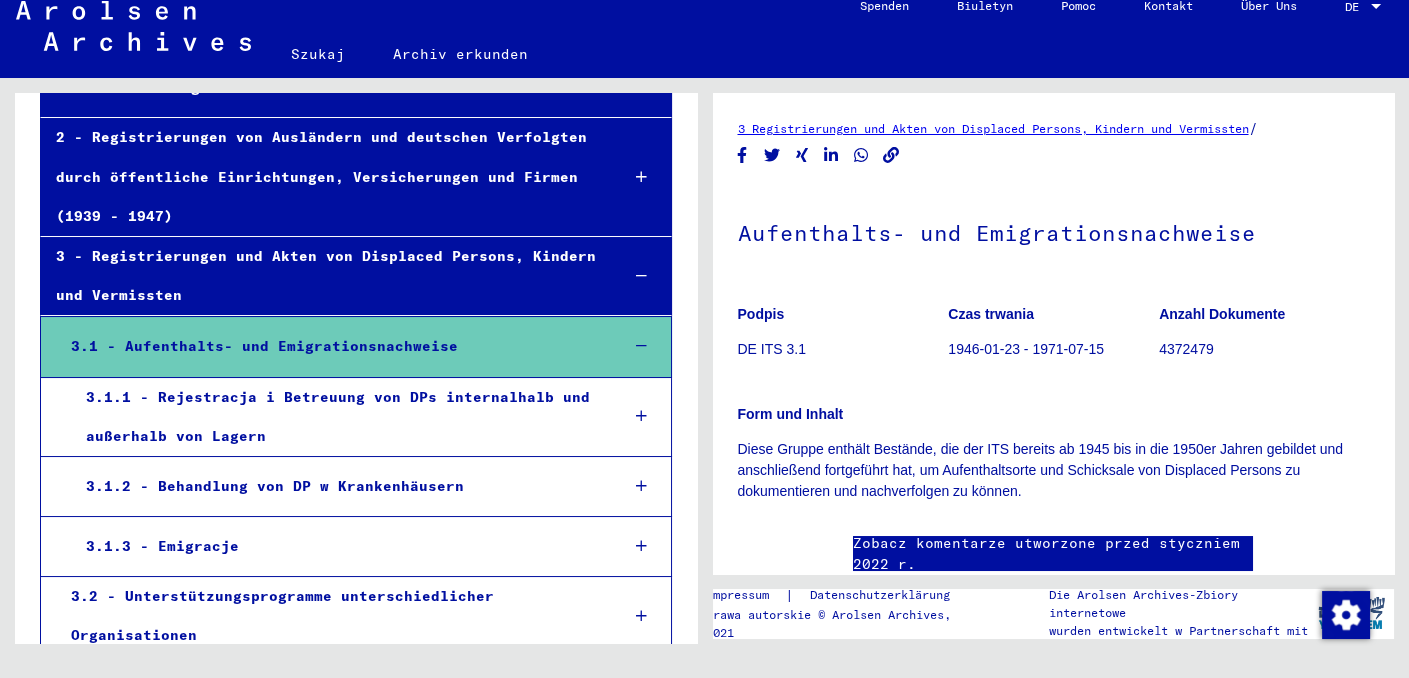 scroll, scrollTop: 0, scrollLeft: 0, axis: both 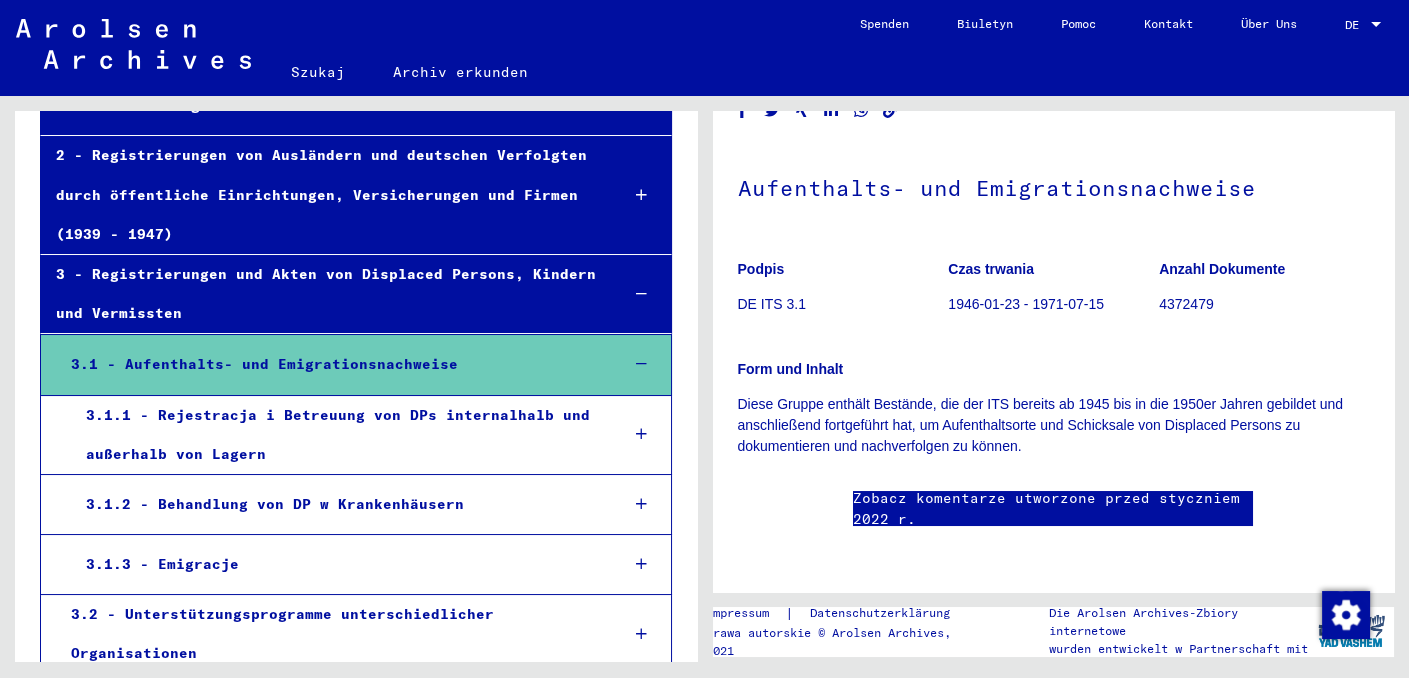 click on "3.1.1 - Rejestracja i Betreuung von DPs internalhalb und außerhalb von Lagern" at bounding box center [338, 434] 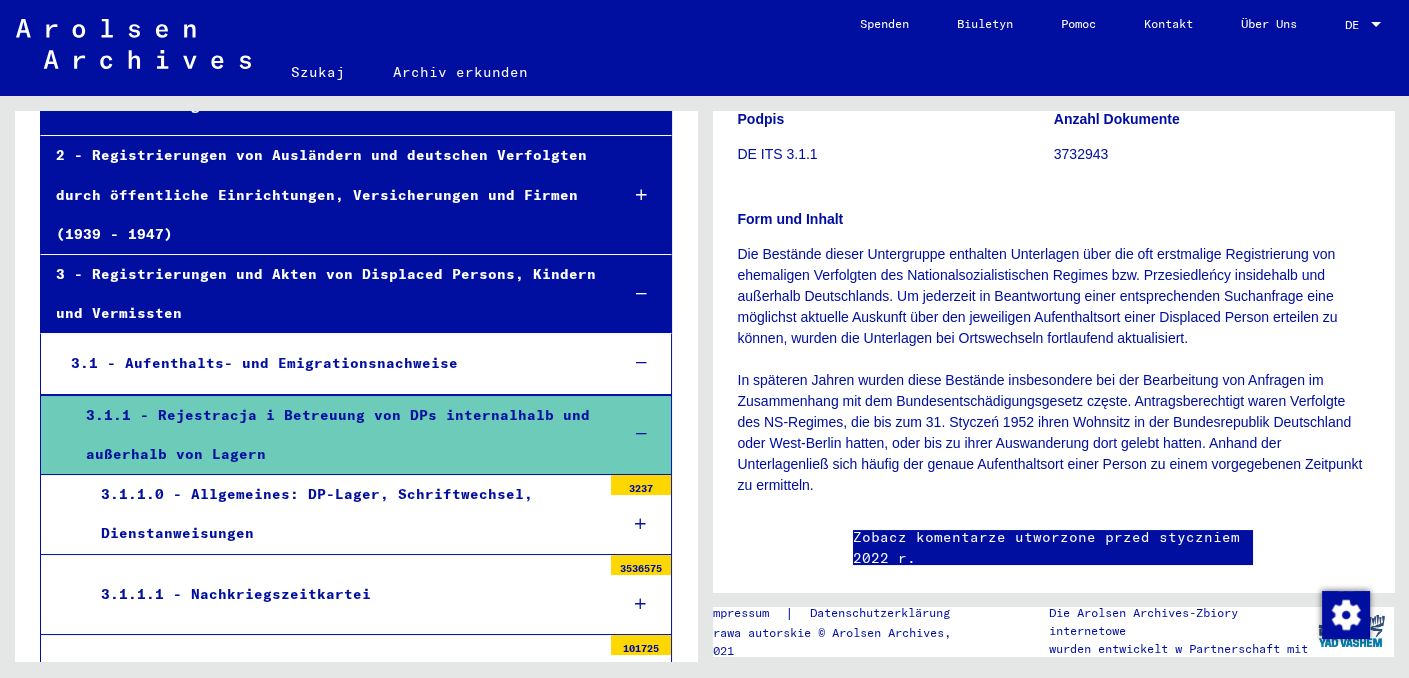 scroll, scrollTop: 300, scrollLeft: 0, axis: vertical 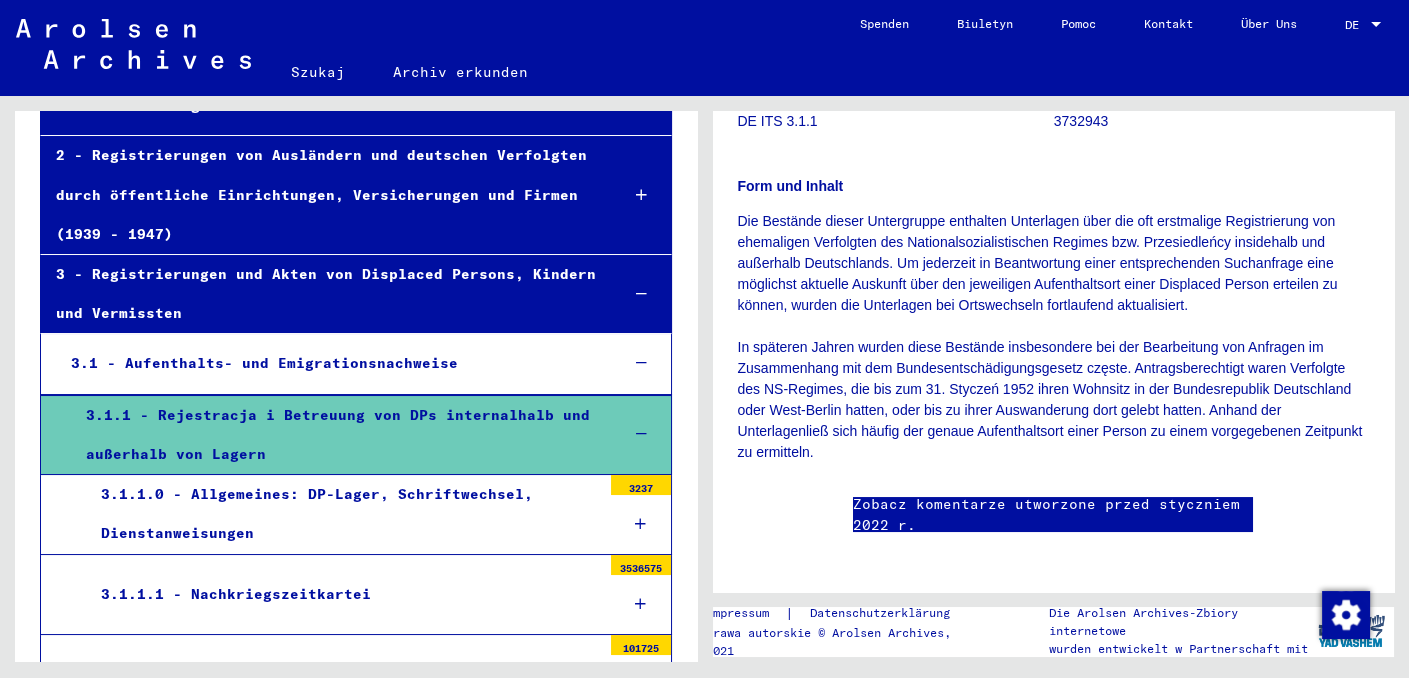 click on "3.1.1.0 - Allgemeines: DP-Lager, Schriftwechsel, Dienstanweisungen" at bounding box center (317, 513) 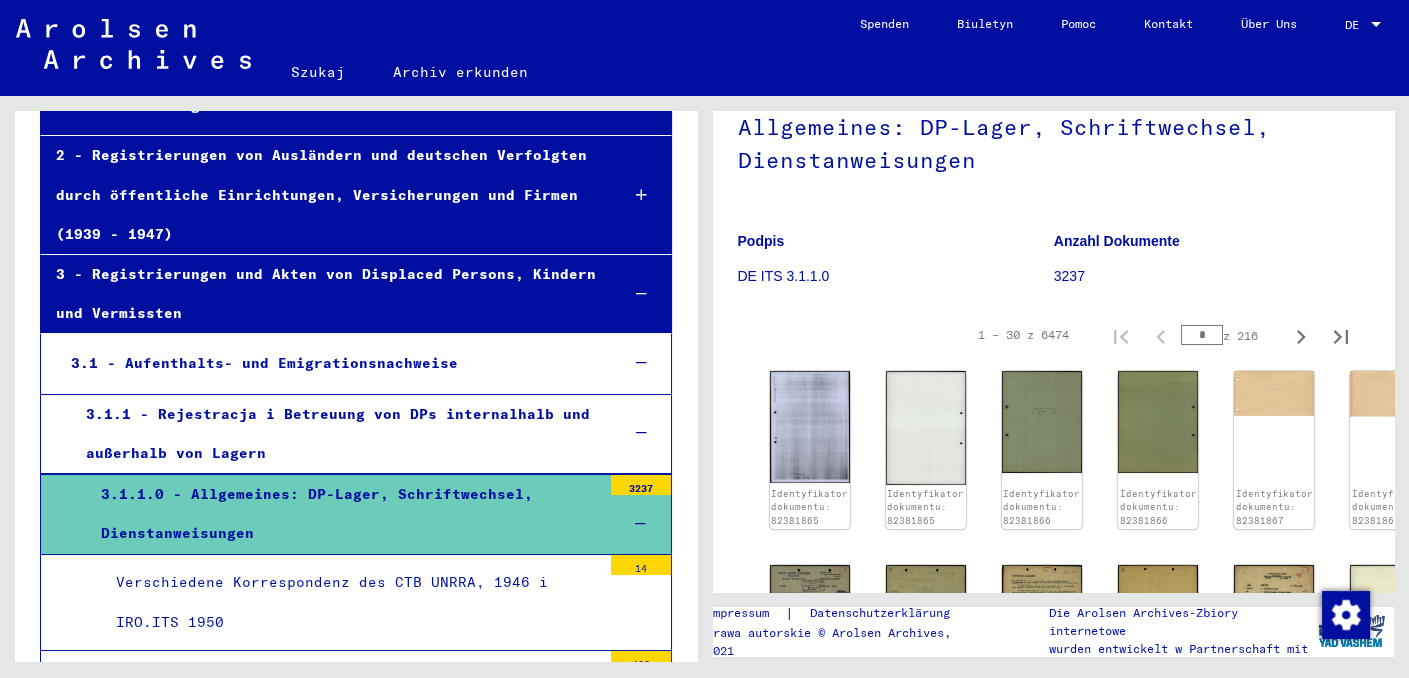 scroll, scrollTop: 200, scrollLeft: 0, axis: vertical 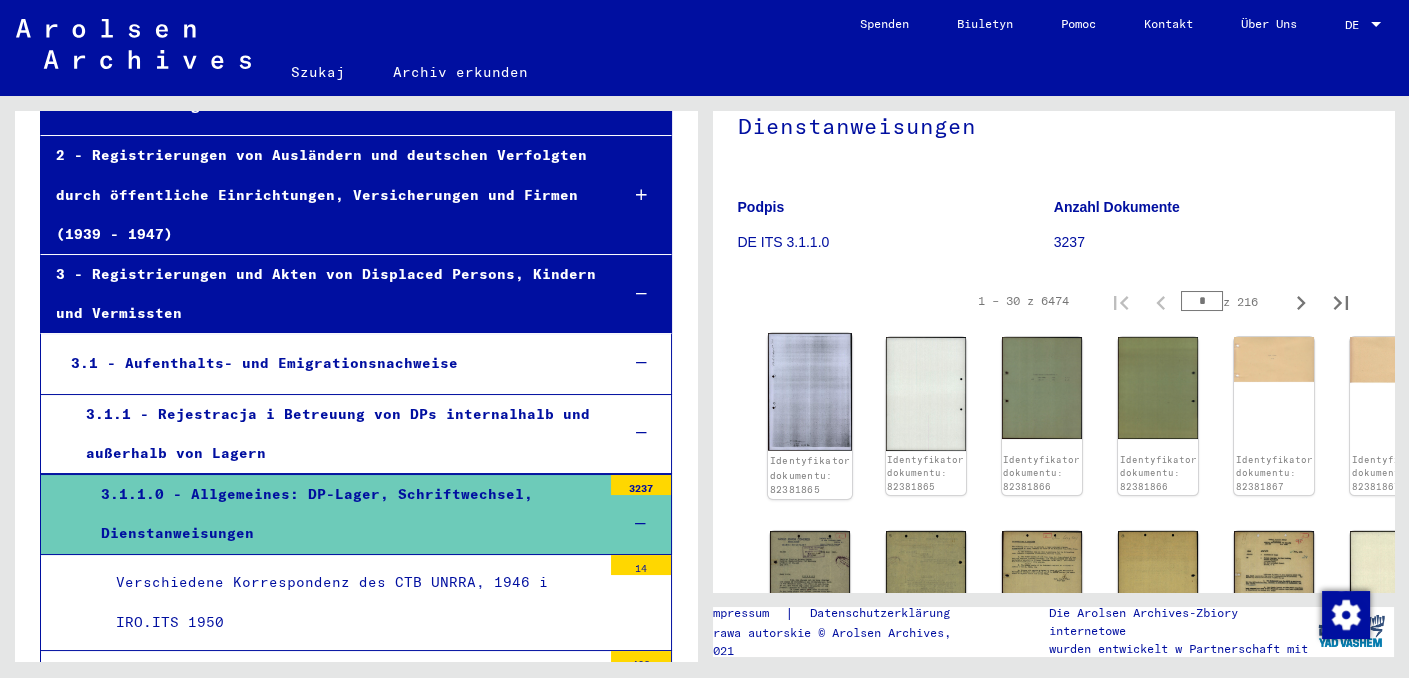 click 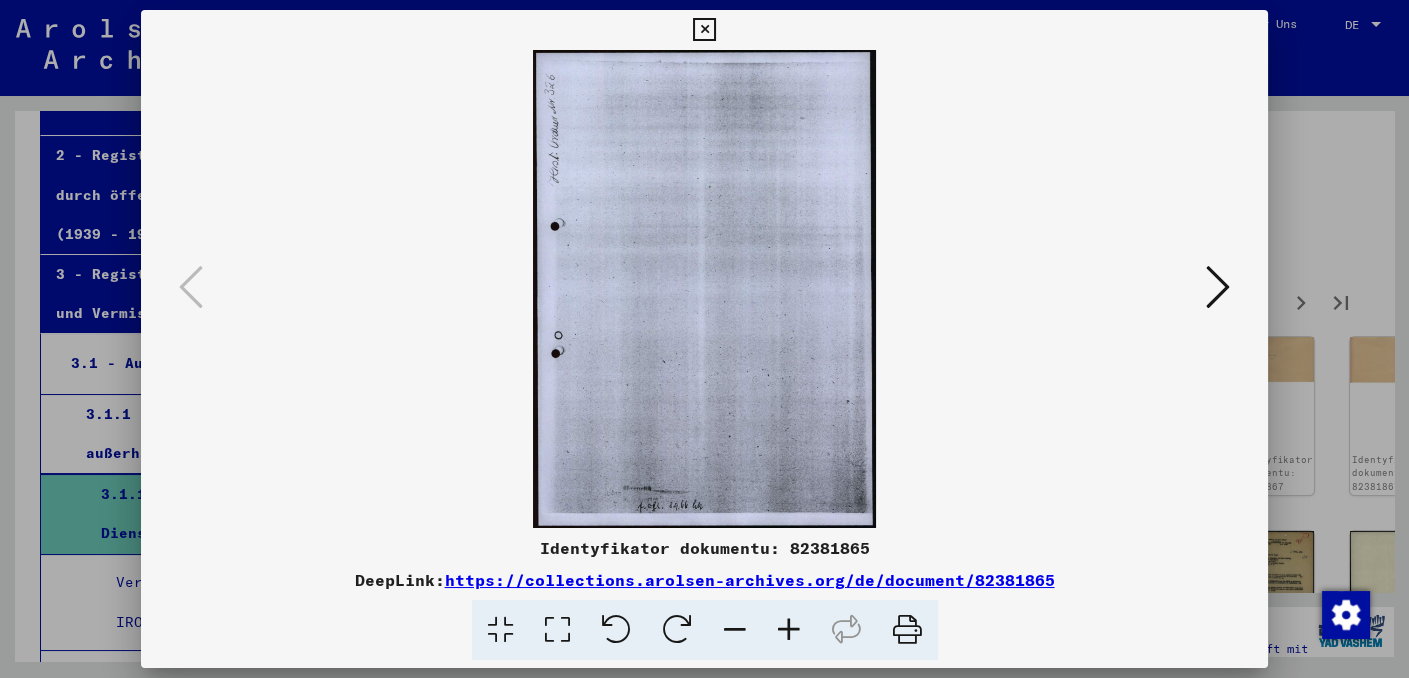 click at bounding box center [1218, 287] 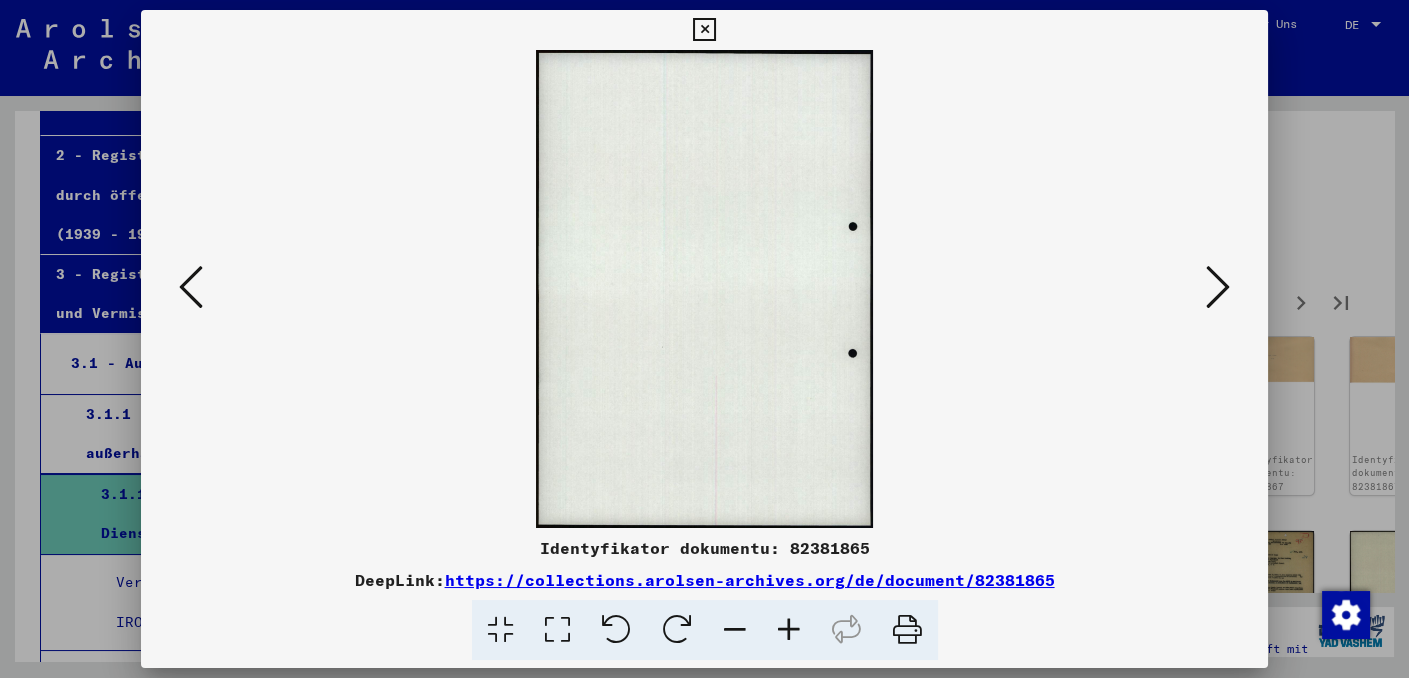 click at bounding box center (1218, 287) 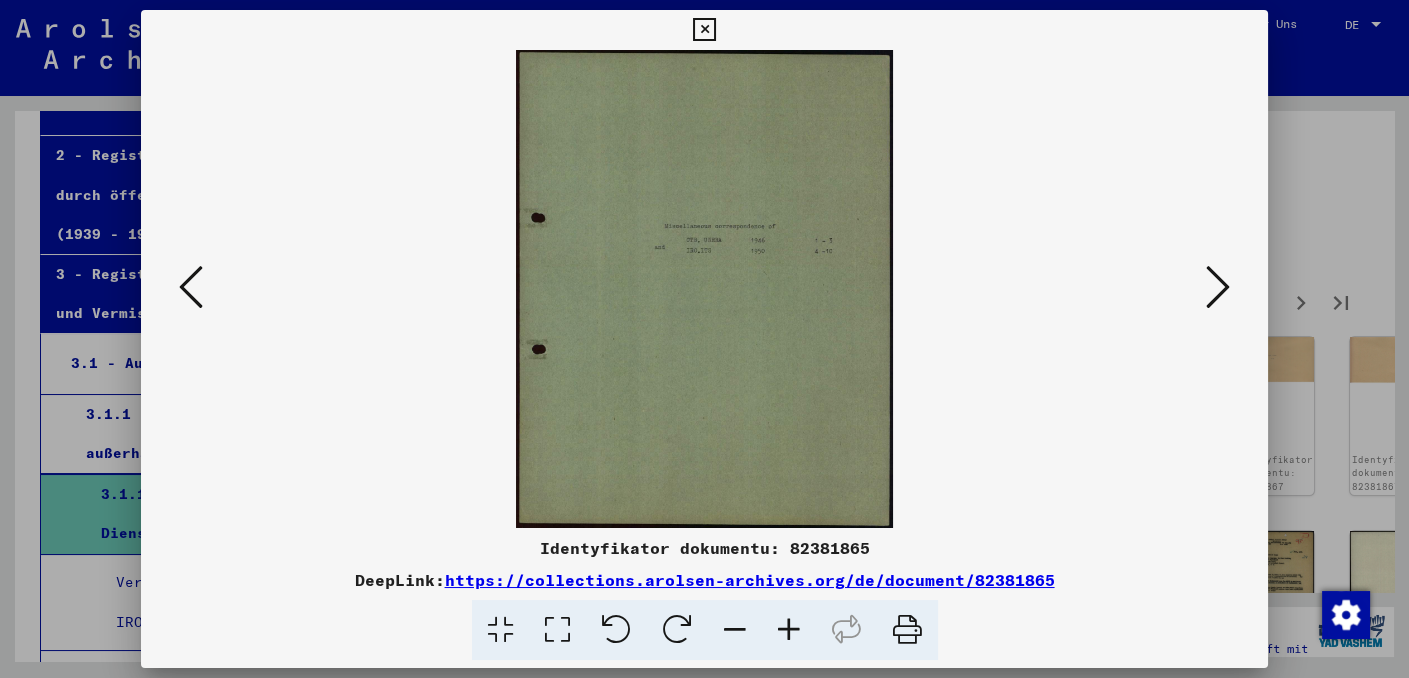 click at bounding box center (1218, 287) 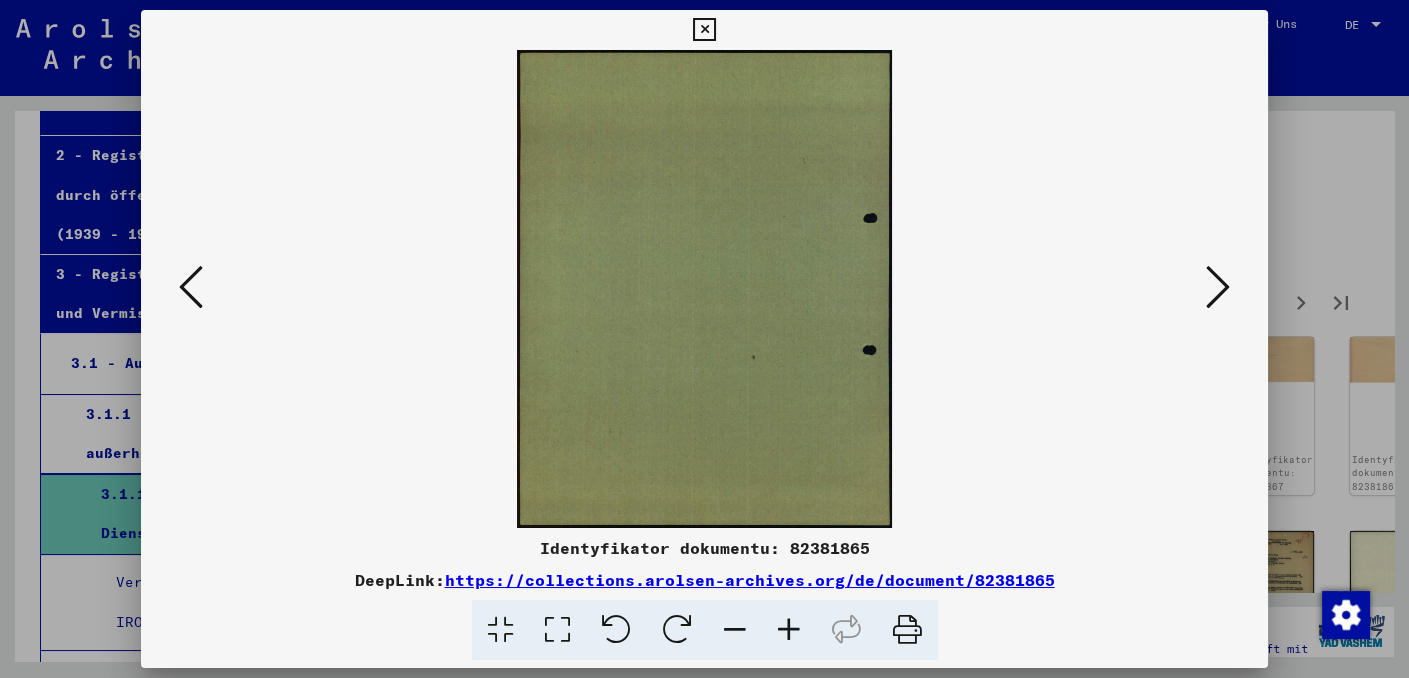 click at bounding box center [1218, 287] 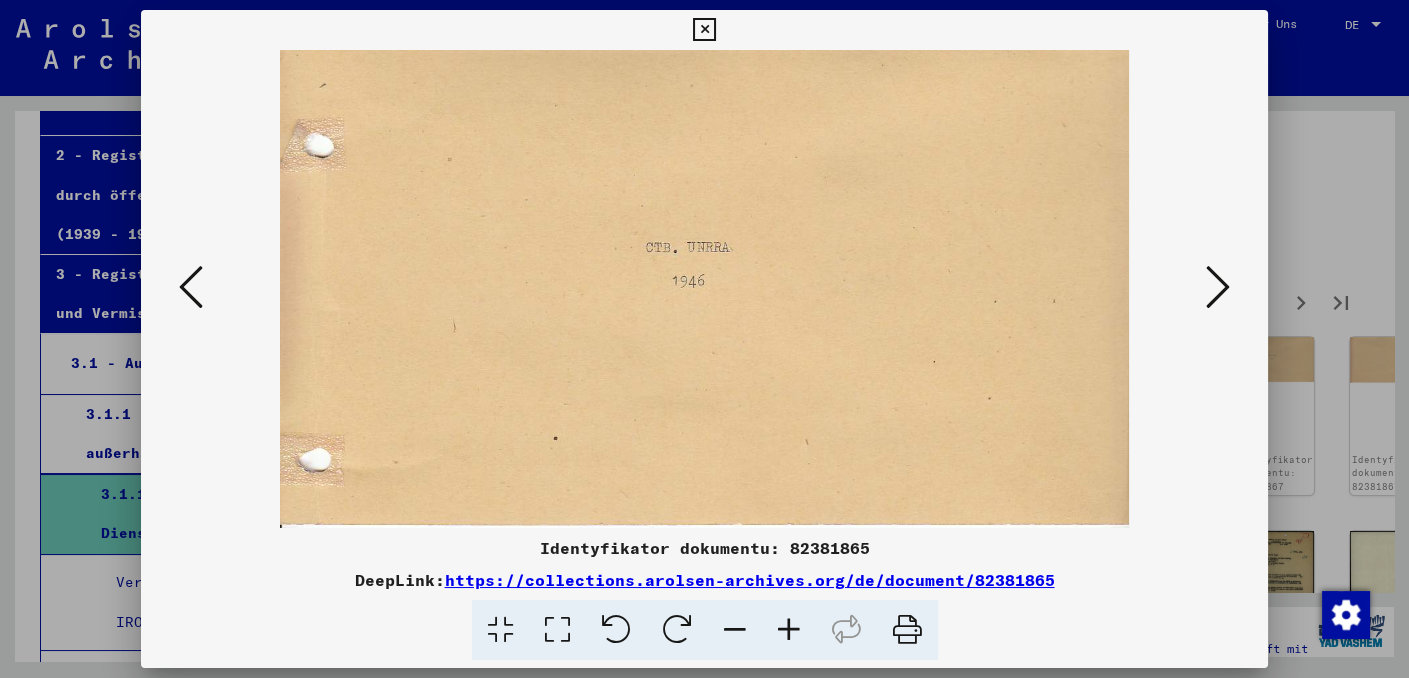 click at bounding box center [1218, 287] 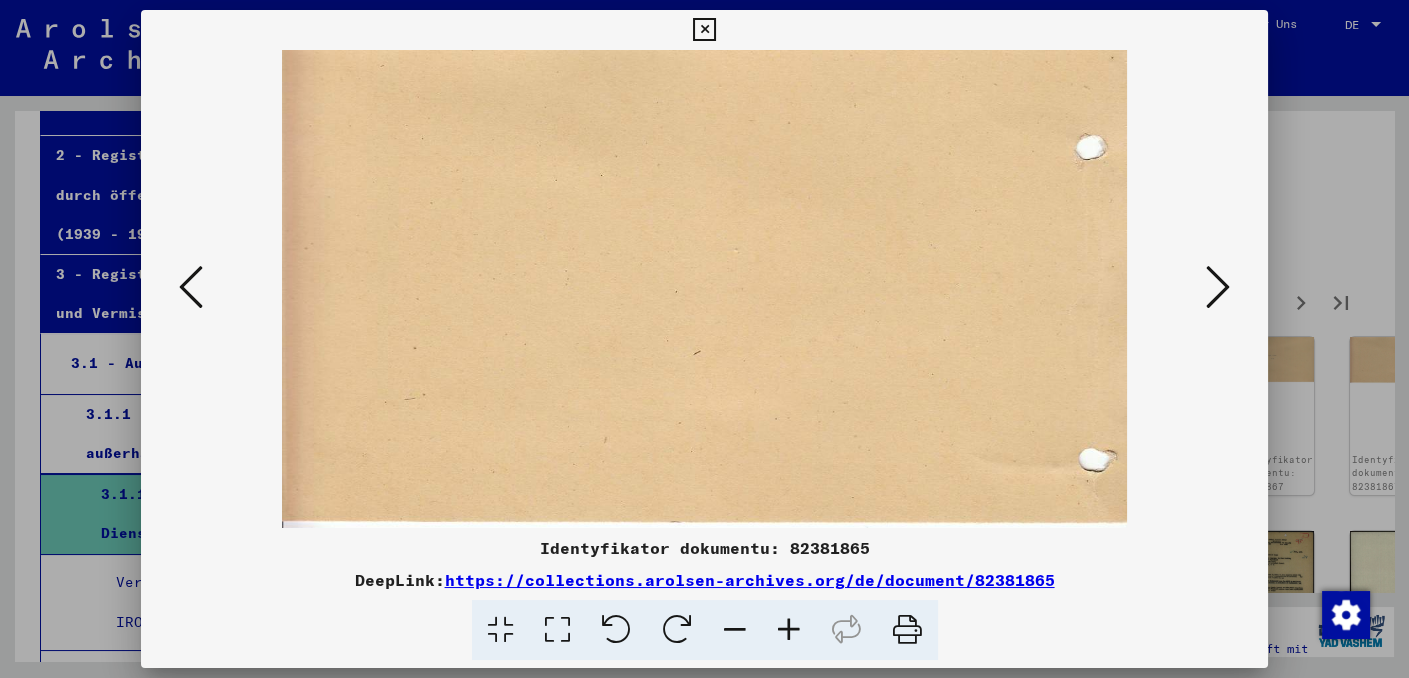 click at bounding box center [1218, 287] 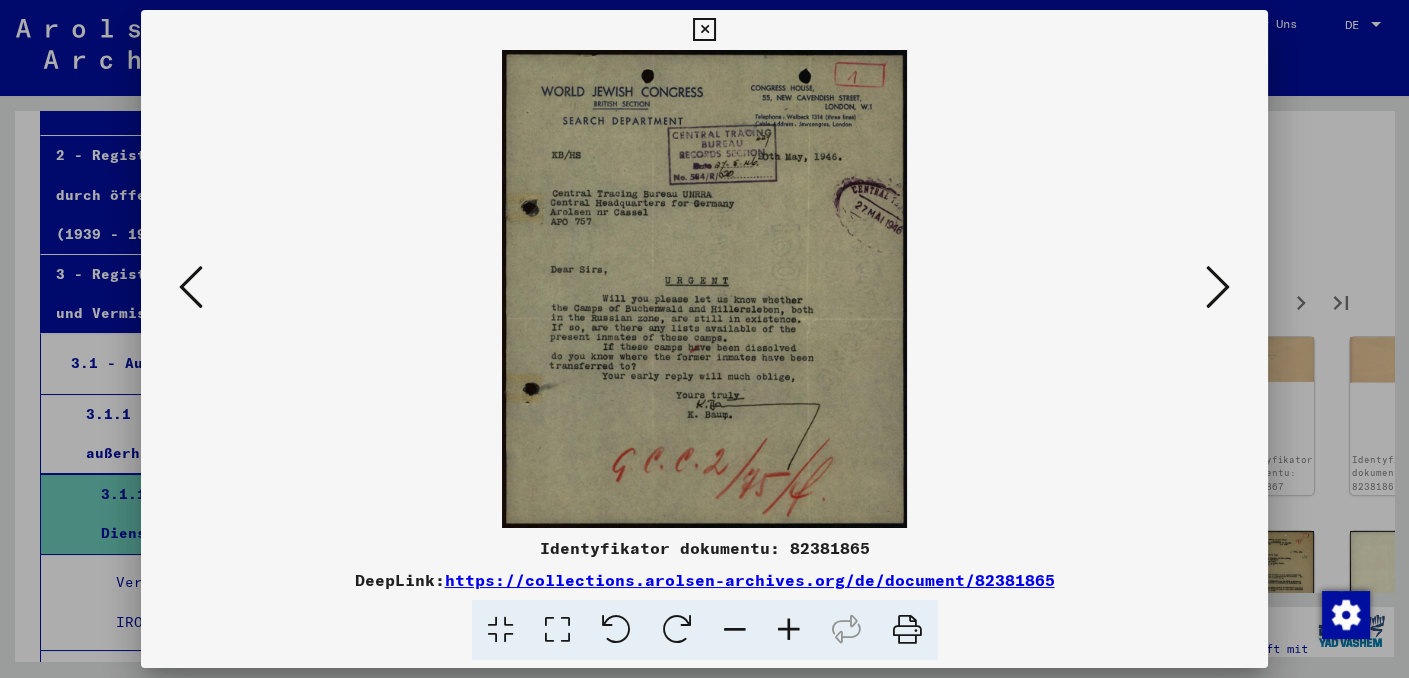 click at bounding box center (1218, 287) 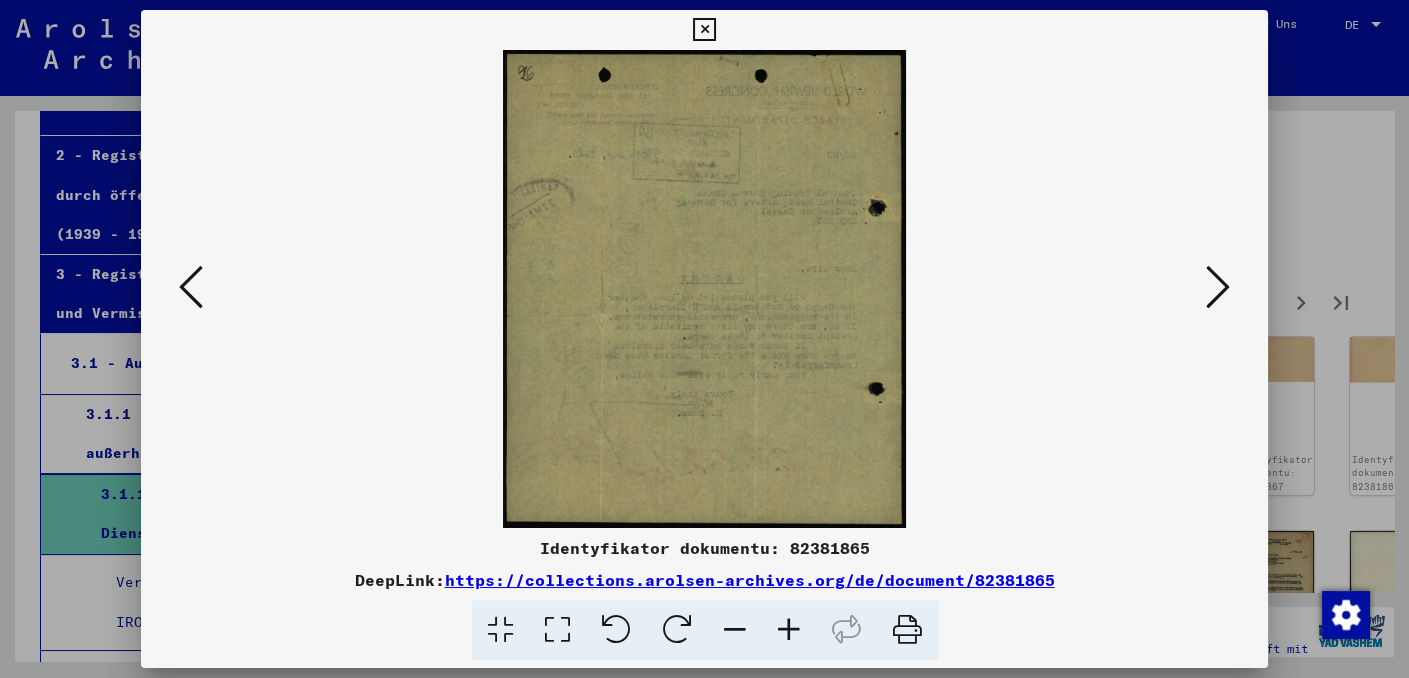 click at bounding box center [1218, 287] 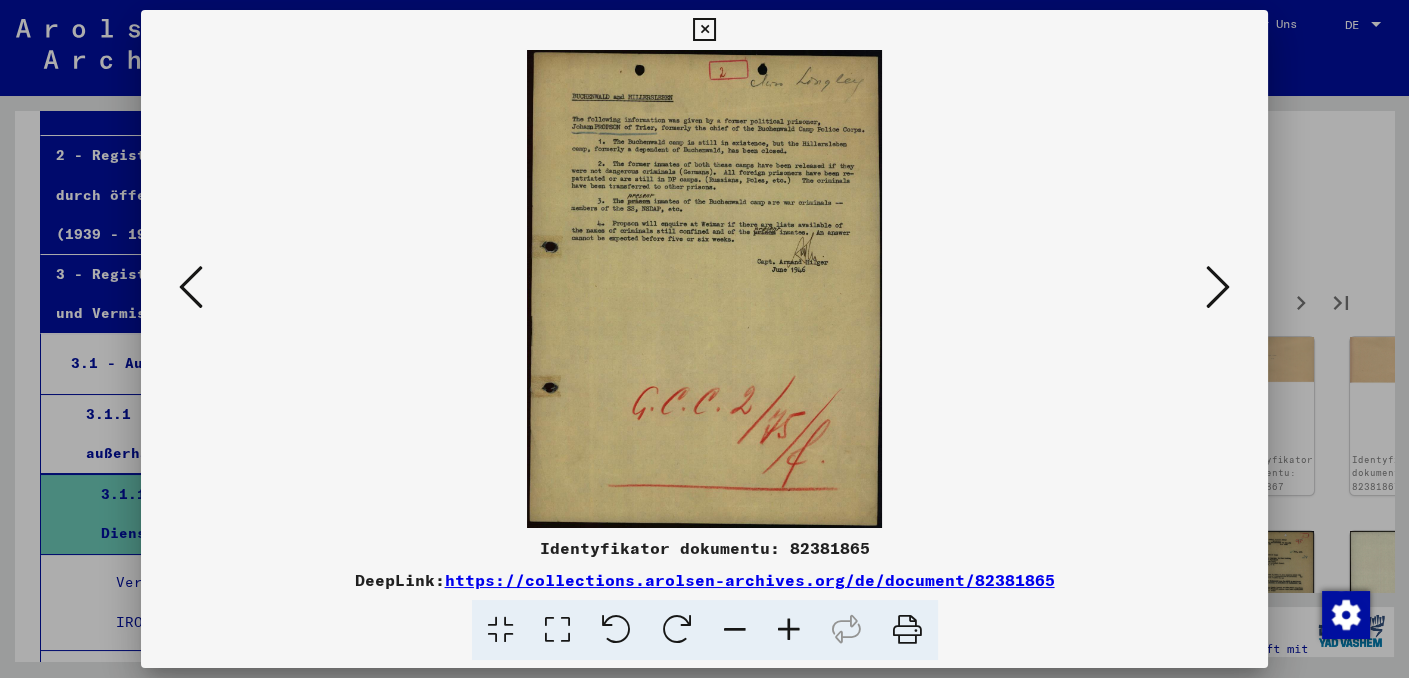 click at bounding box center (1218, 287) 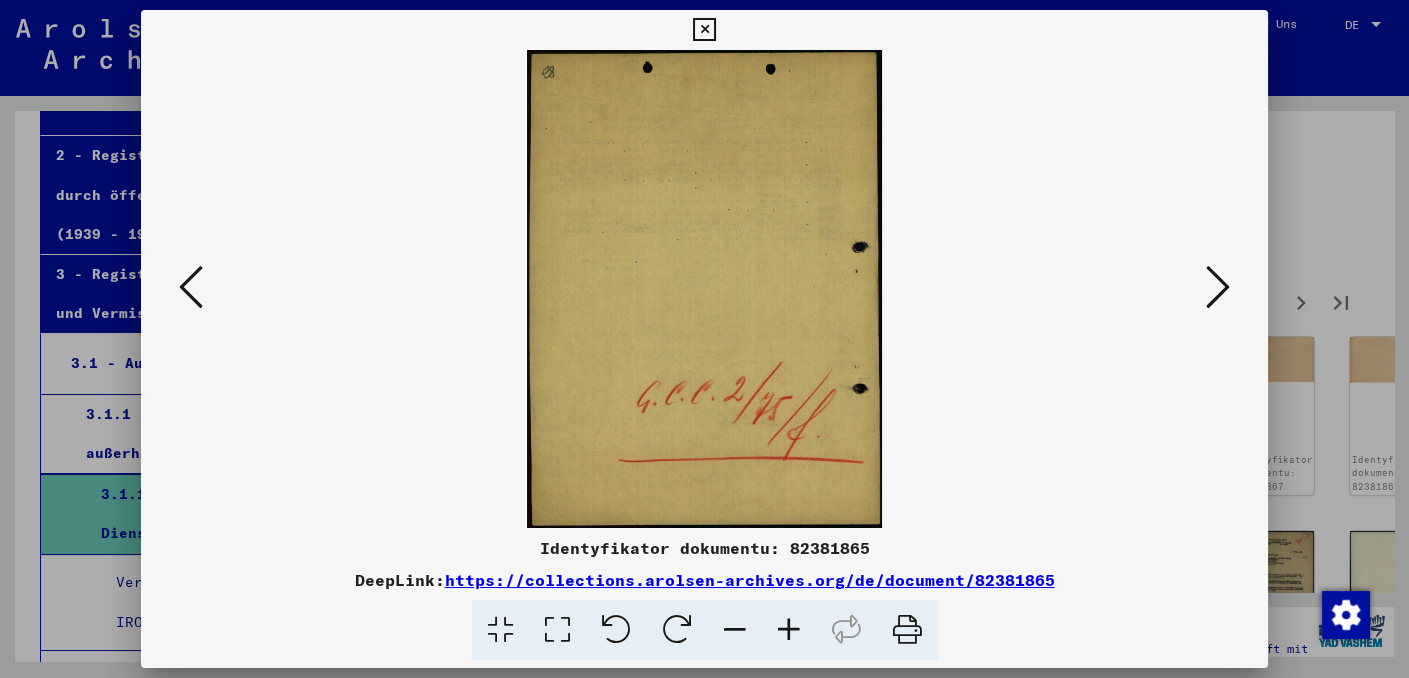 click at bounding box center [1218, 287] 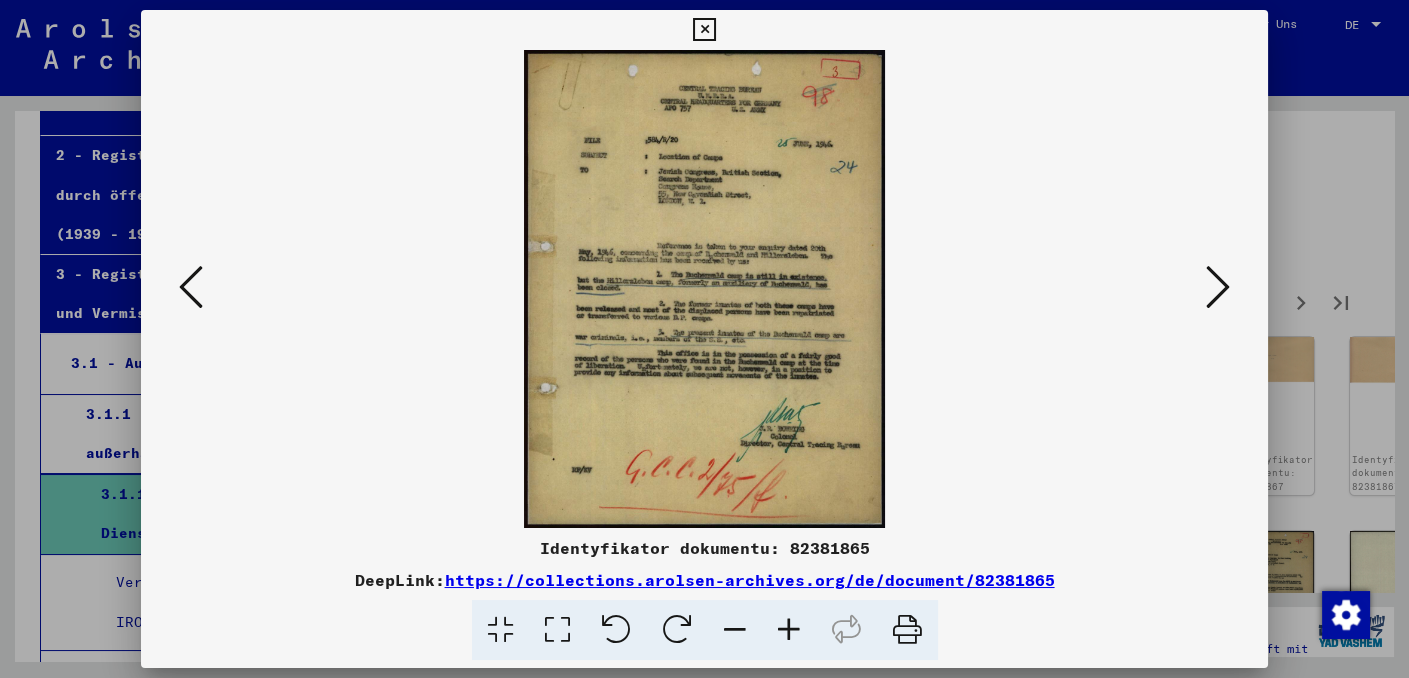 click at bounding box center (1218, 287) 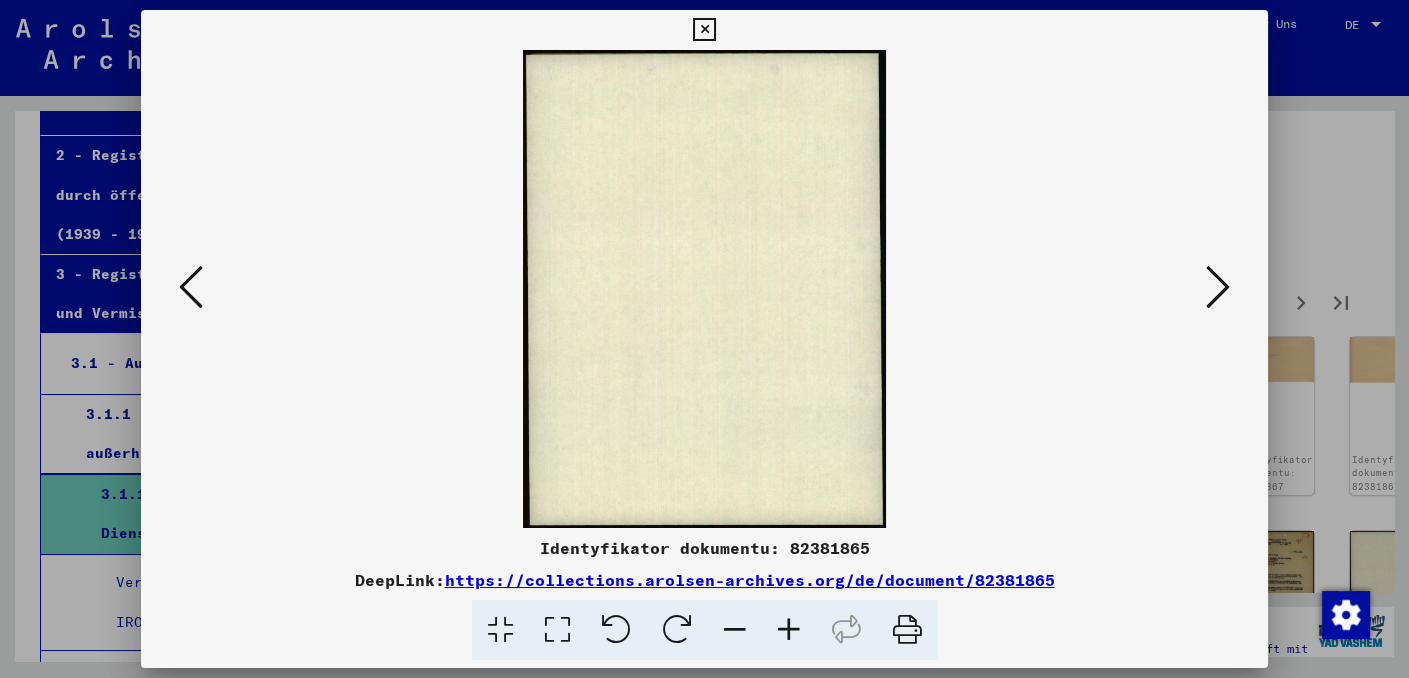 click at bounding box center (1218, 287) 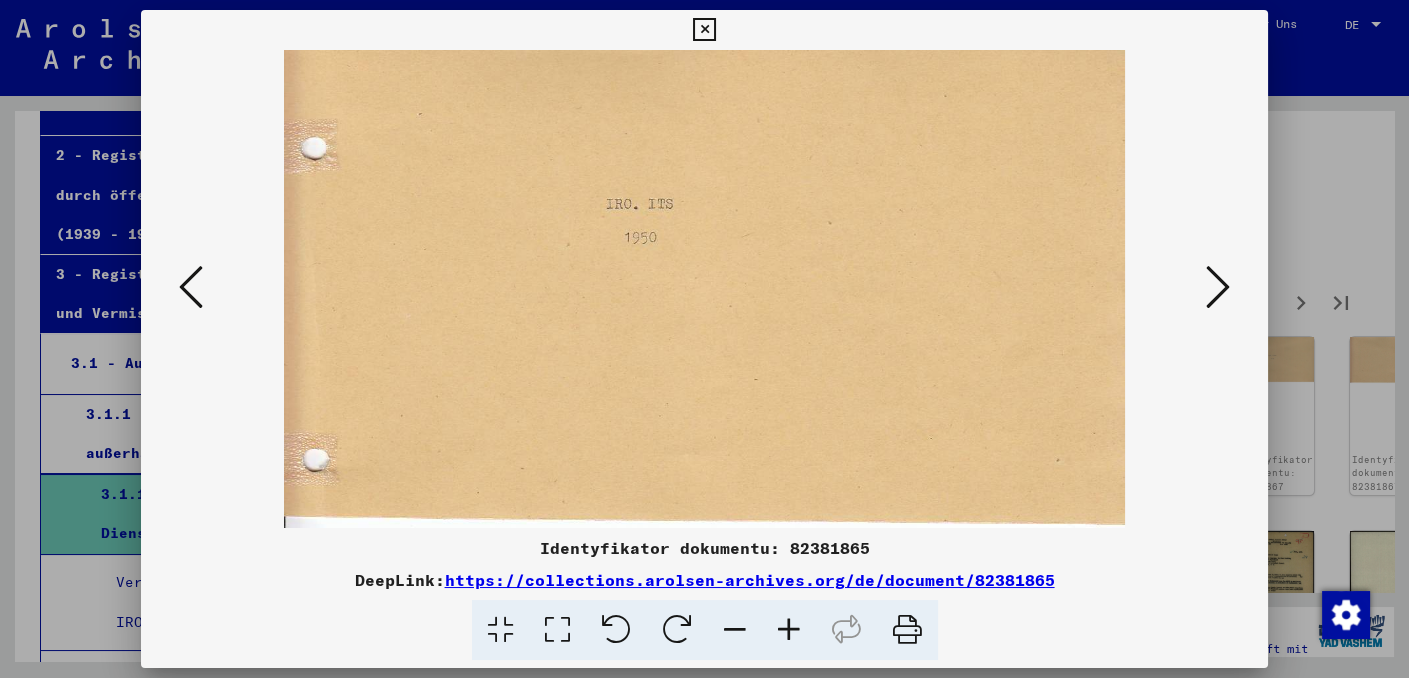 click at bounding box center (1218, 287) 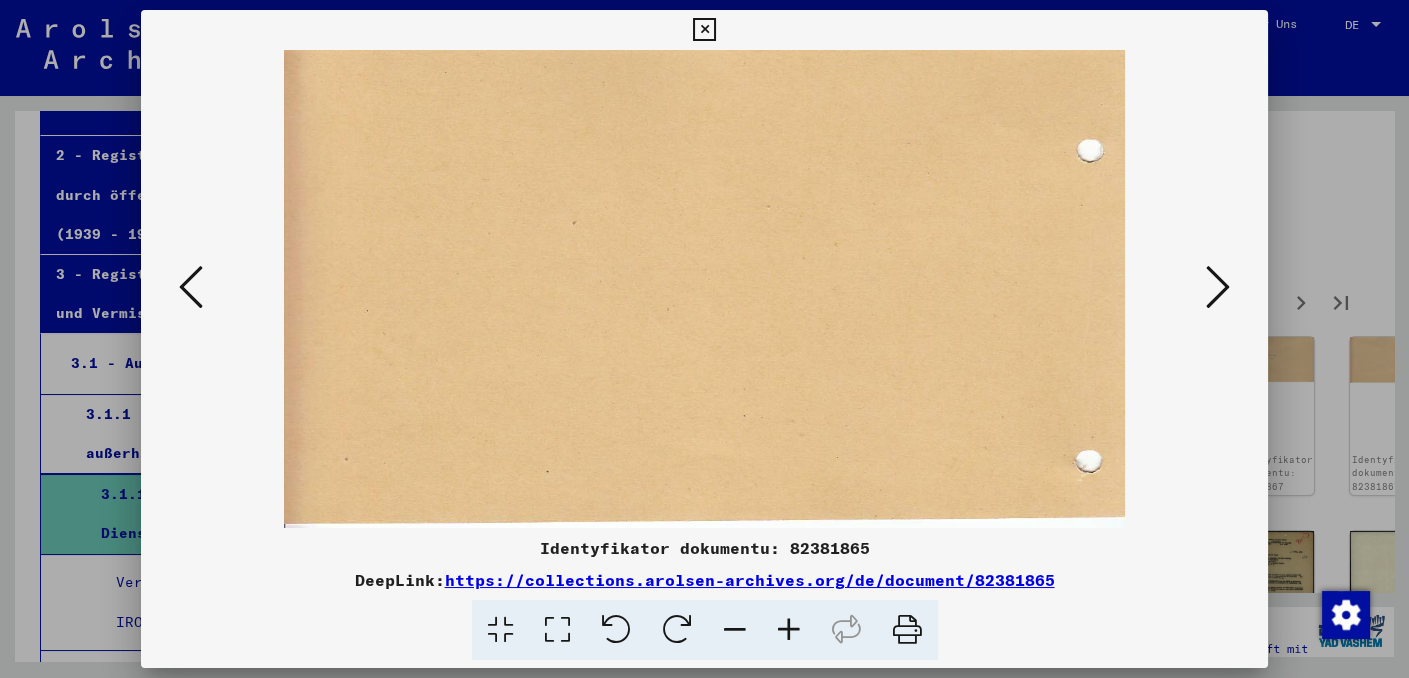 click at bounding box center (1218, 287) 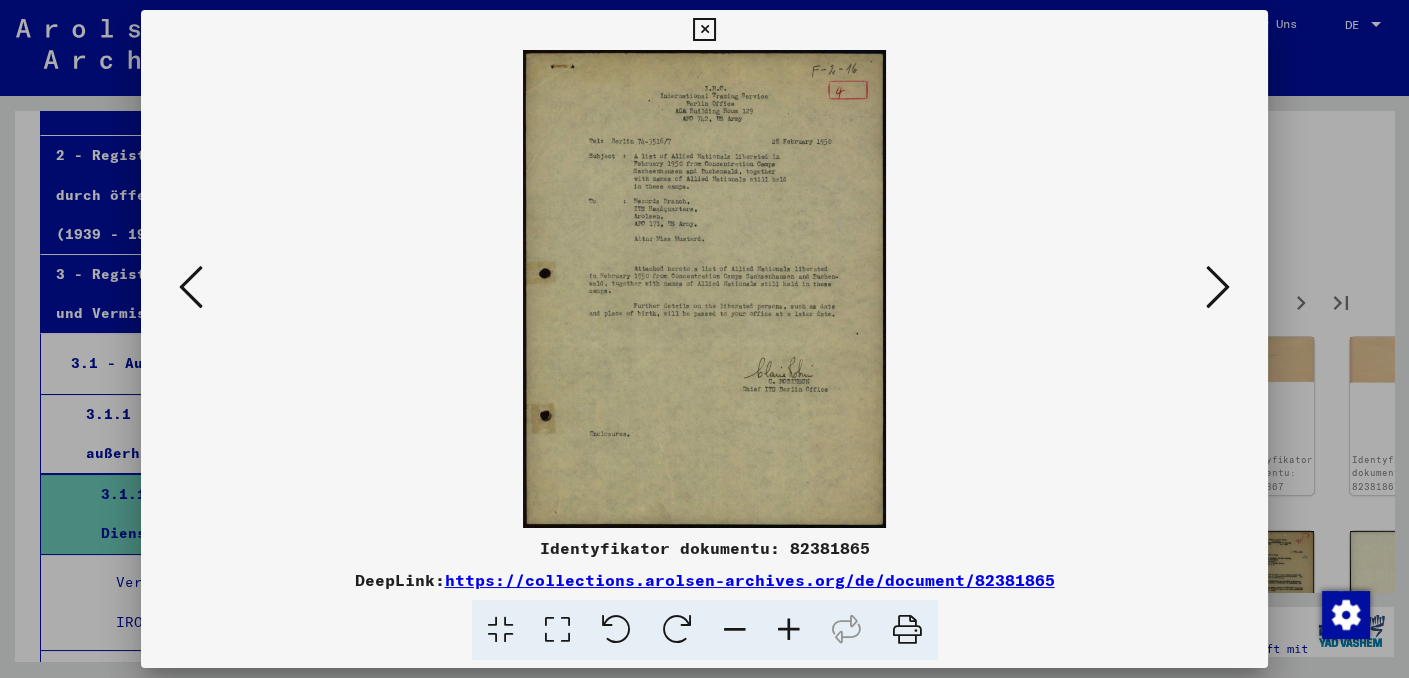 click at bounding box center (1218, 287) 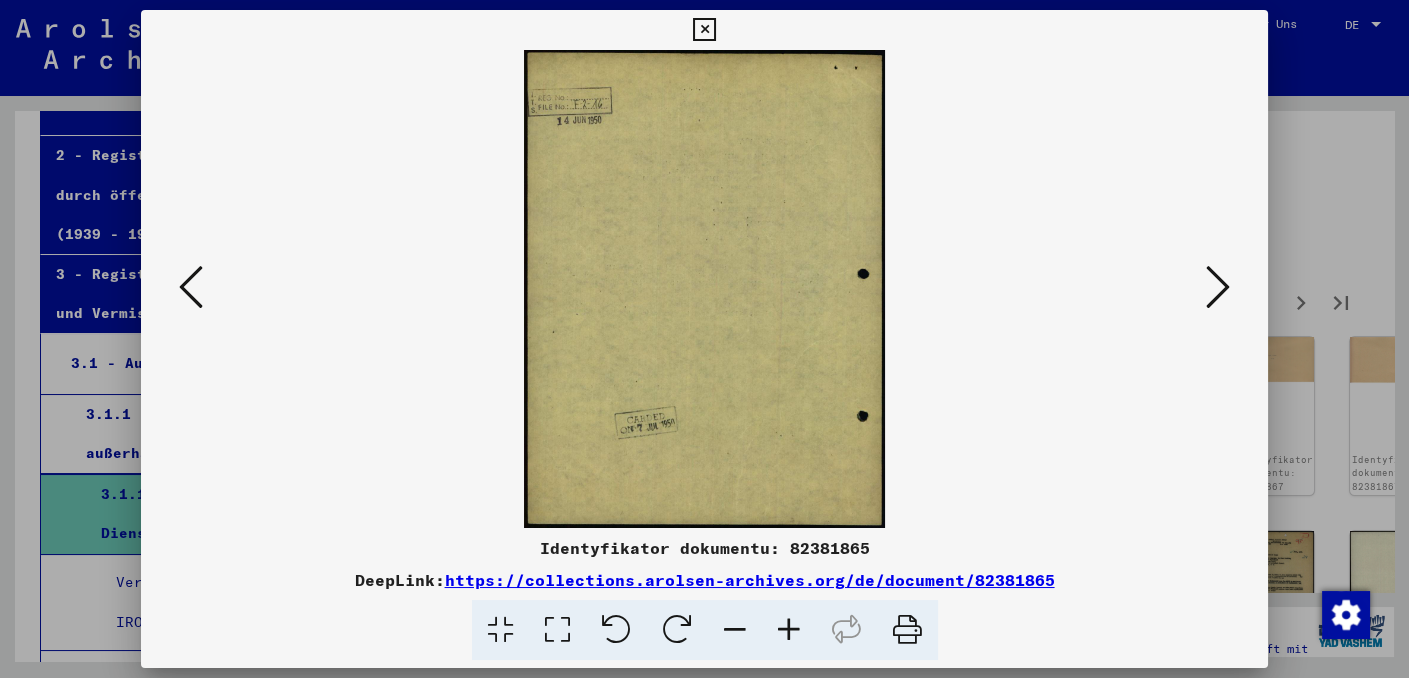 click at bounding box center (1218, 287) 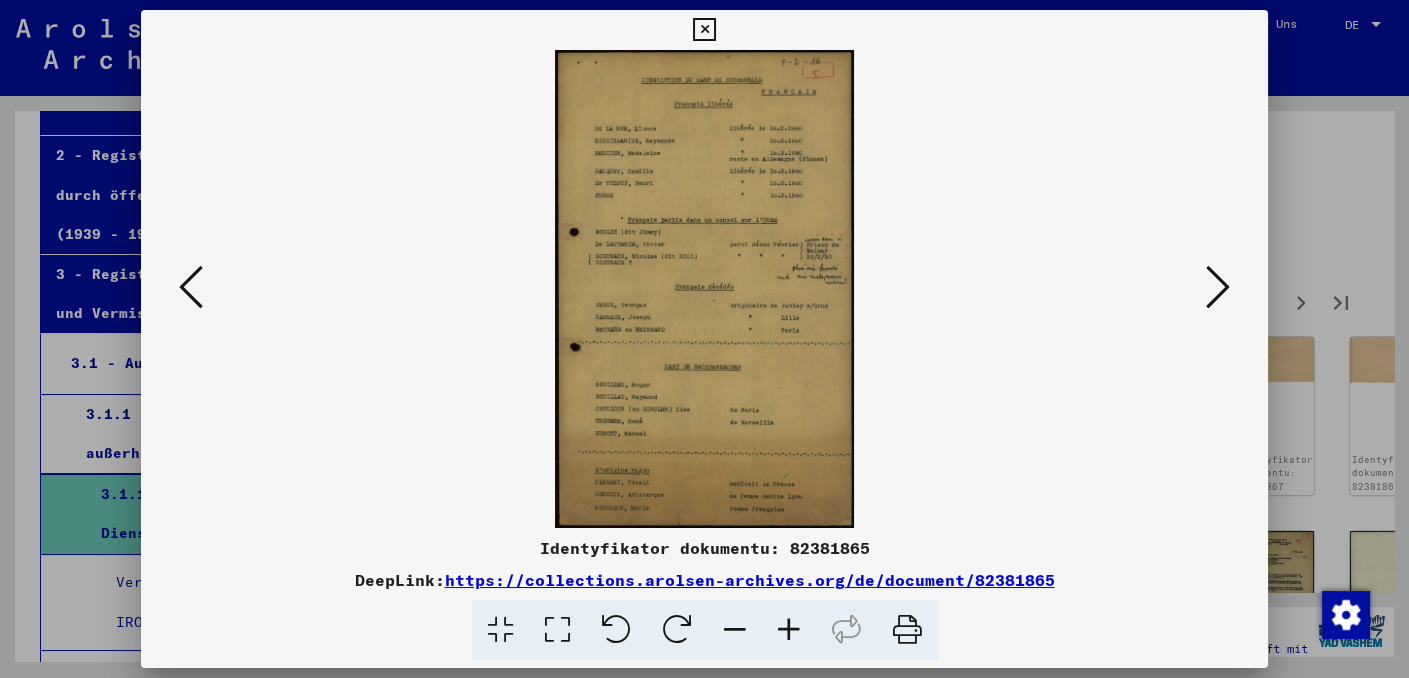 click at bounding box center [1218, 287] 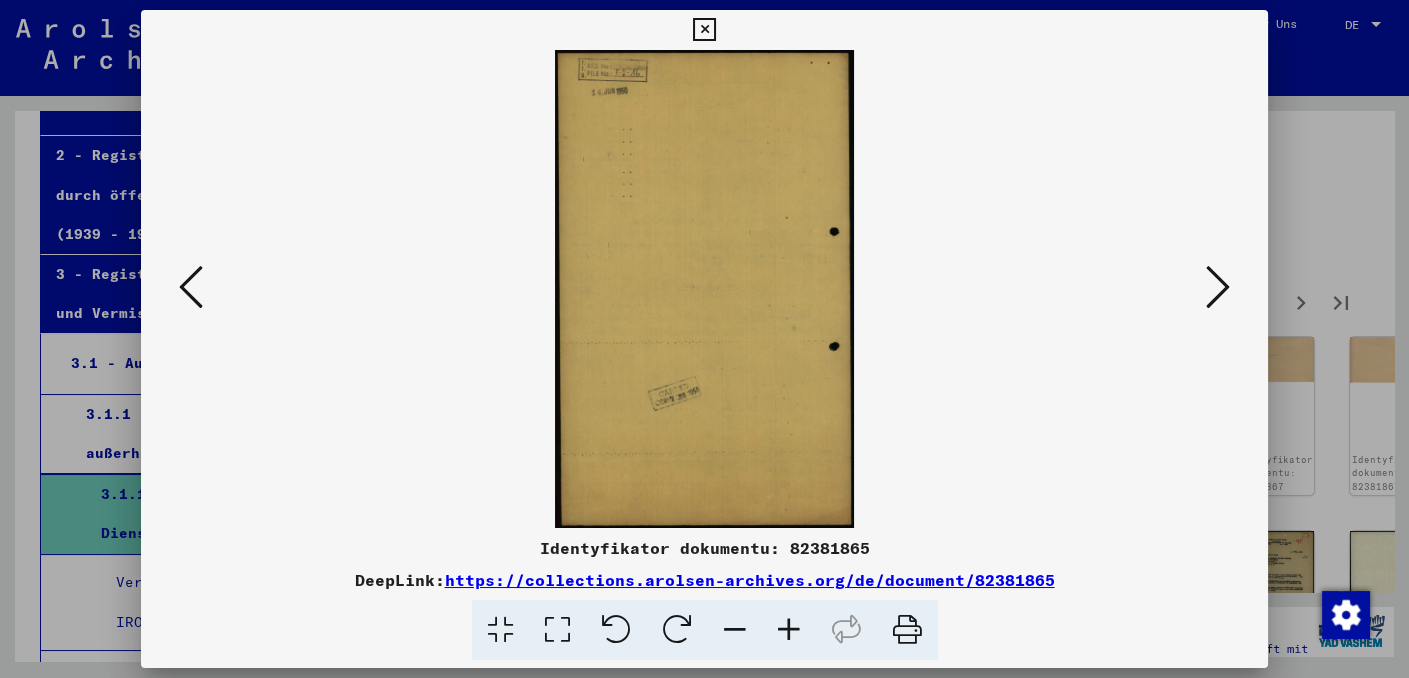 click at bounding box center (1218, 287) 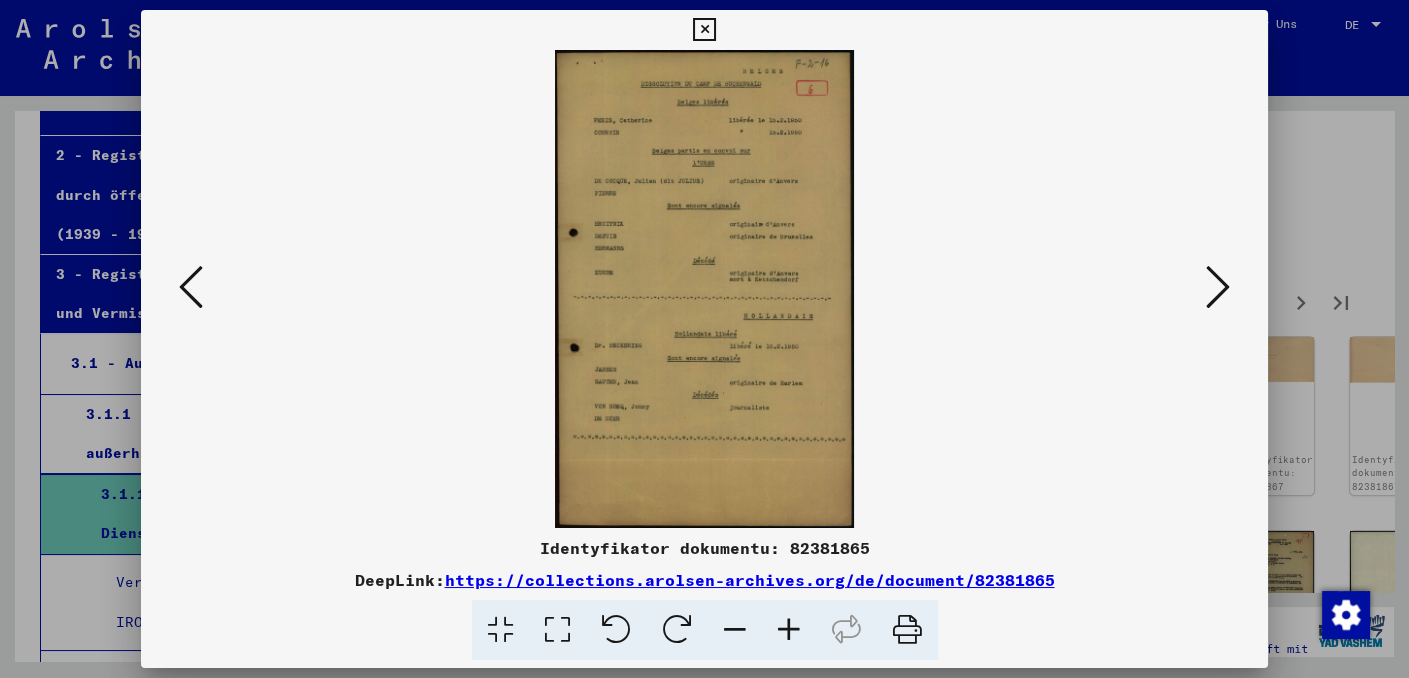 click at bounding box center [1218, 287] 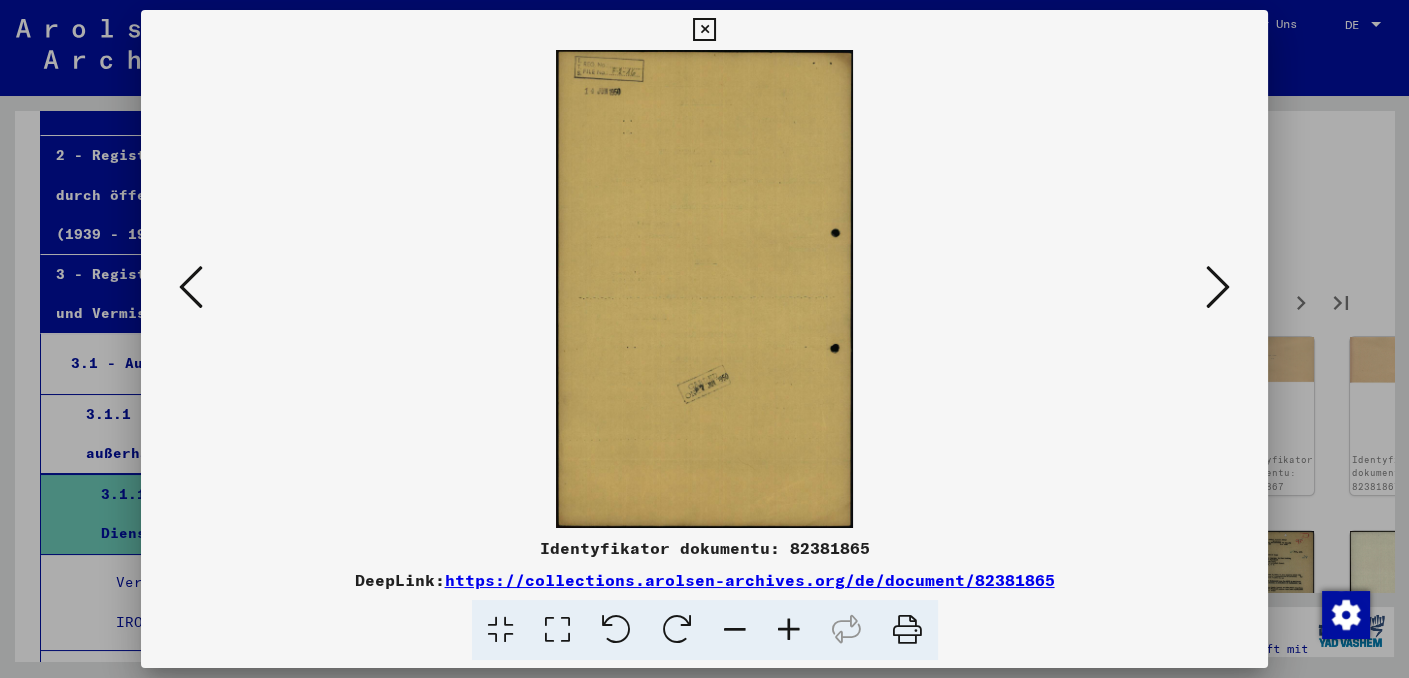 click at bounding box center (1218, 287) 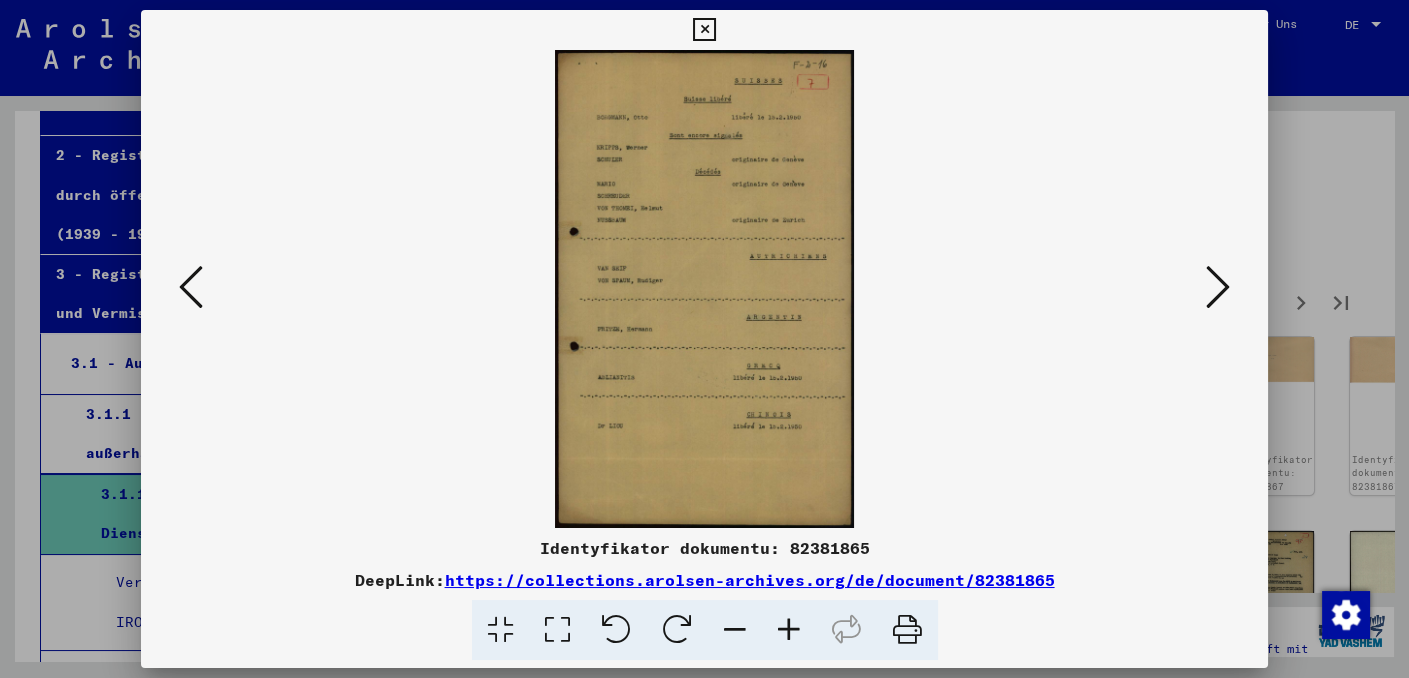 click at bounding box center (1218, 287) 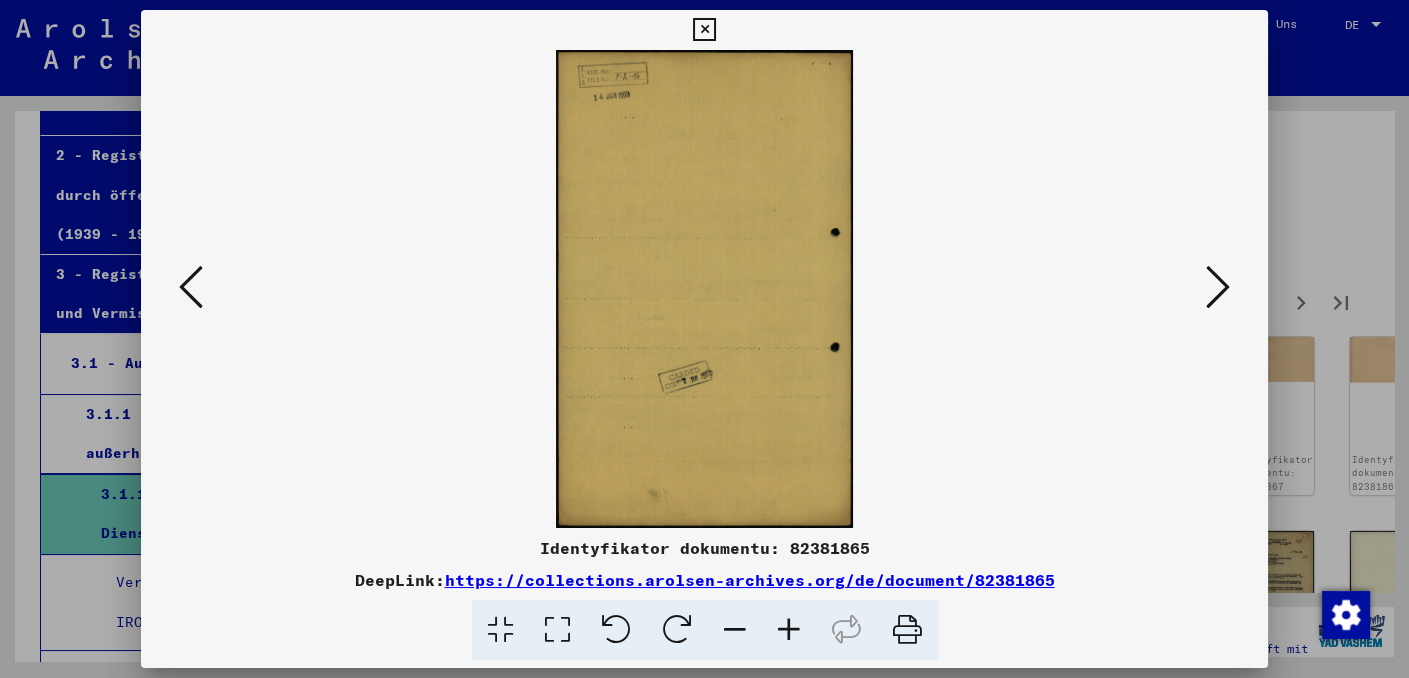 click at bounding box center (1218, 287) 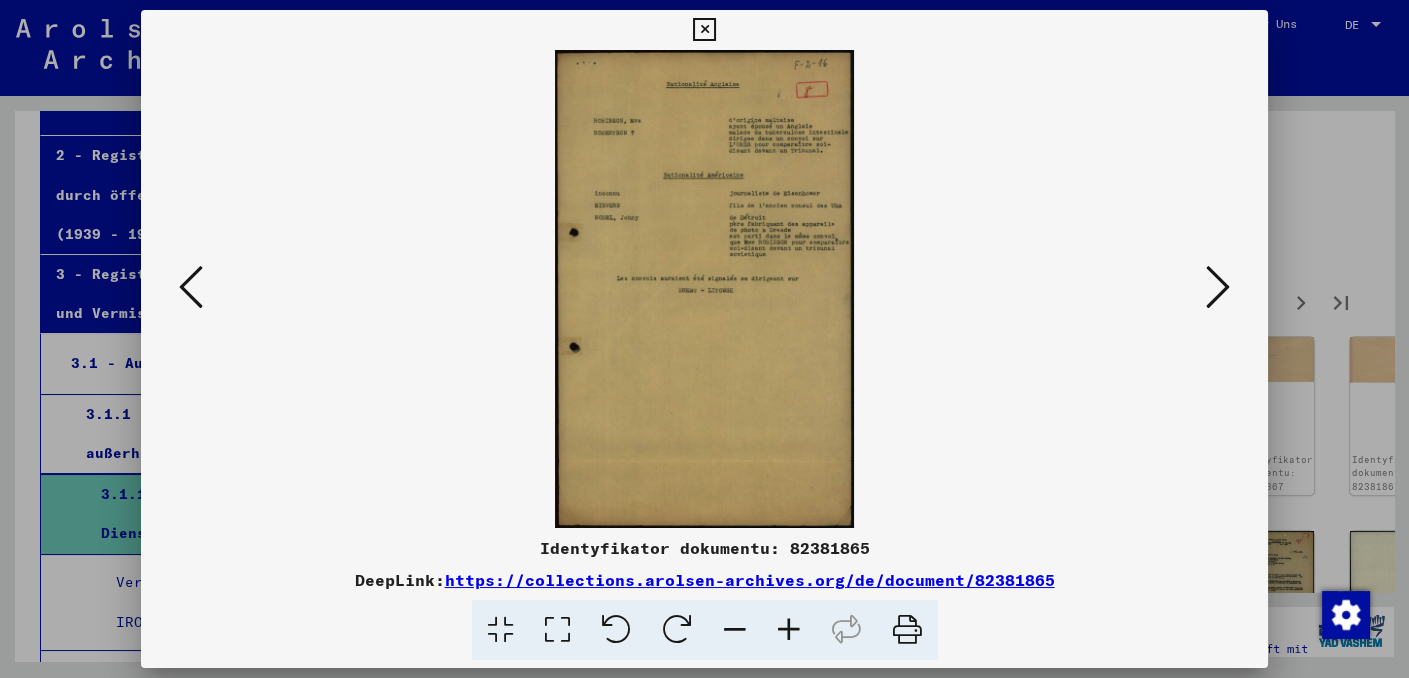 click at bounding box center [1218, 287] 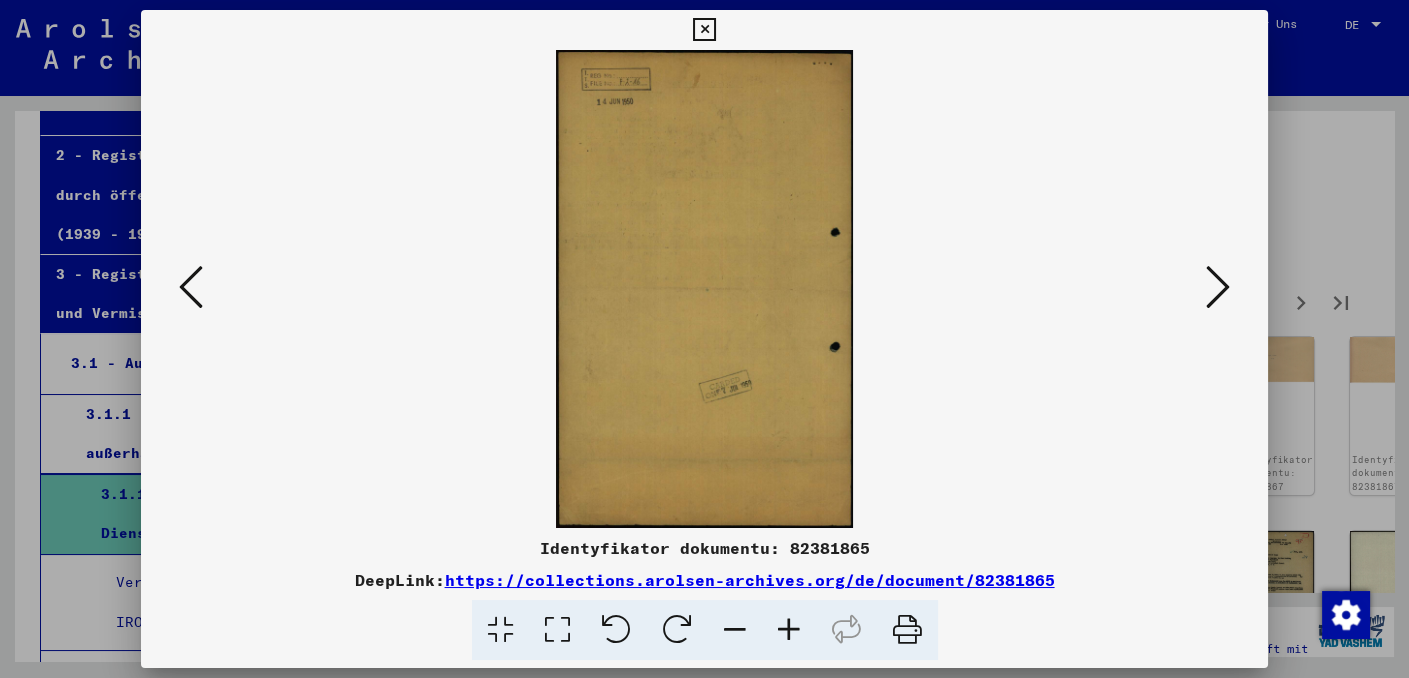 click at bounding box center [1218, 287] 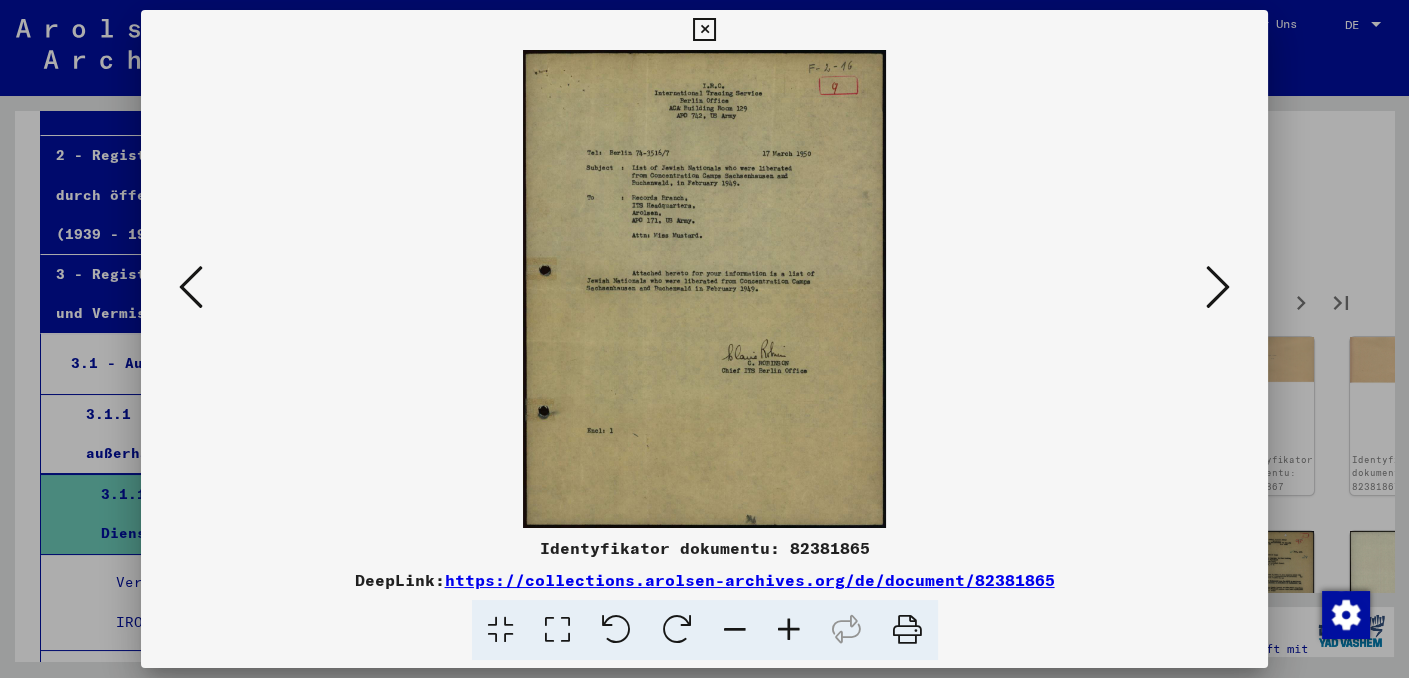click at bounding box center [1218, 287] 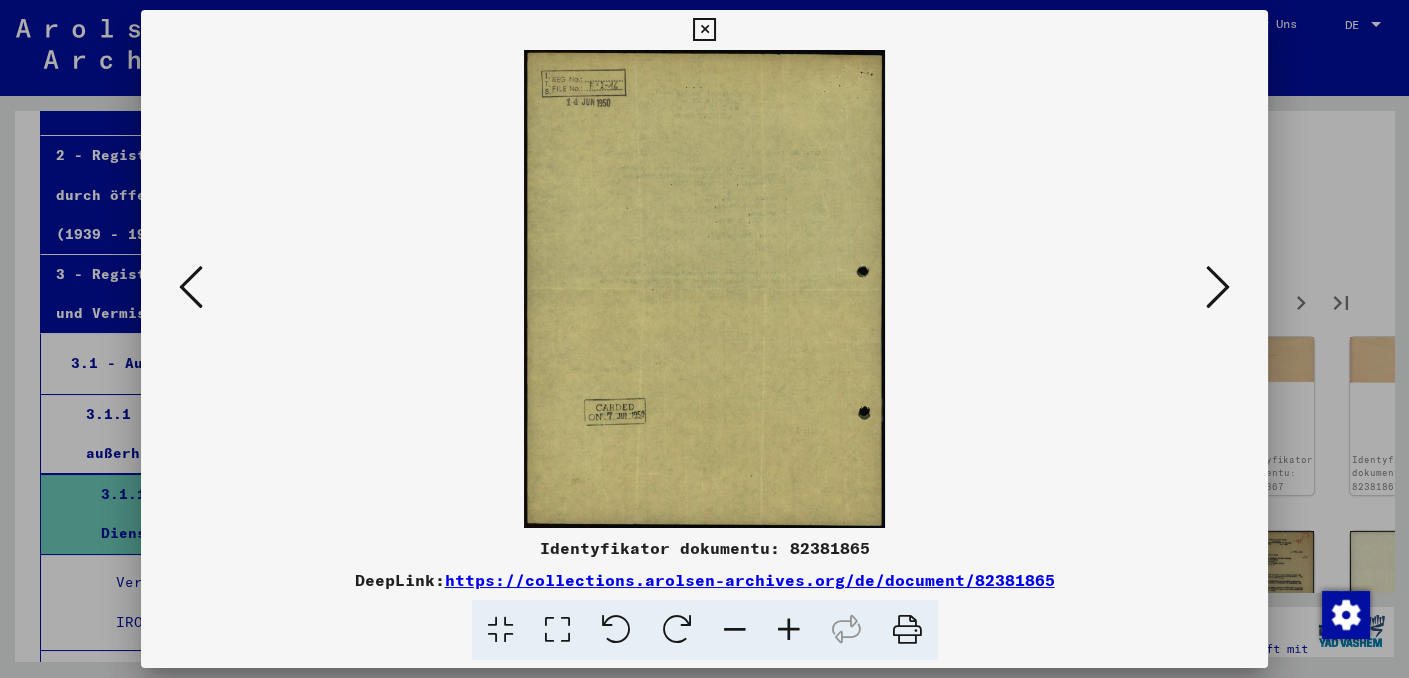 click at bounding box center (1218, 287) 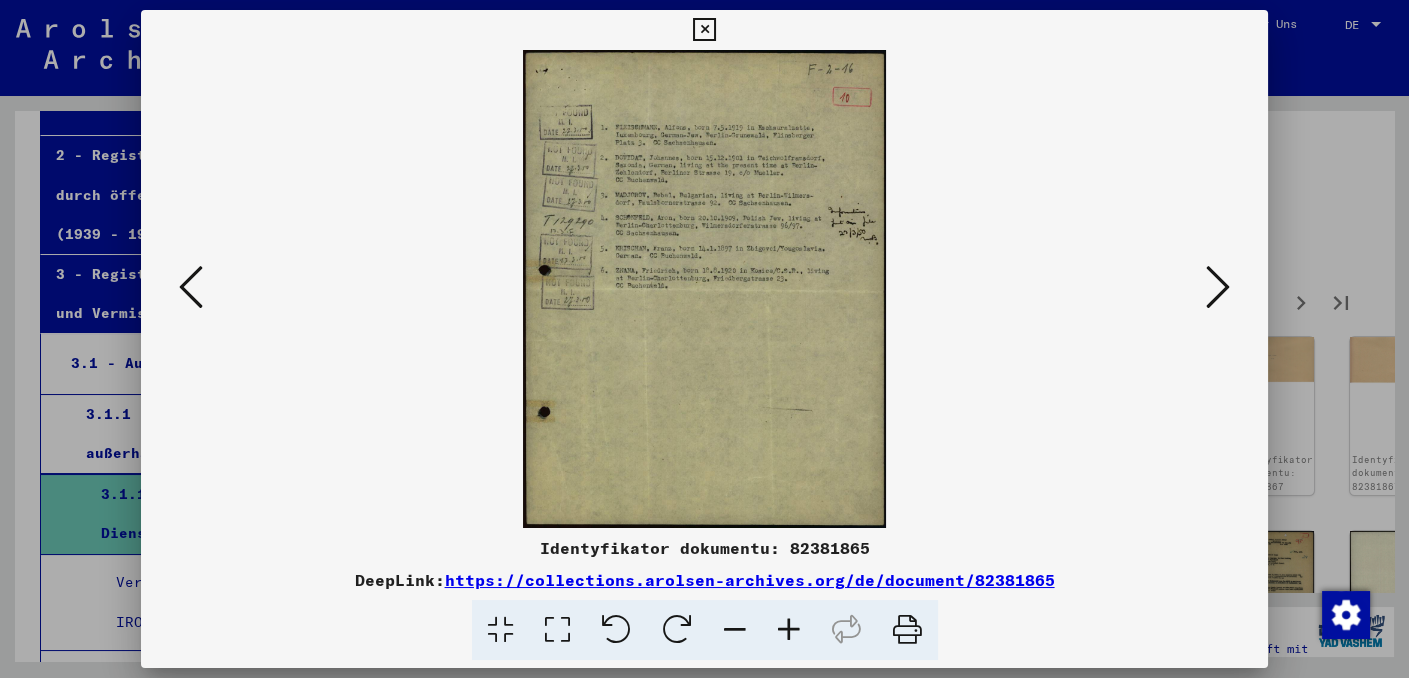 click at bounding box center [1218, 287] 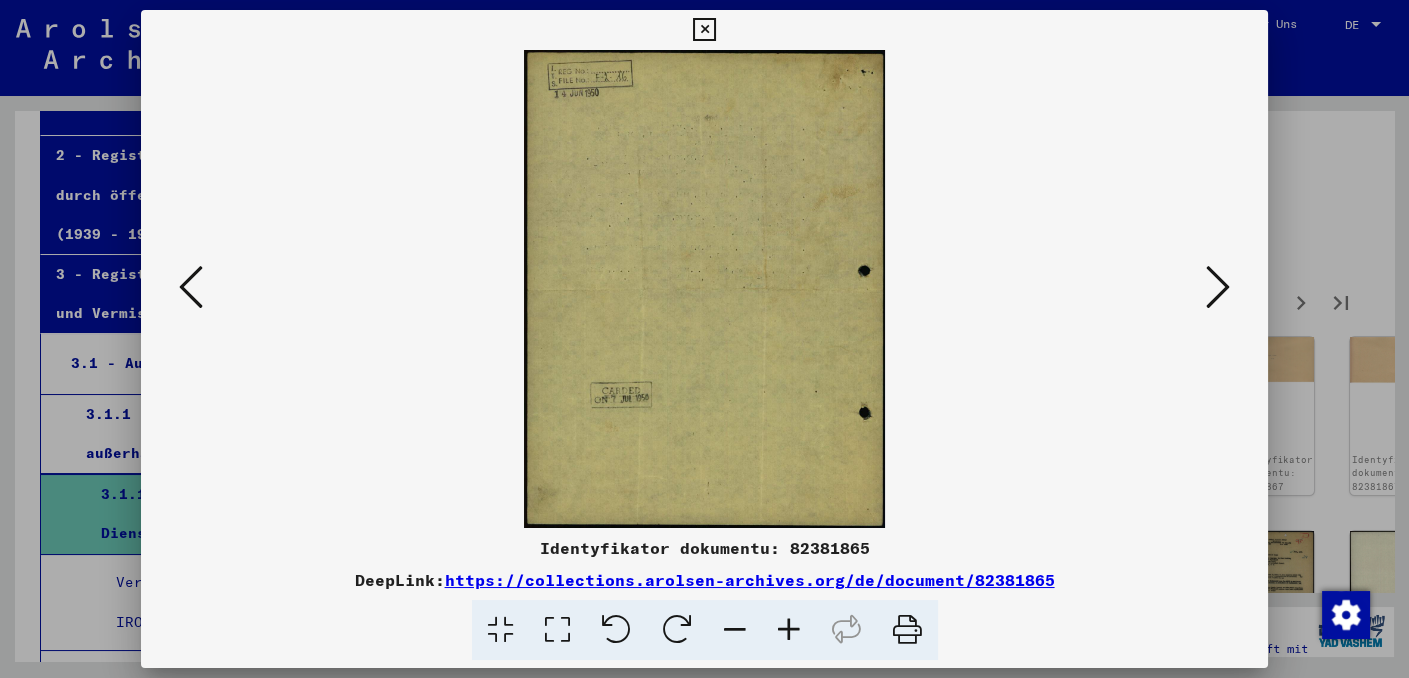 click at bounding box center [1218, 287] 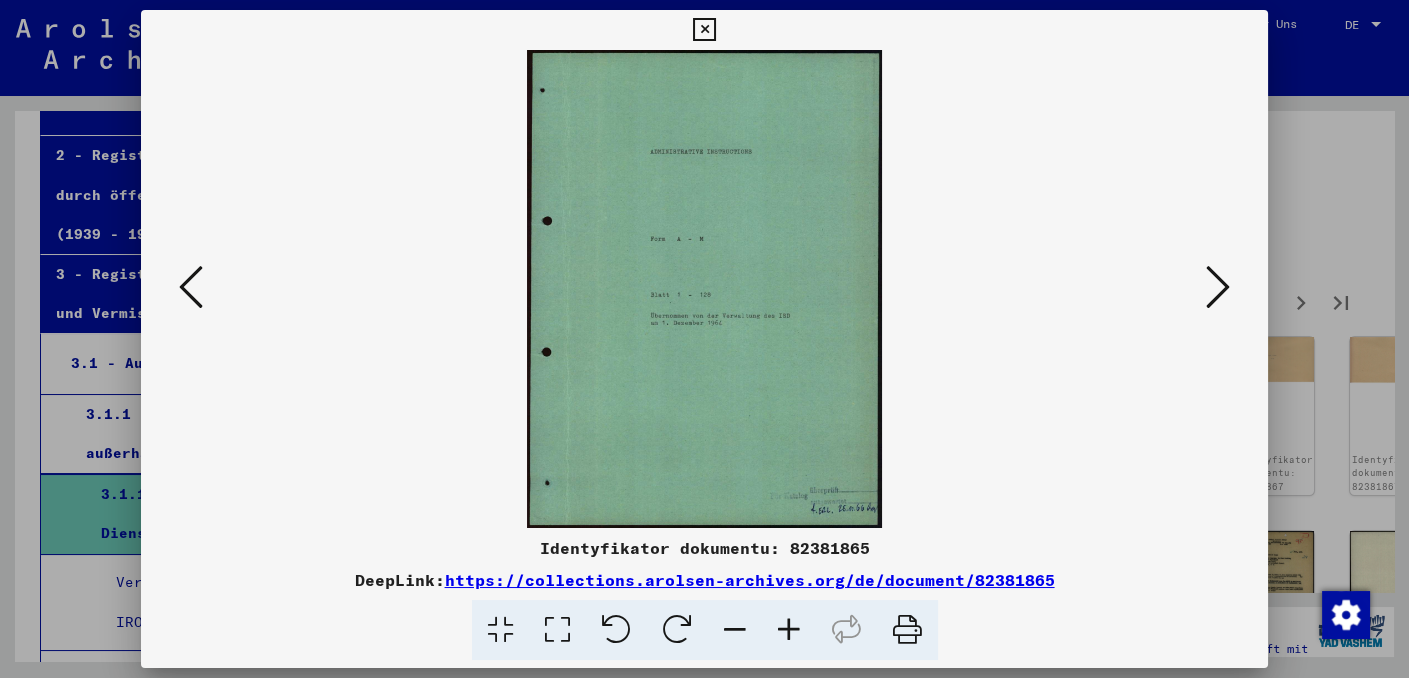 click at bounding box center [1218, 287] 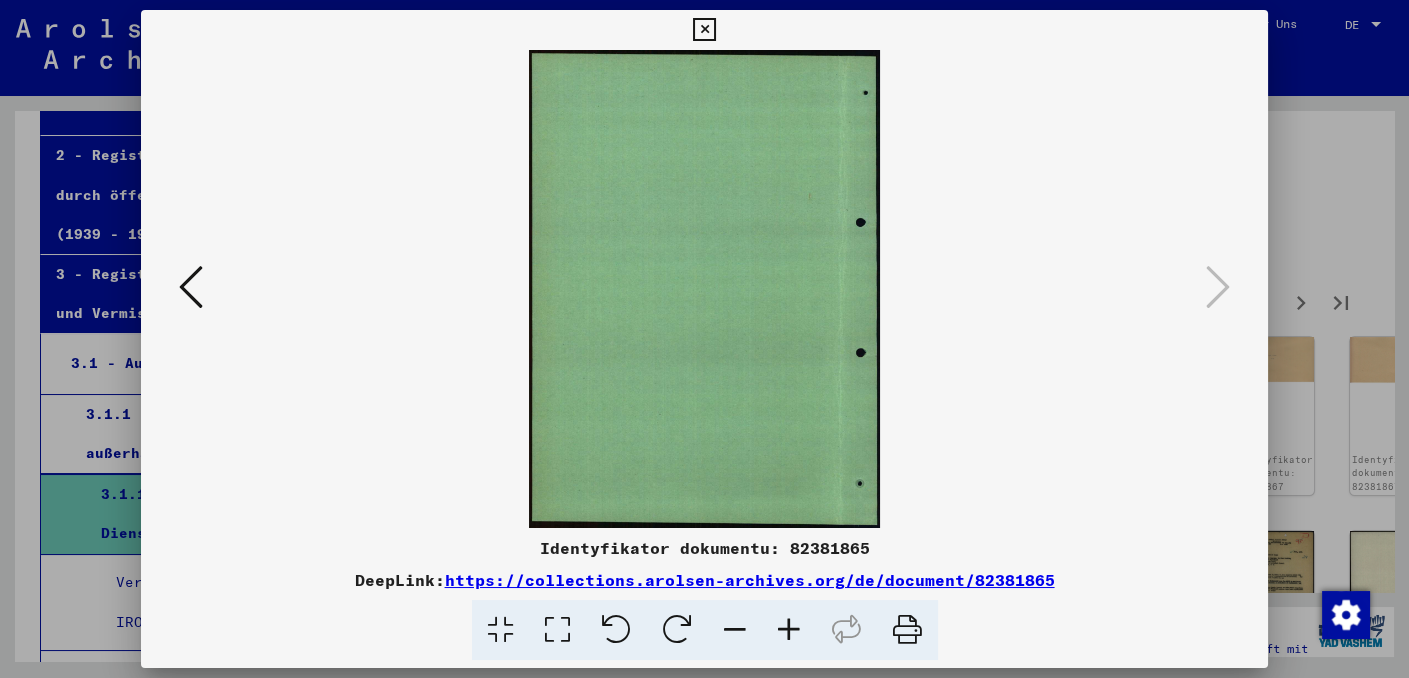 click at bounding box center (704, 30) 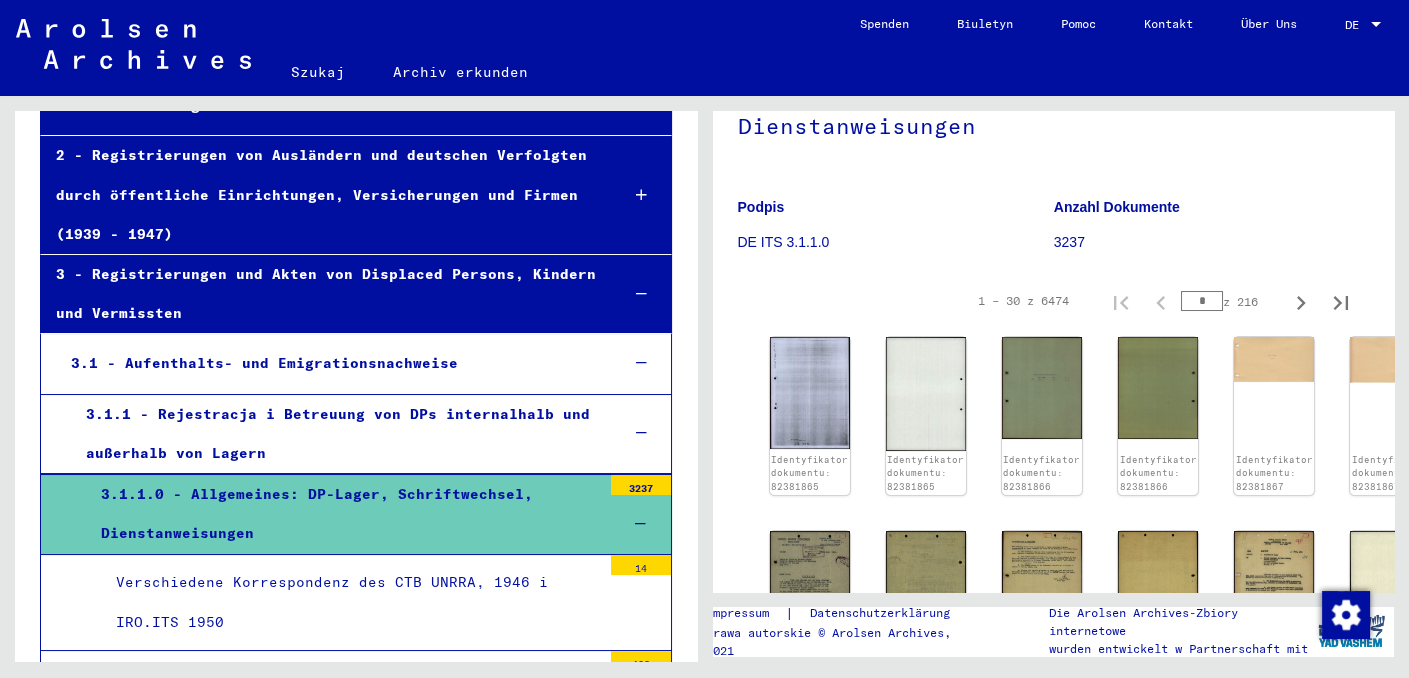 click on "Verschiedene Korrespondenz des CTB UNRRA, 1946 i IRO.ITS 1950" at bounding box center [332, 601] 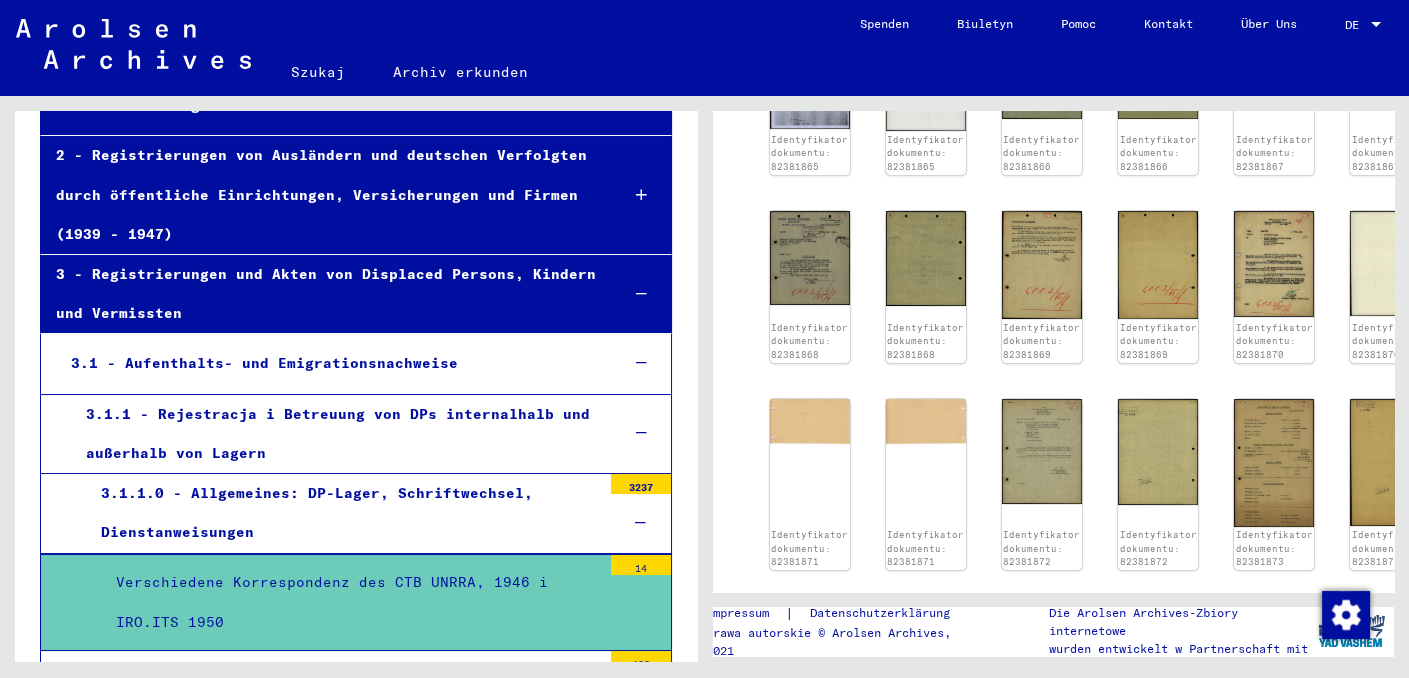 scroll, scrollTop: 1100, scrollLeft: 0, axis: vertical 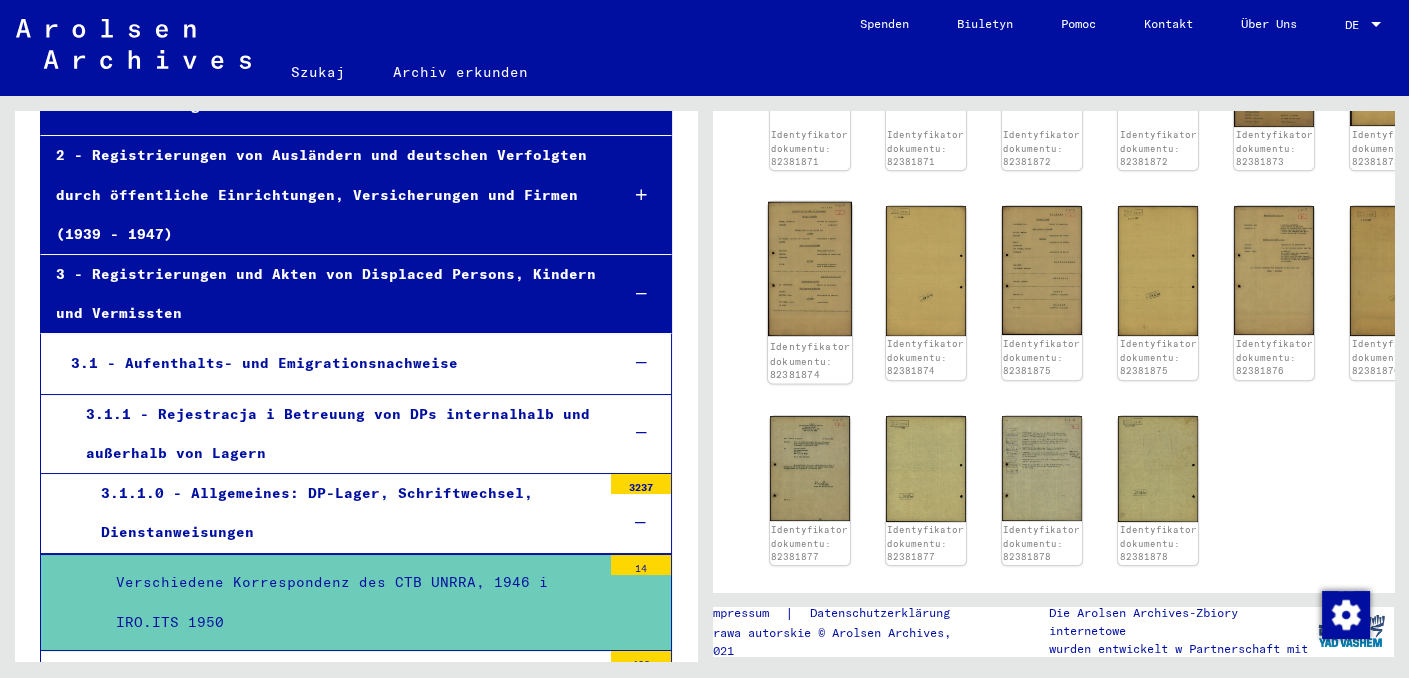 click 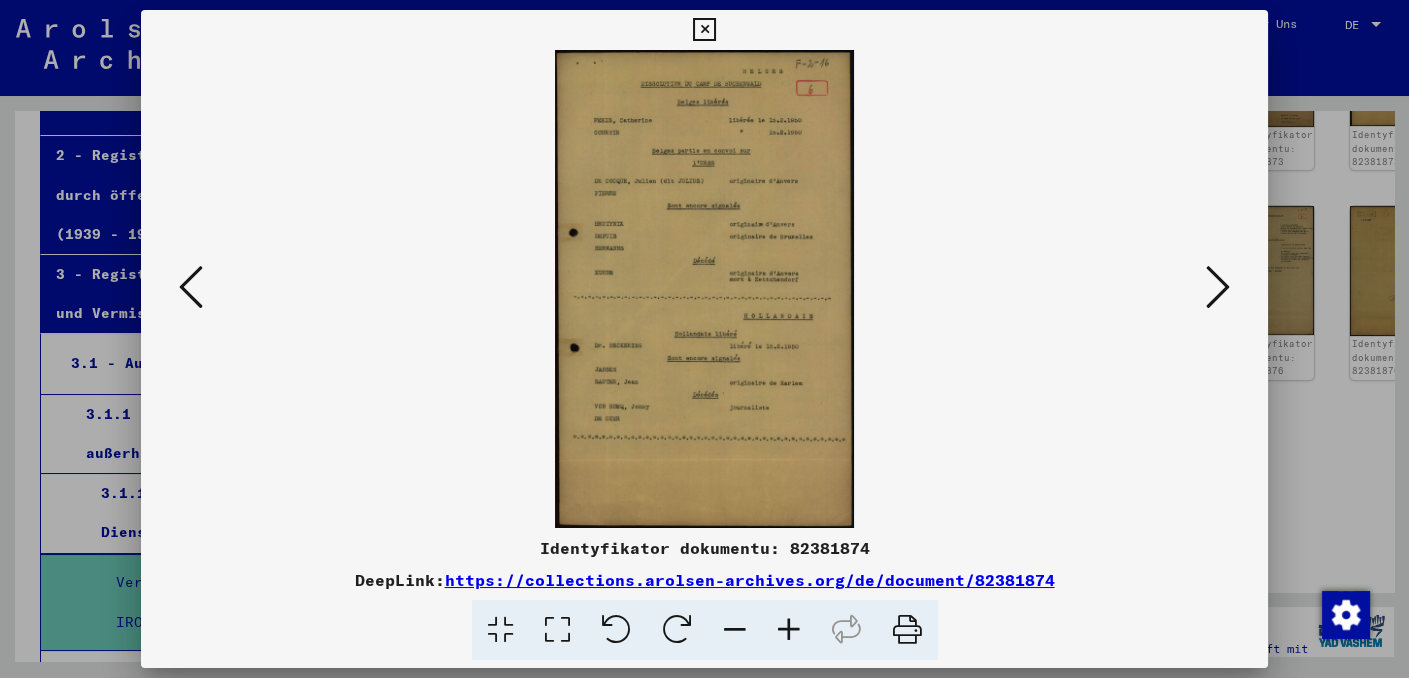 click at bounding box center (1218, 287) 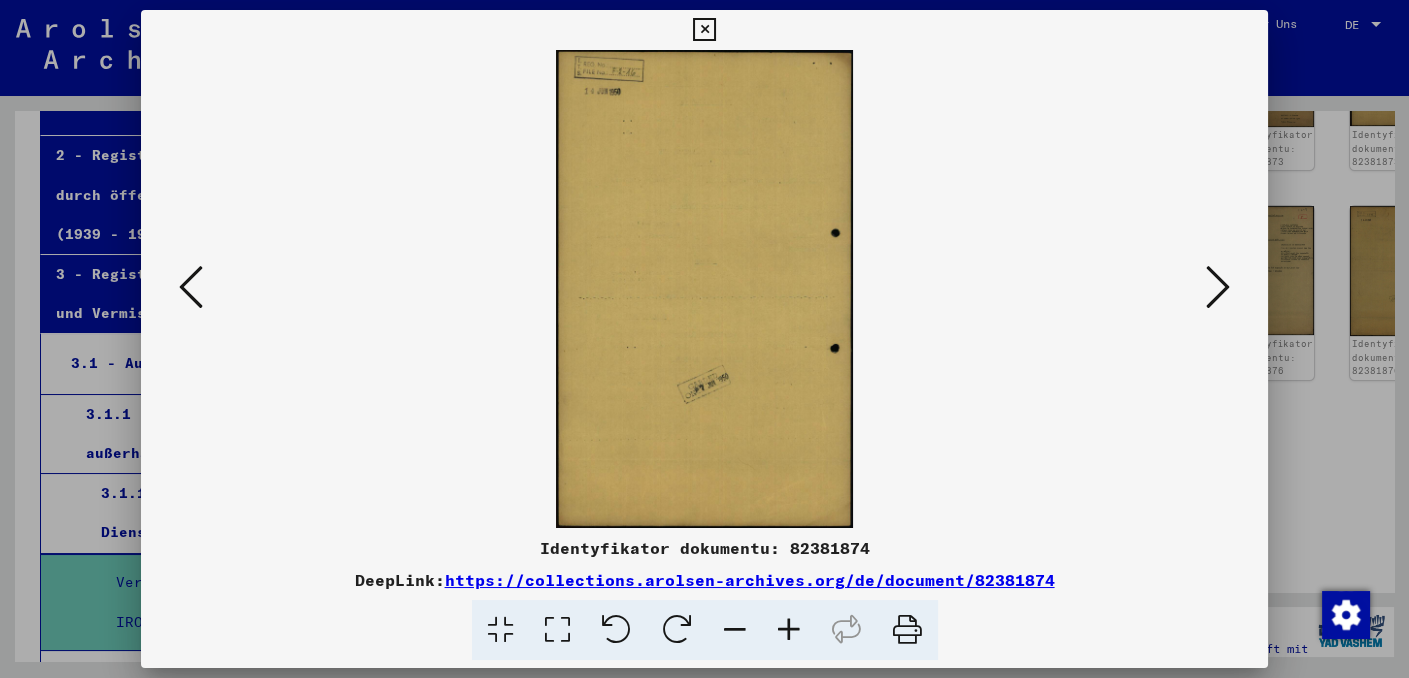 click at bounding box center [1218, 287] 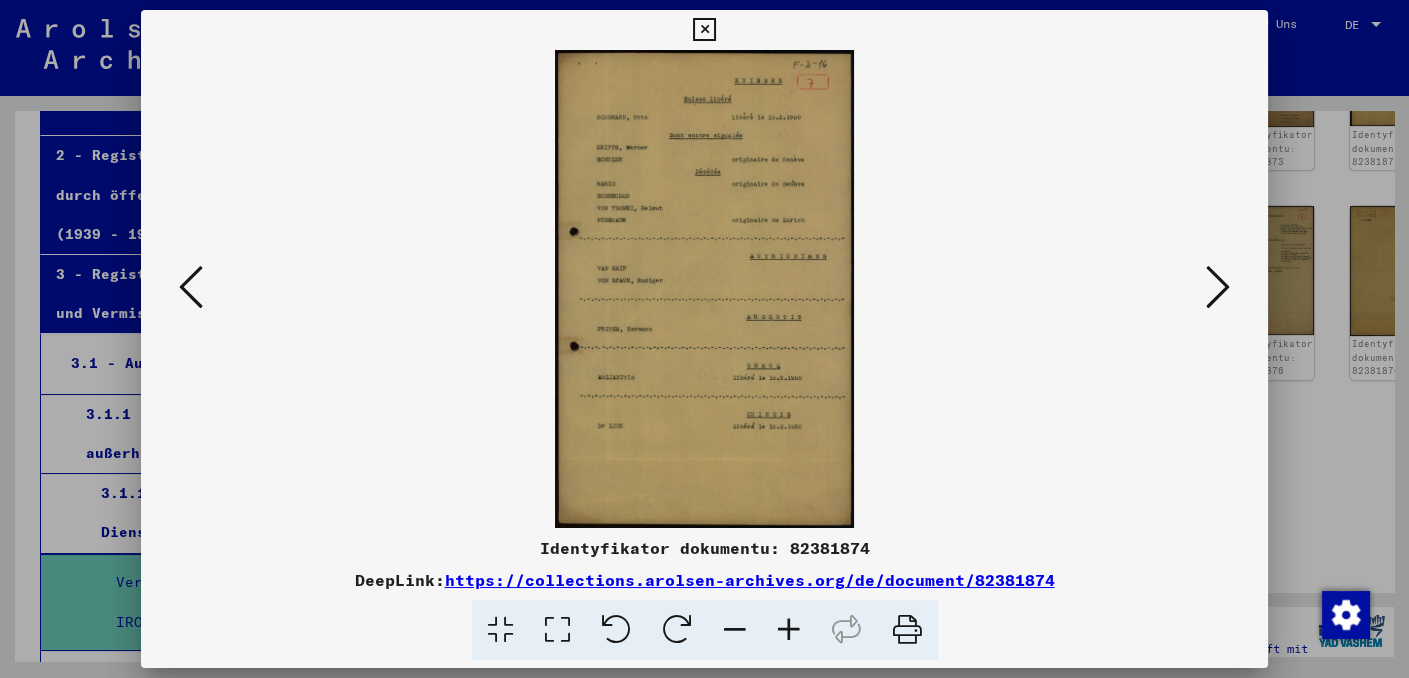 click at bounding box center (1218, 287) 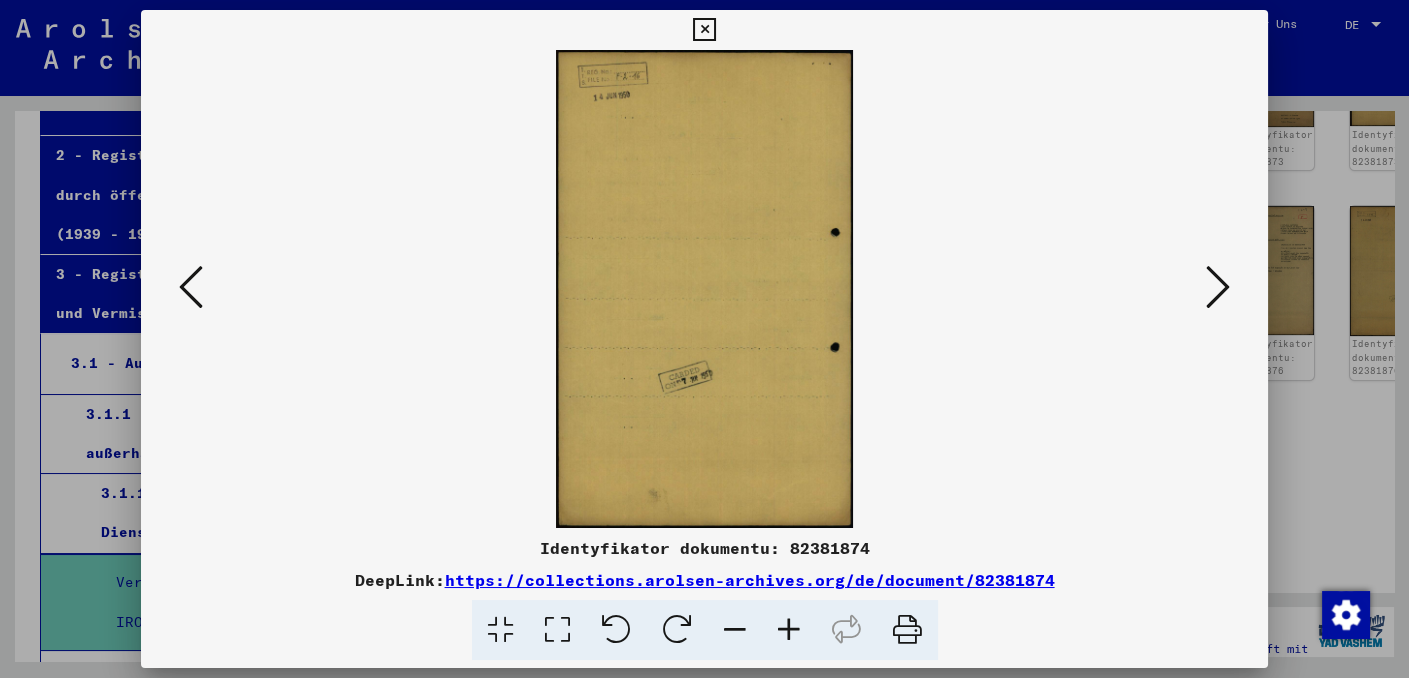 click at bounding box center [1218, 287] 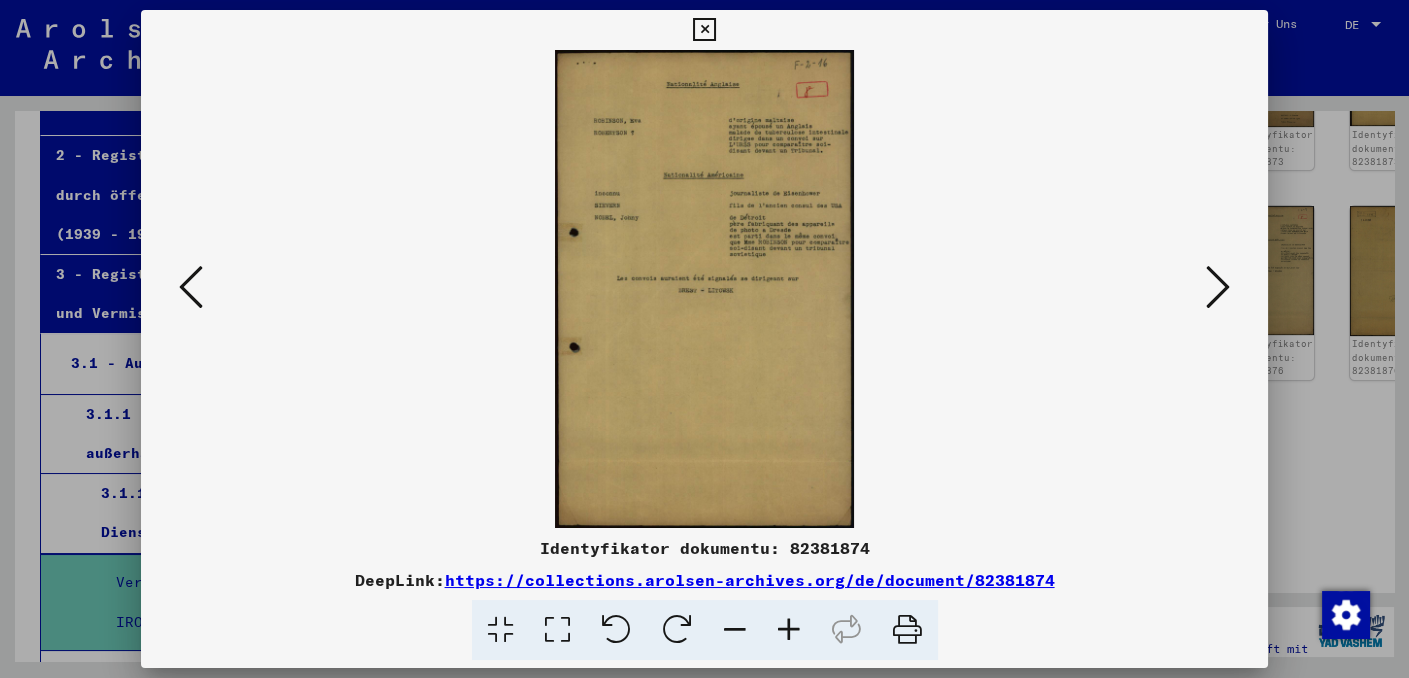 click at bounding box center [1218, 287] 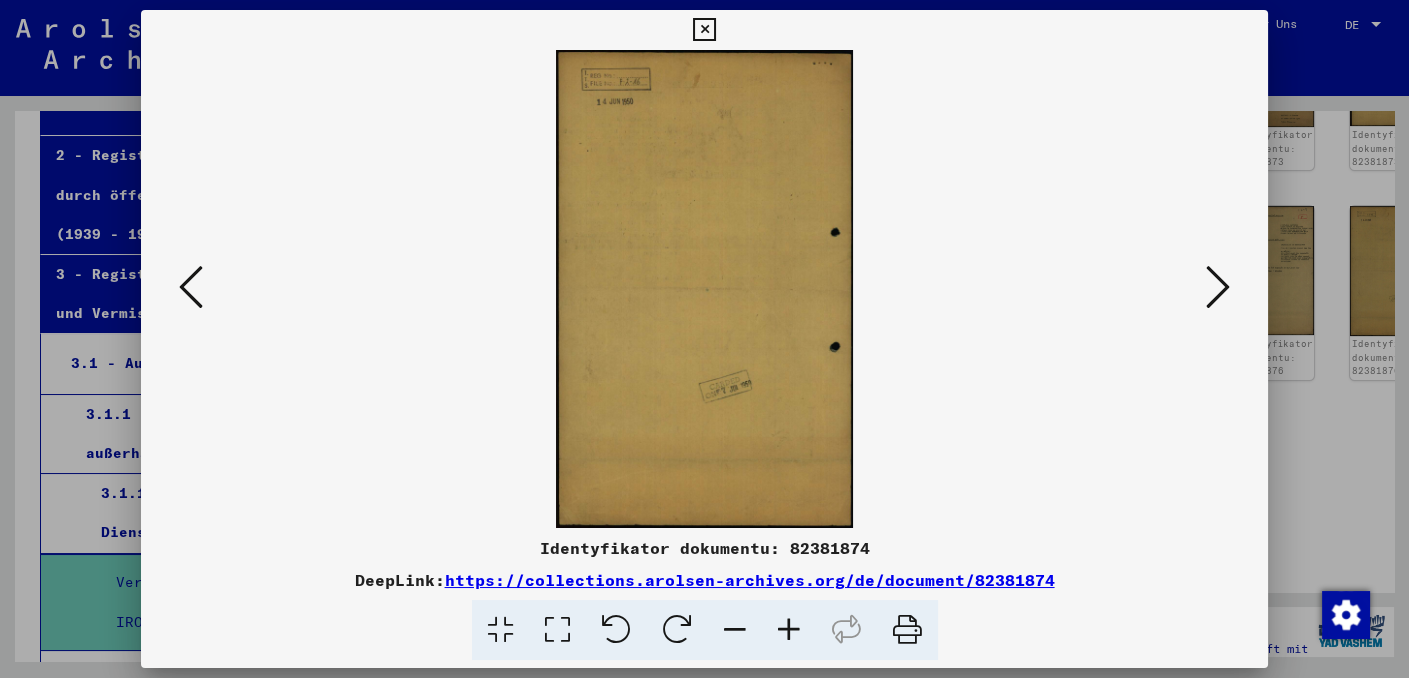 click at bounding box center [1218, 287] 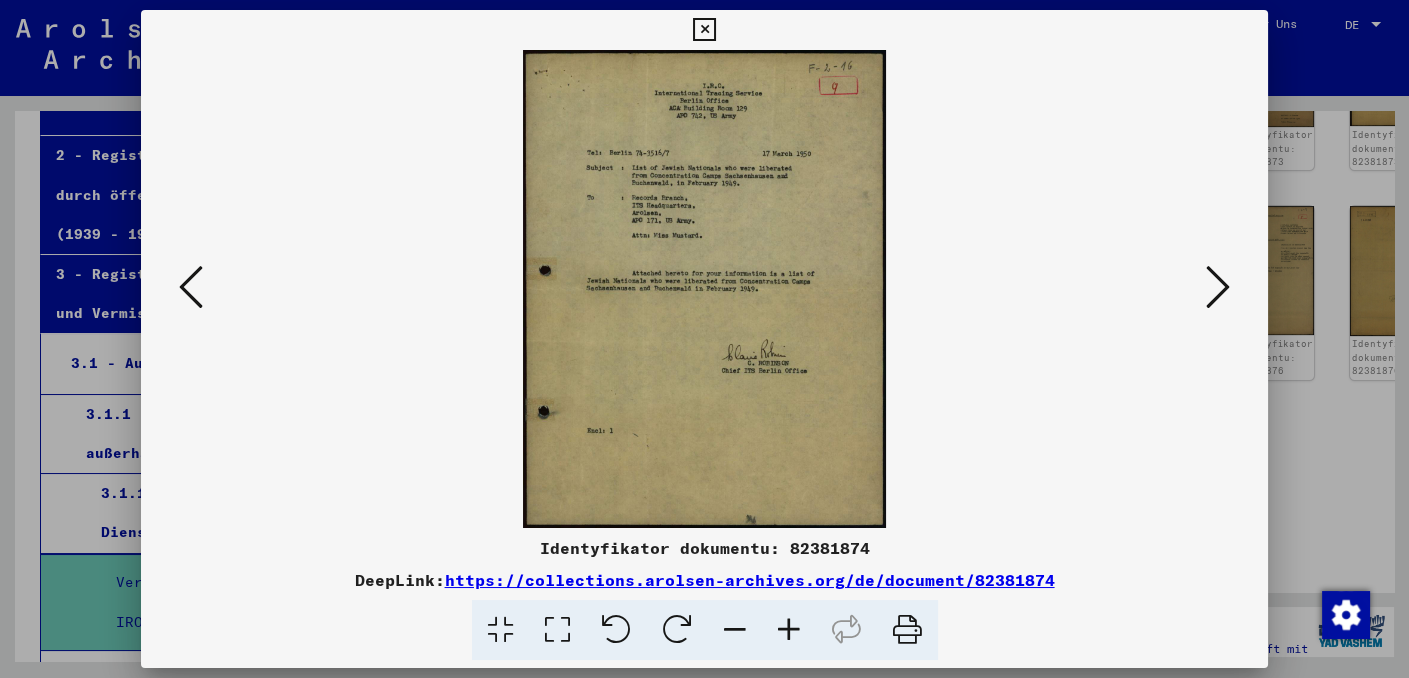 click at bounding box center (1218, 287) 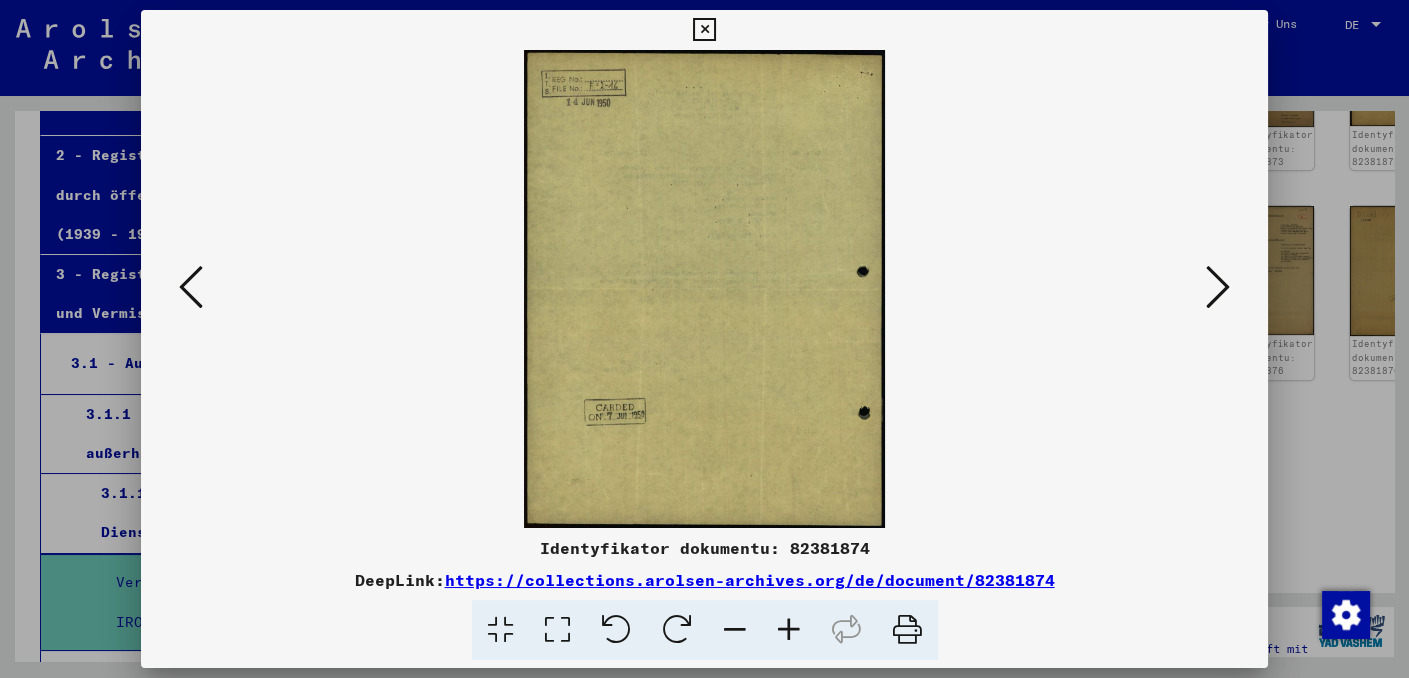 click at bounding box center [1218, 287] 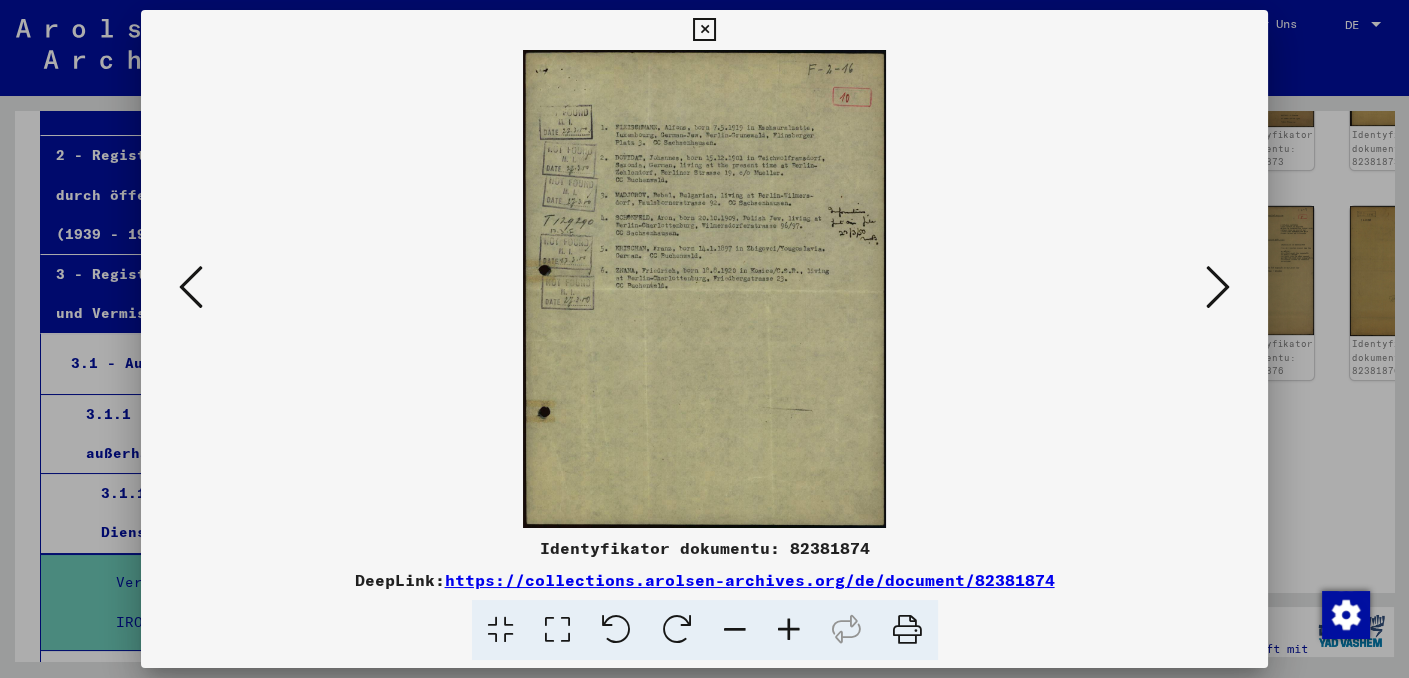 click at bounding box center (1218, 287) 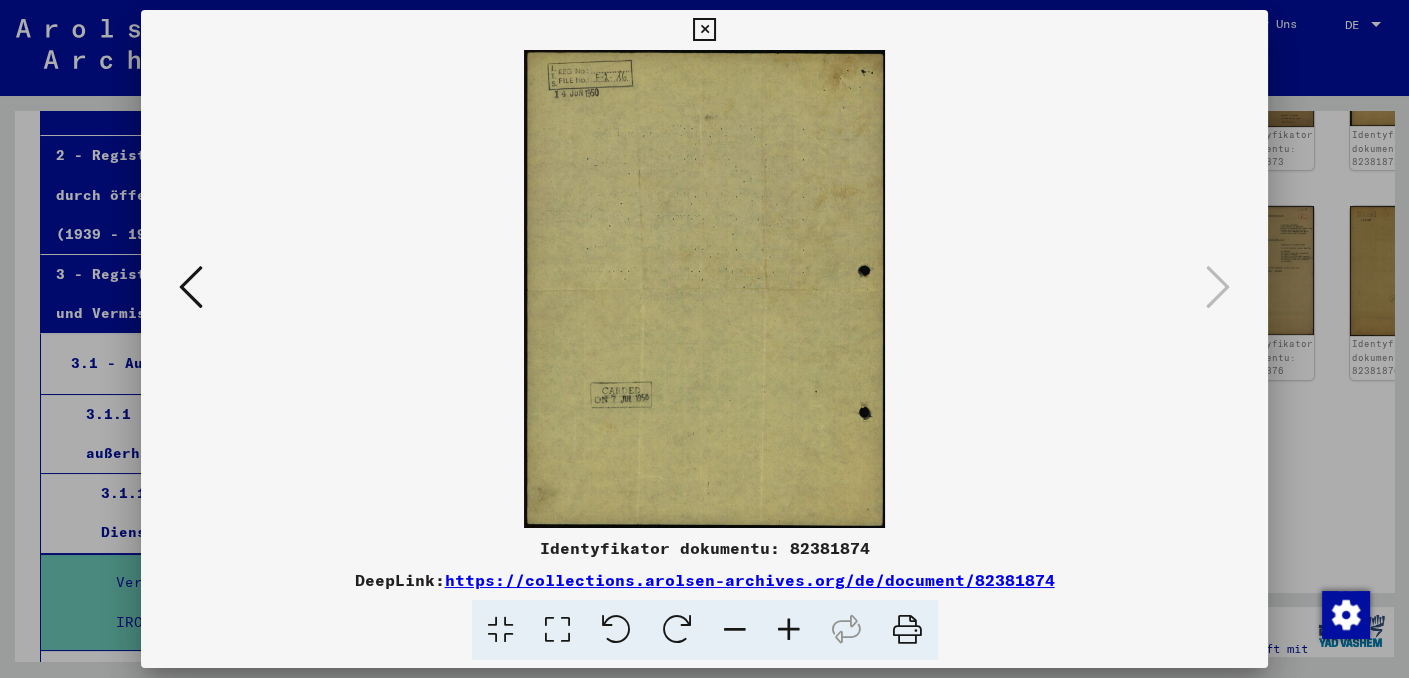 click at bounding box center [616, 630] 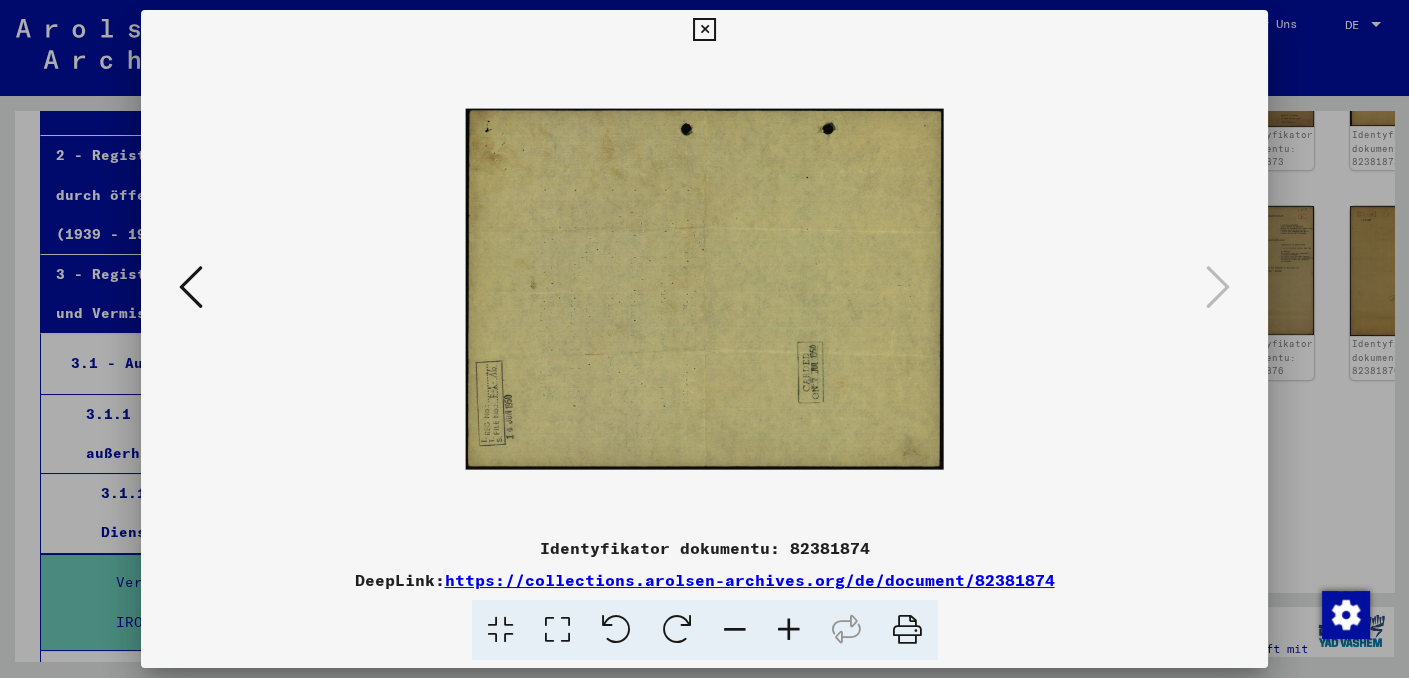 click at bounding box center [677, 630] 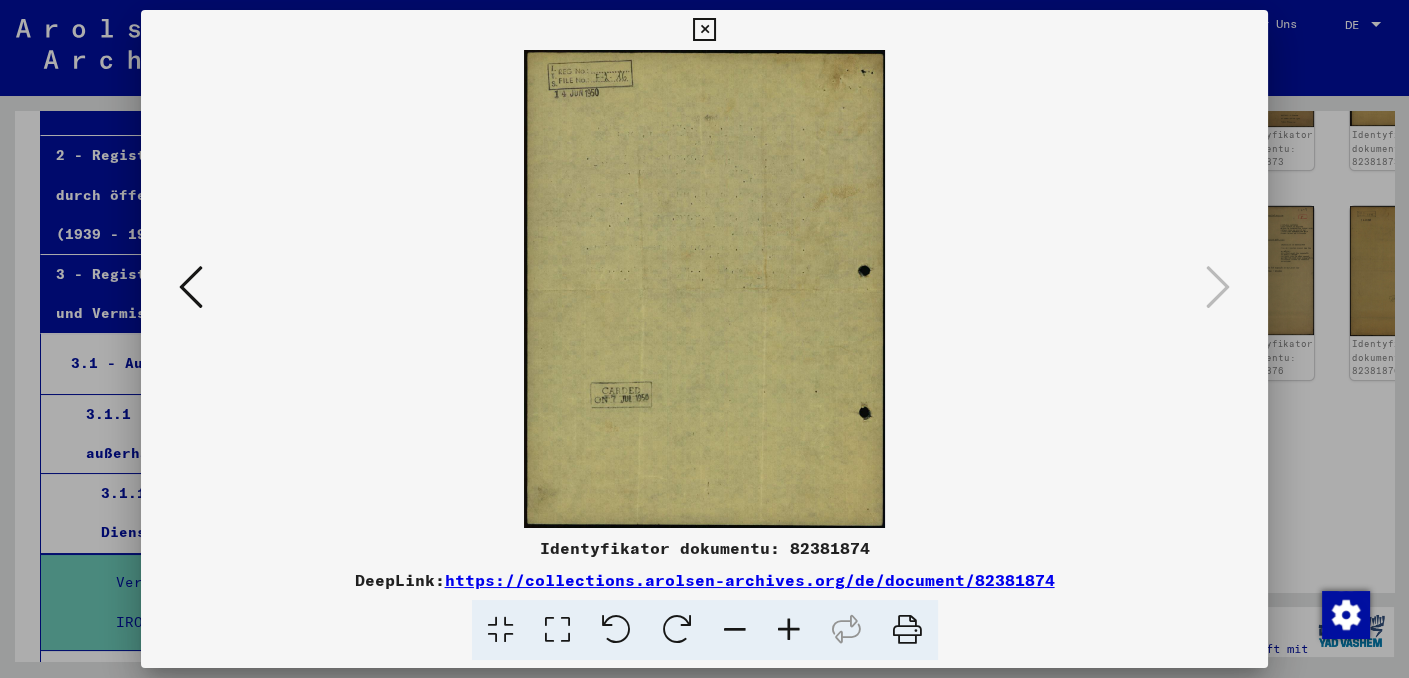 click at bounding box center [704, 30] 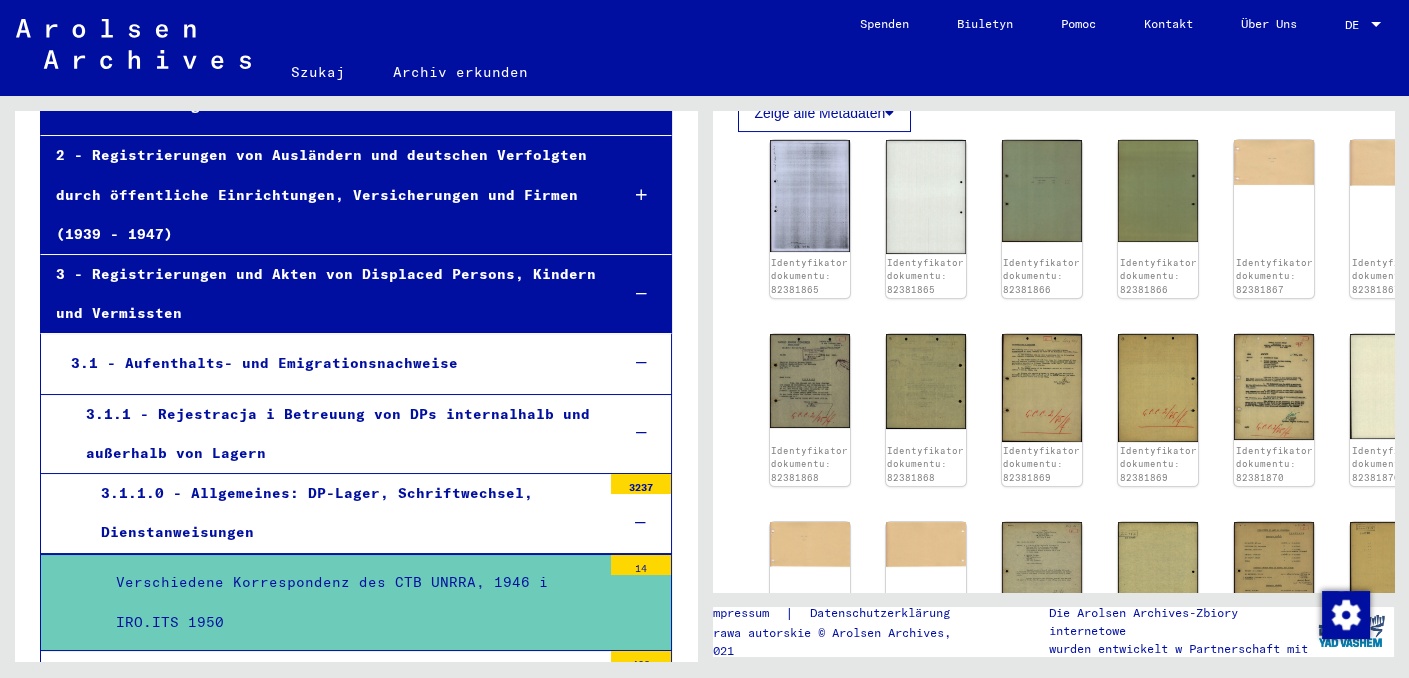 scroll, scrollTop: 400, scrollLeft: 0, axis: vertical 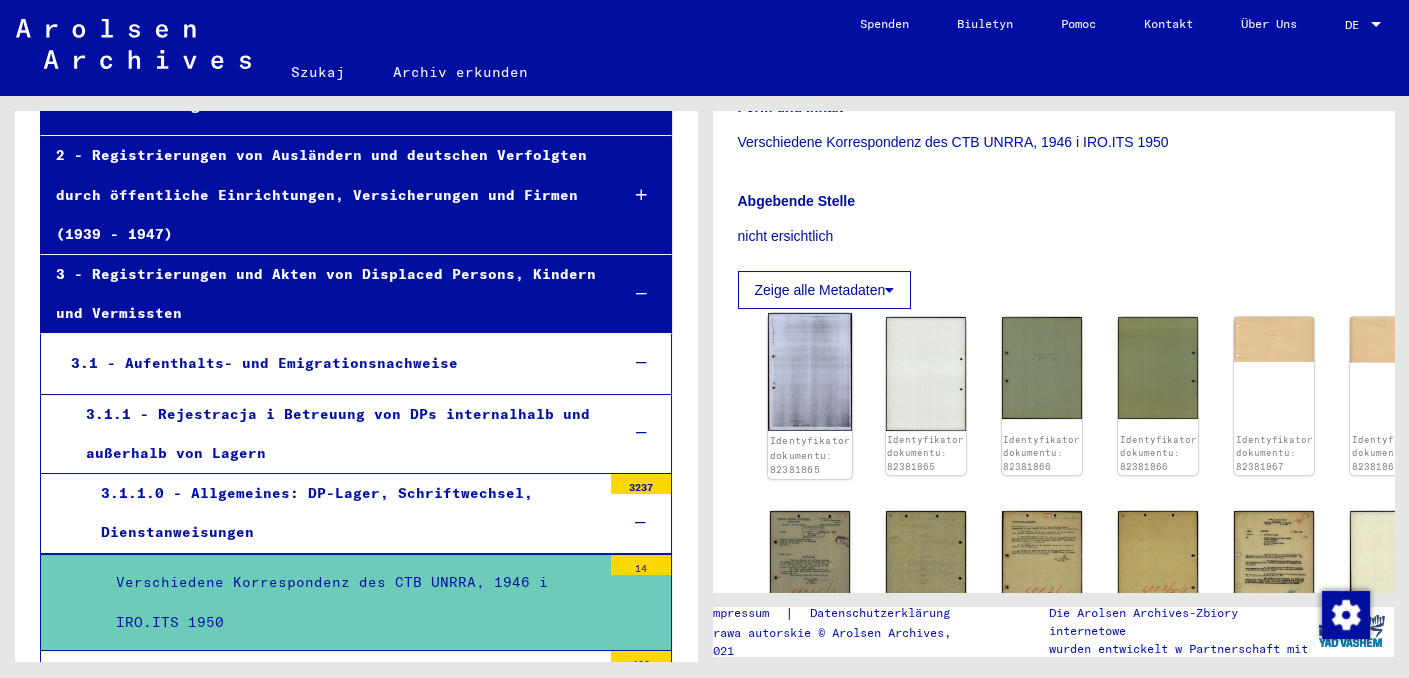click 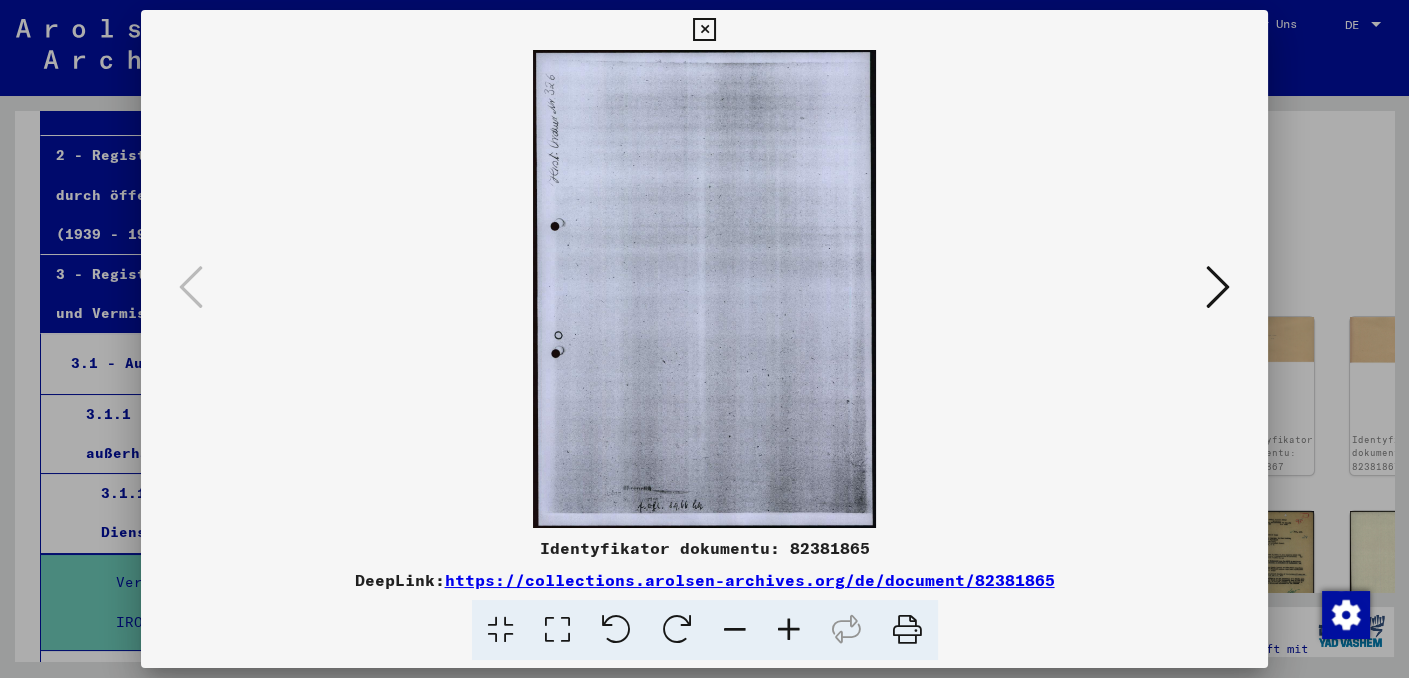 click at bounding box center (1218, 287) 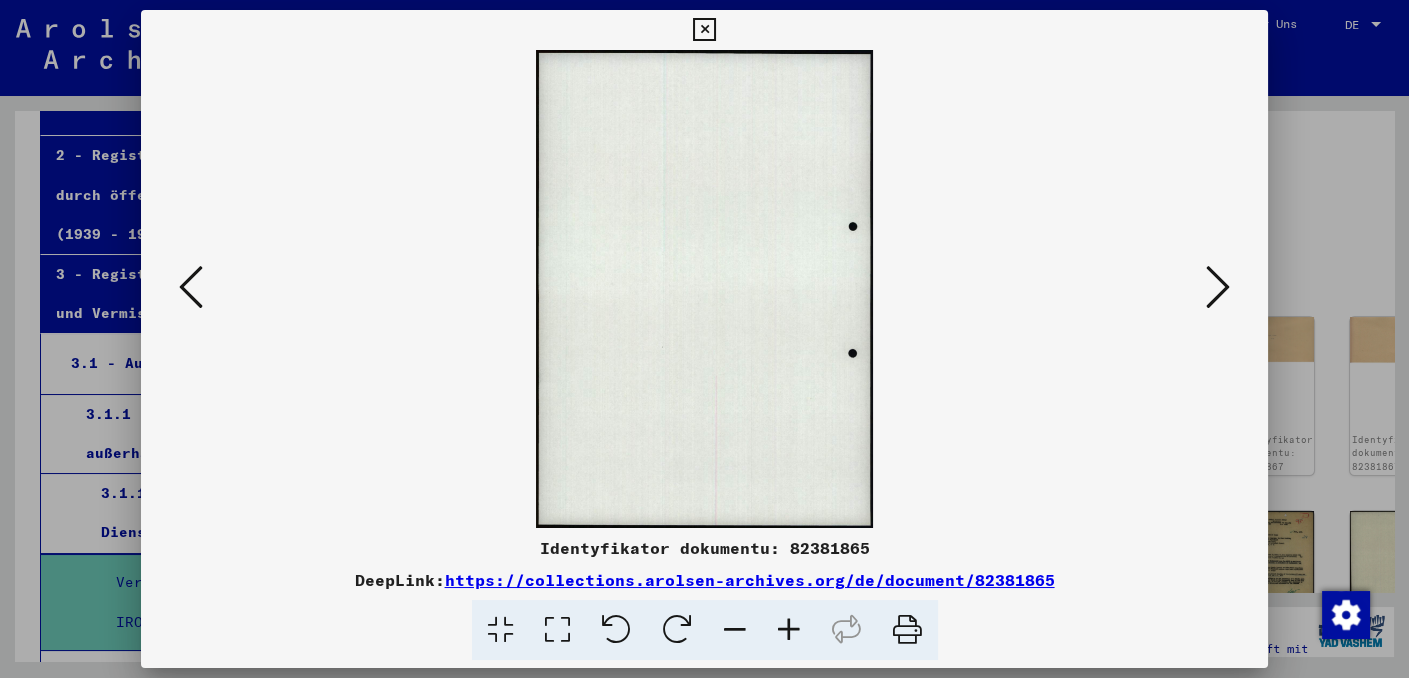 click at bounding box center [1218, 287] 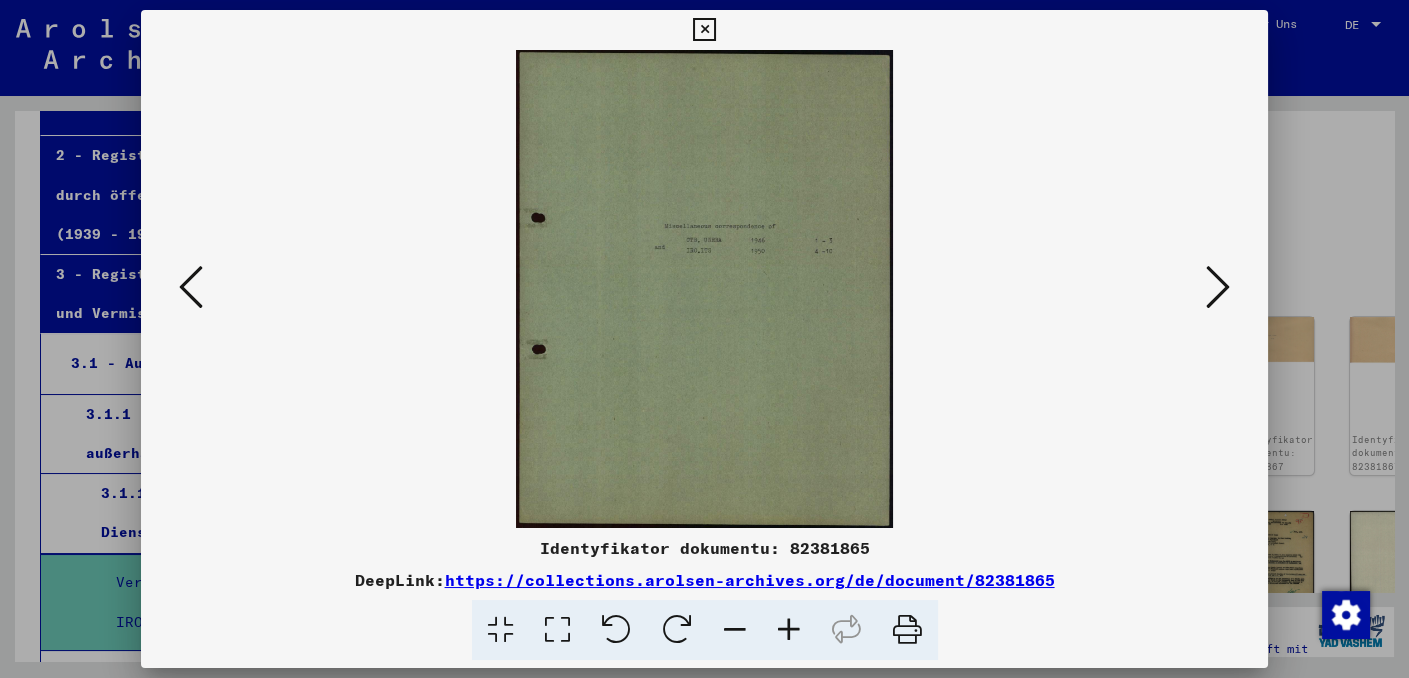 click at bounding box center [1218, 287] 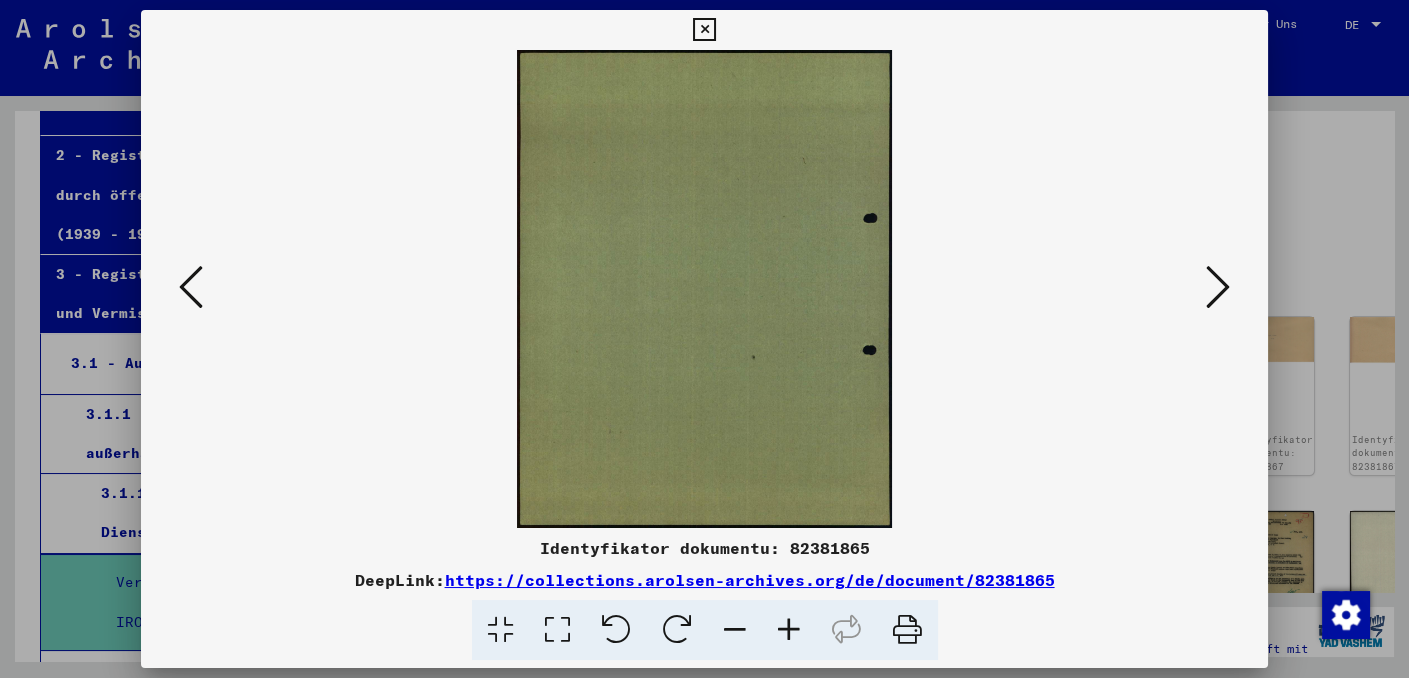click at bounding box center [1218, 287] 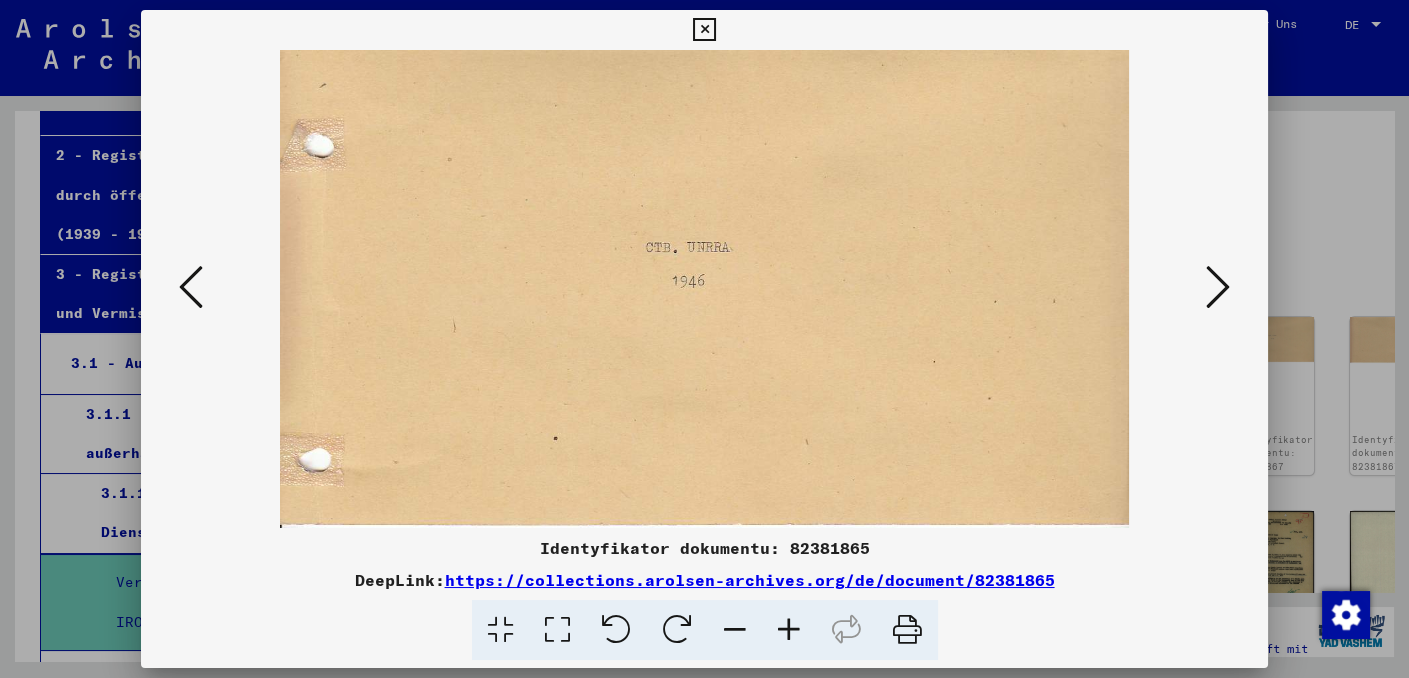 click at bounding box center (1218, 287) 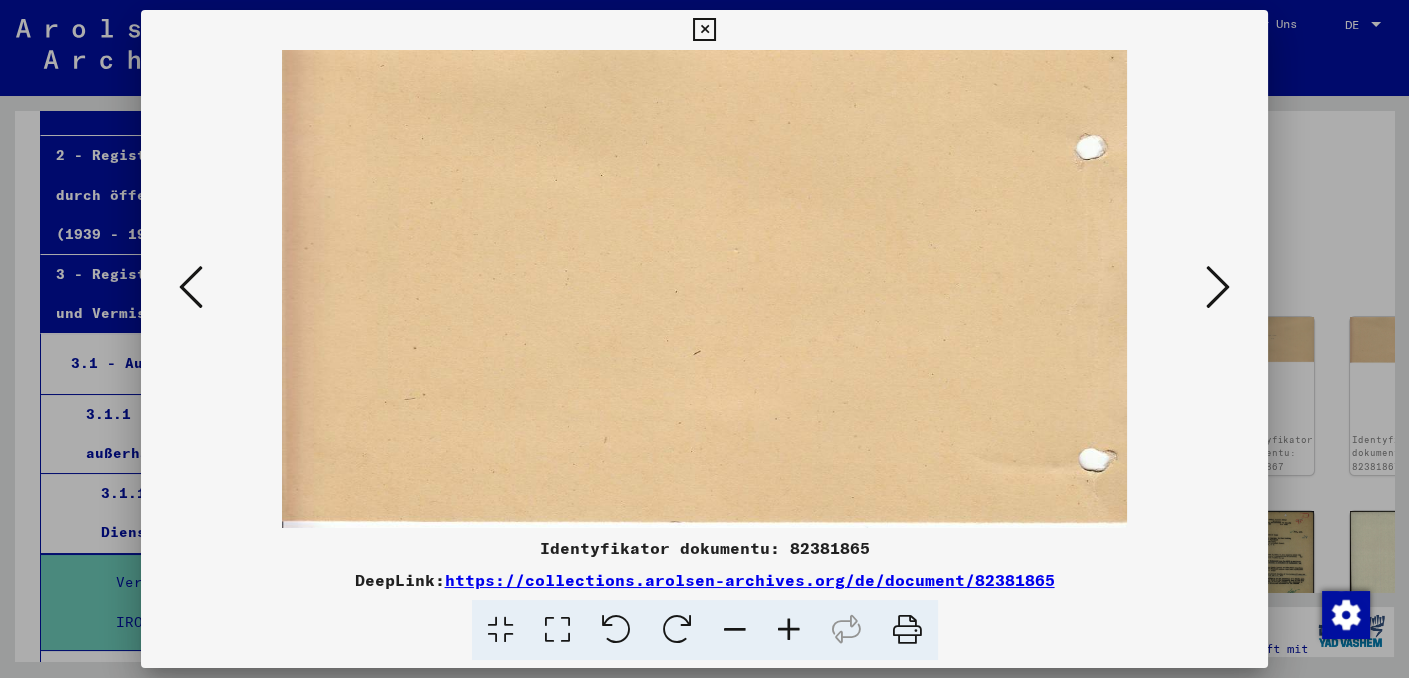 click at bounding box center [1218, 287] 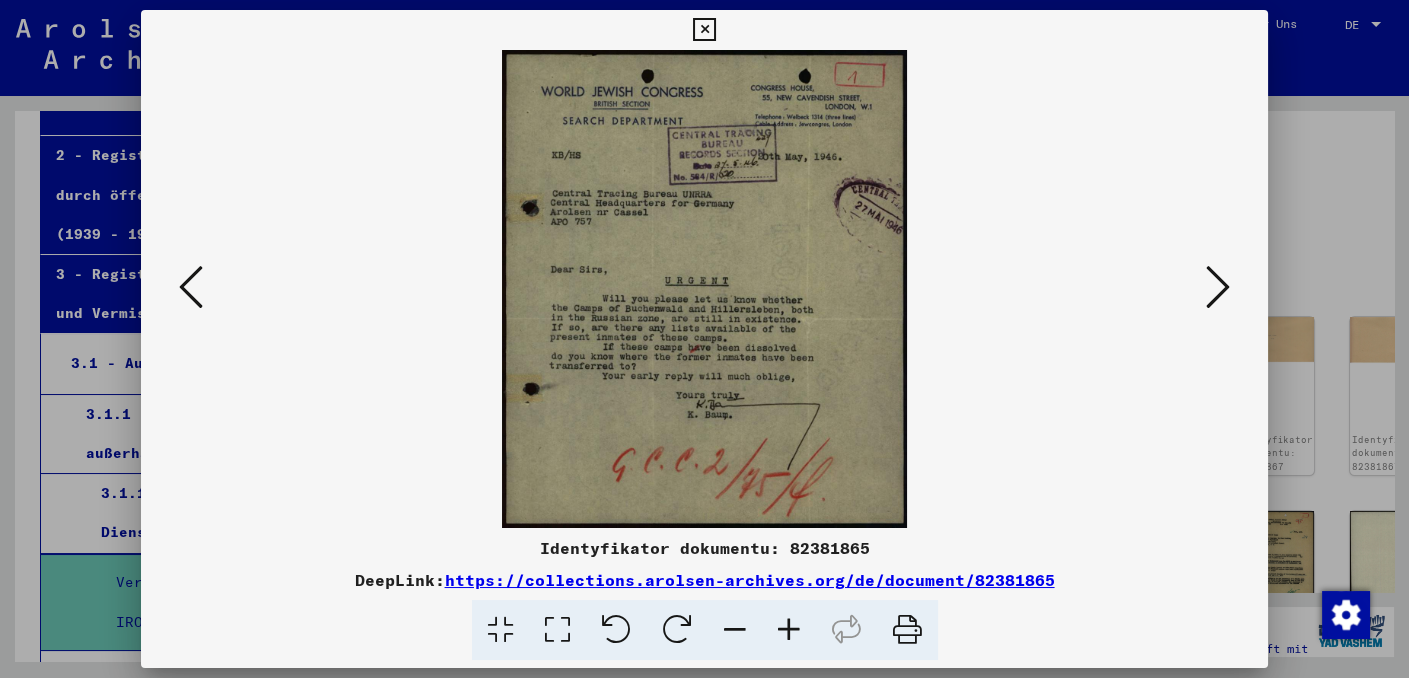 click at bounding box center [1218, 287] 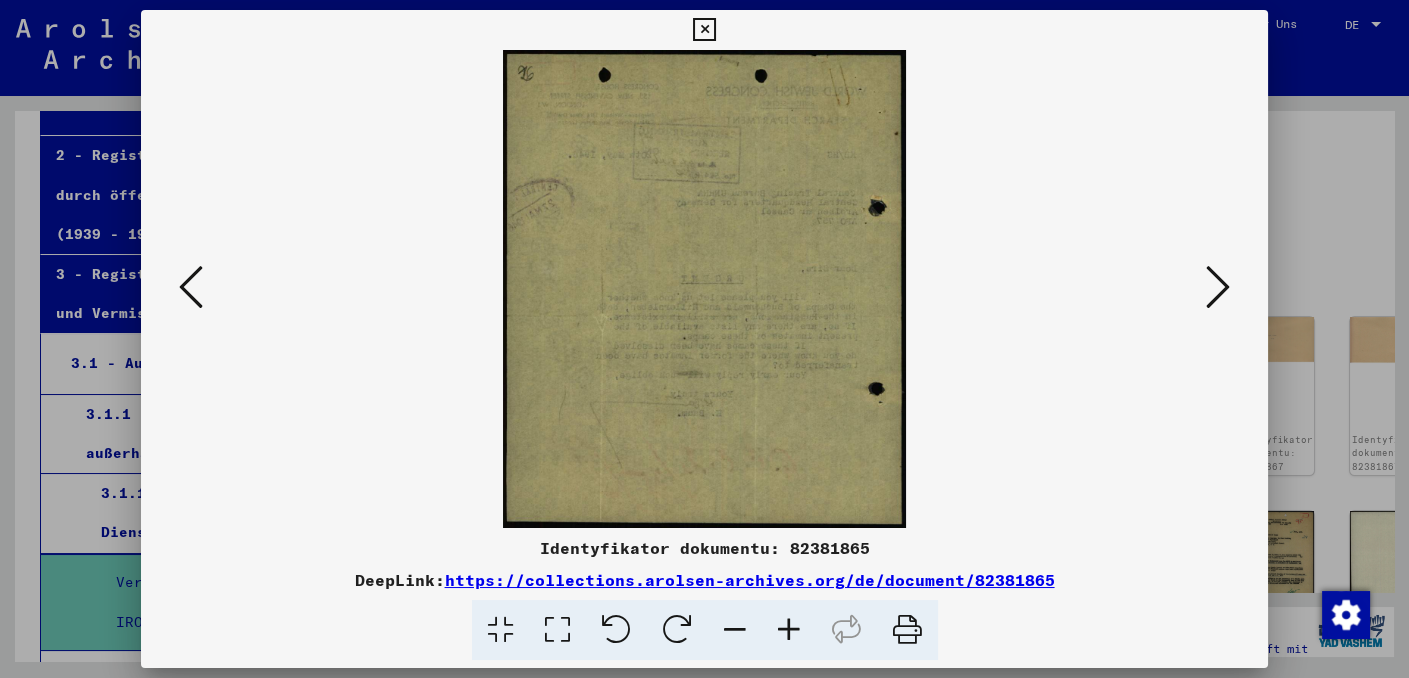 click at bounding box center (191, 287) 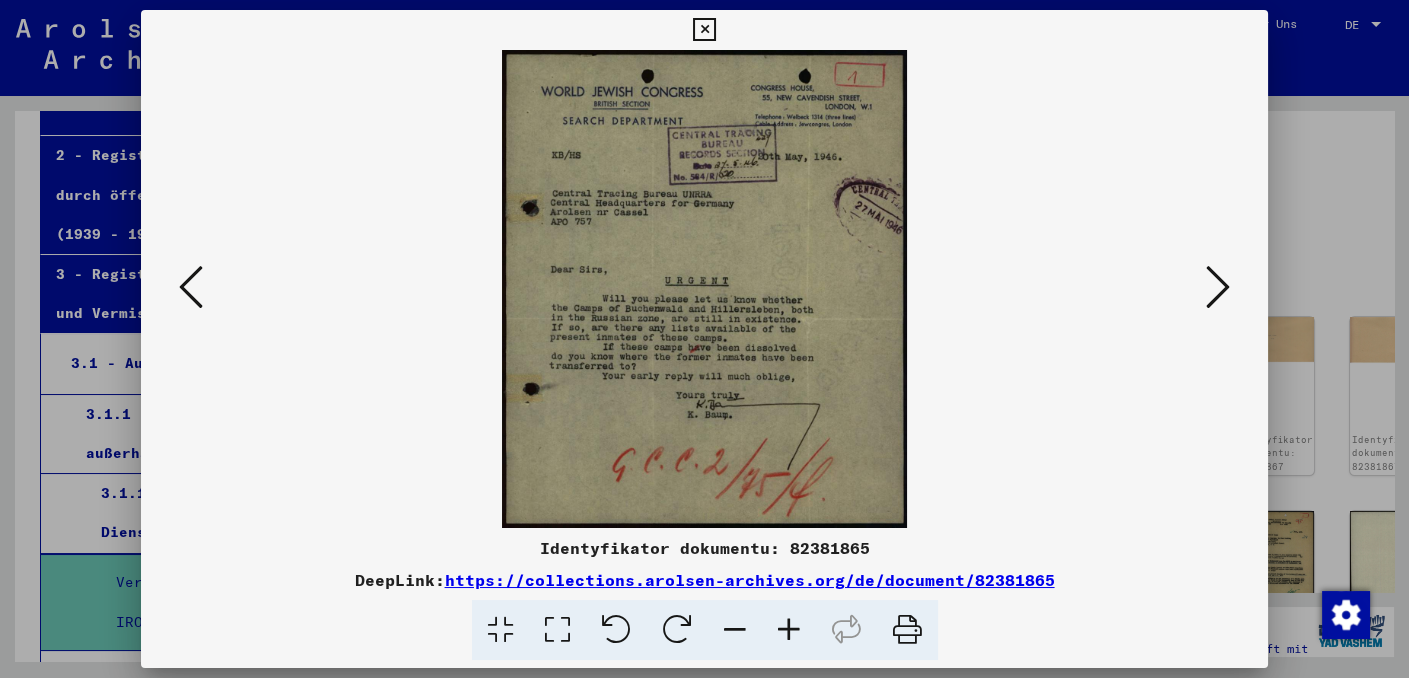 click at bounding box center (789, 630) 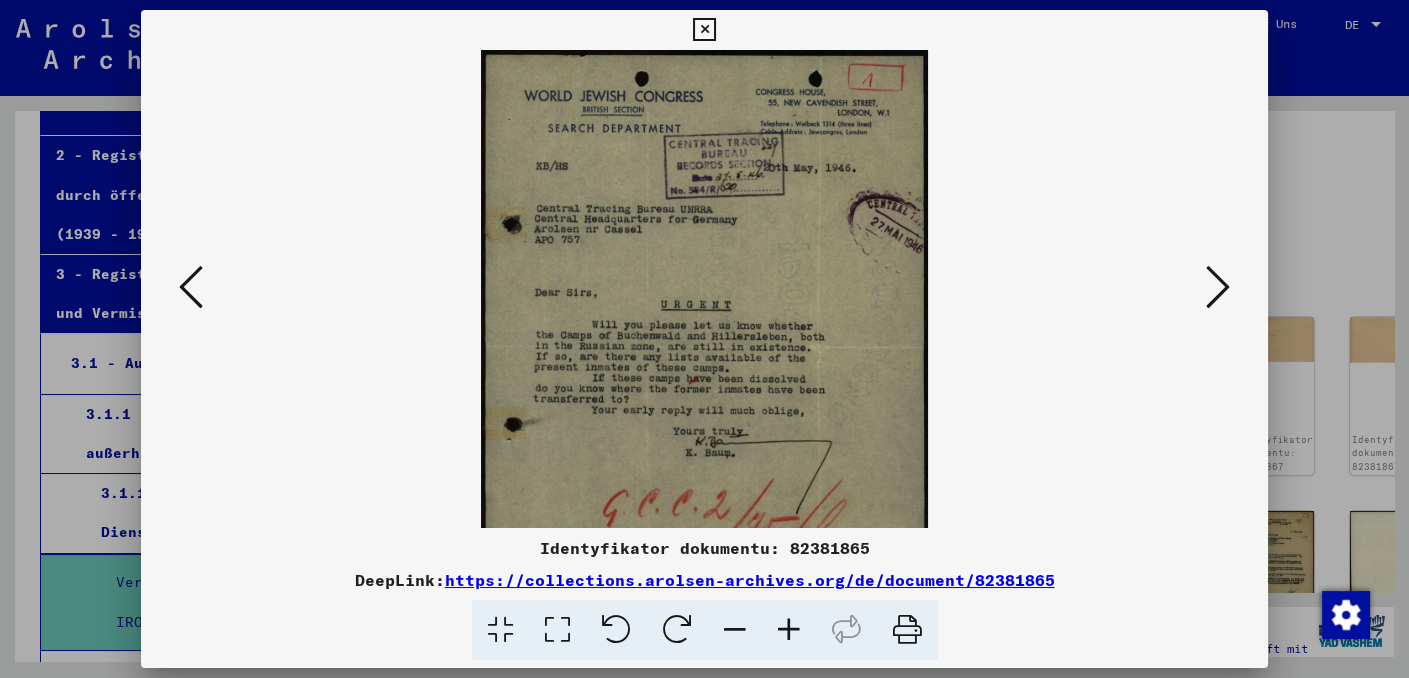 click at bounding box center [789, 630] 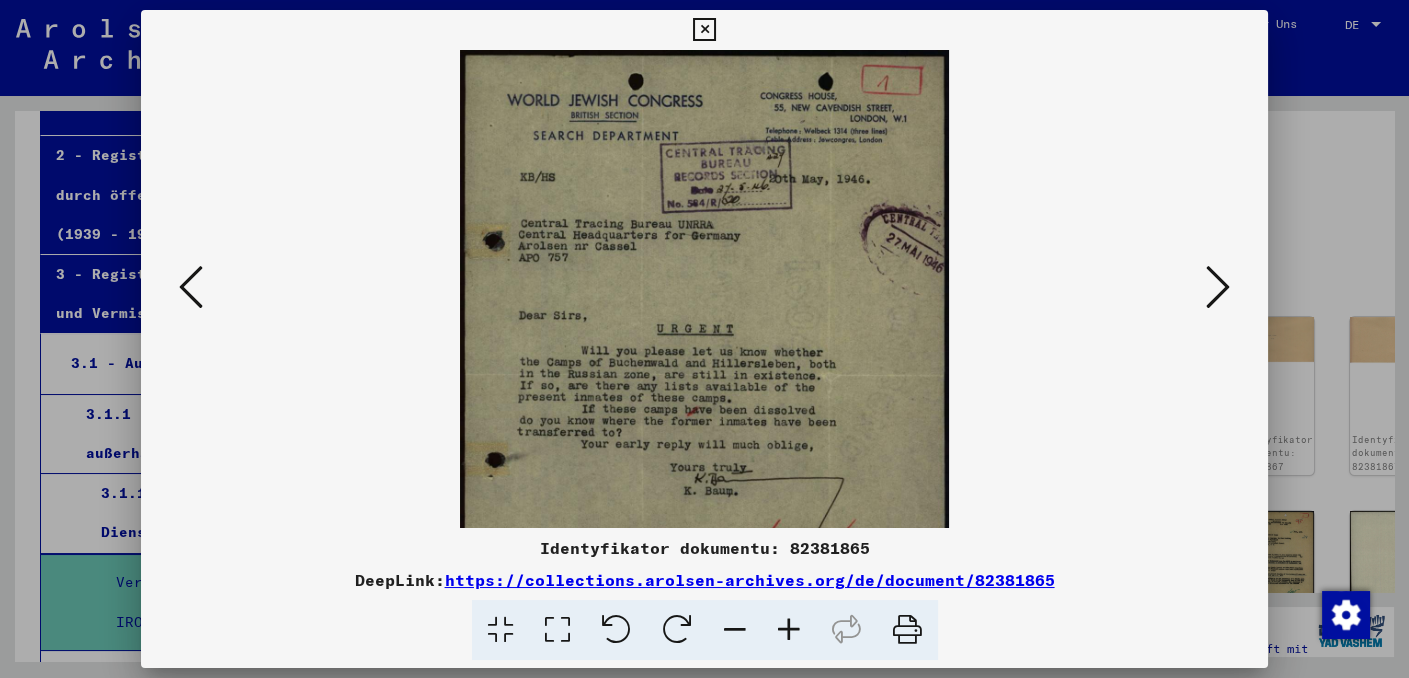 click at bounding box center [789, 630] 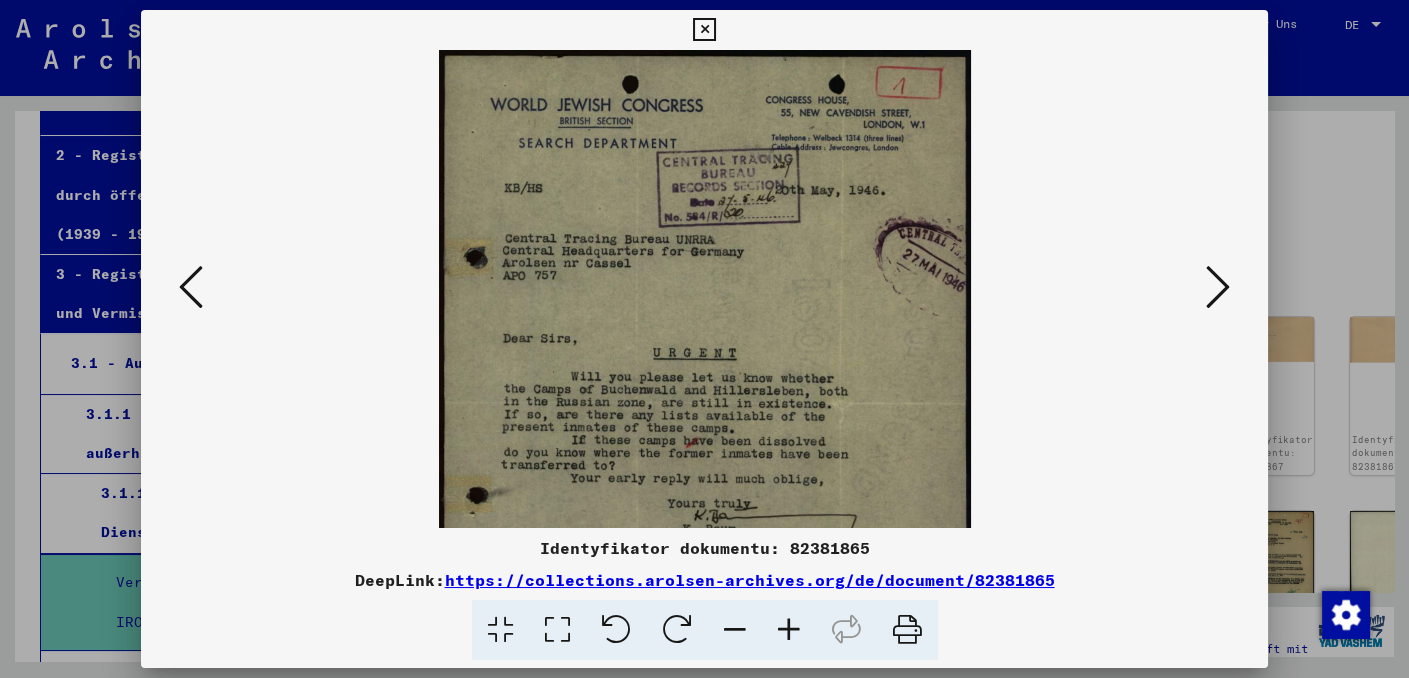 click at bounding box center (789, 630) 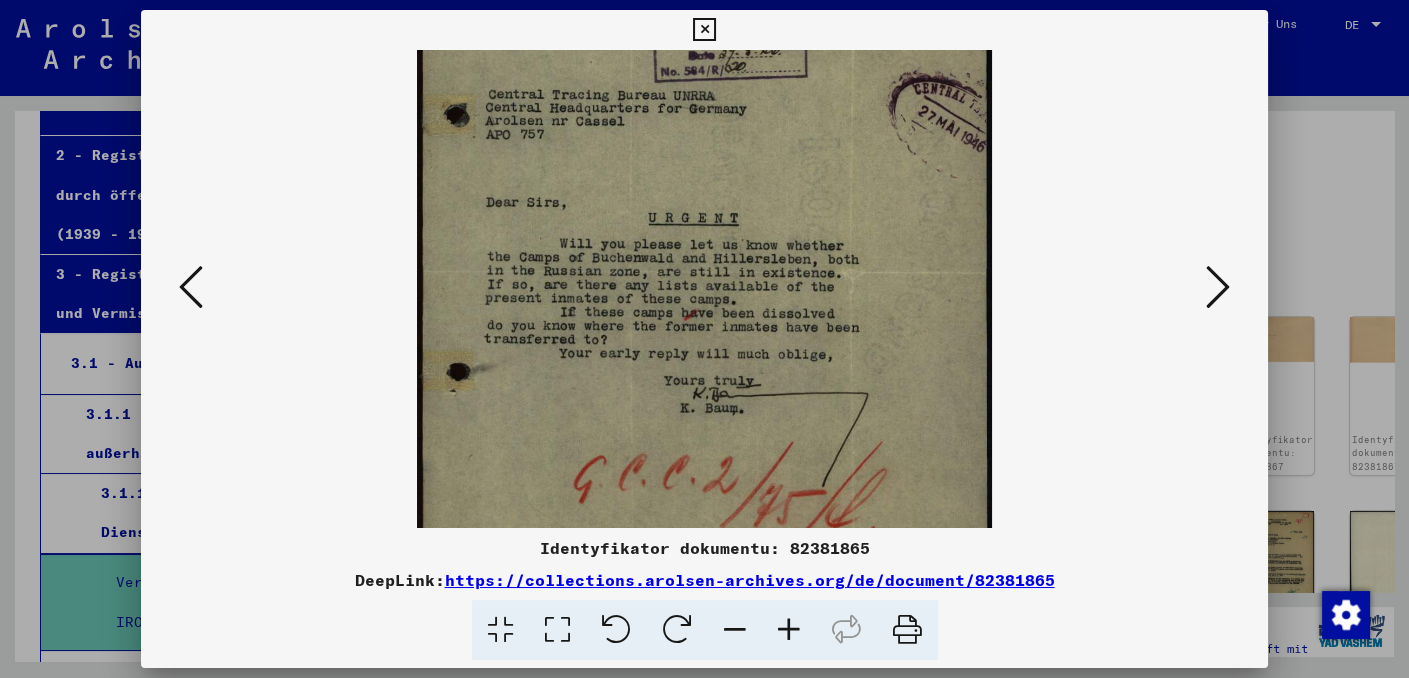 drag, startPoint x: 862, startPoint y: 433, endPoint x: 854, endPoint y: 272, distance: 161.19864 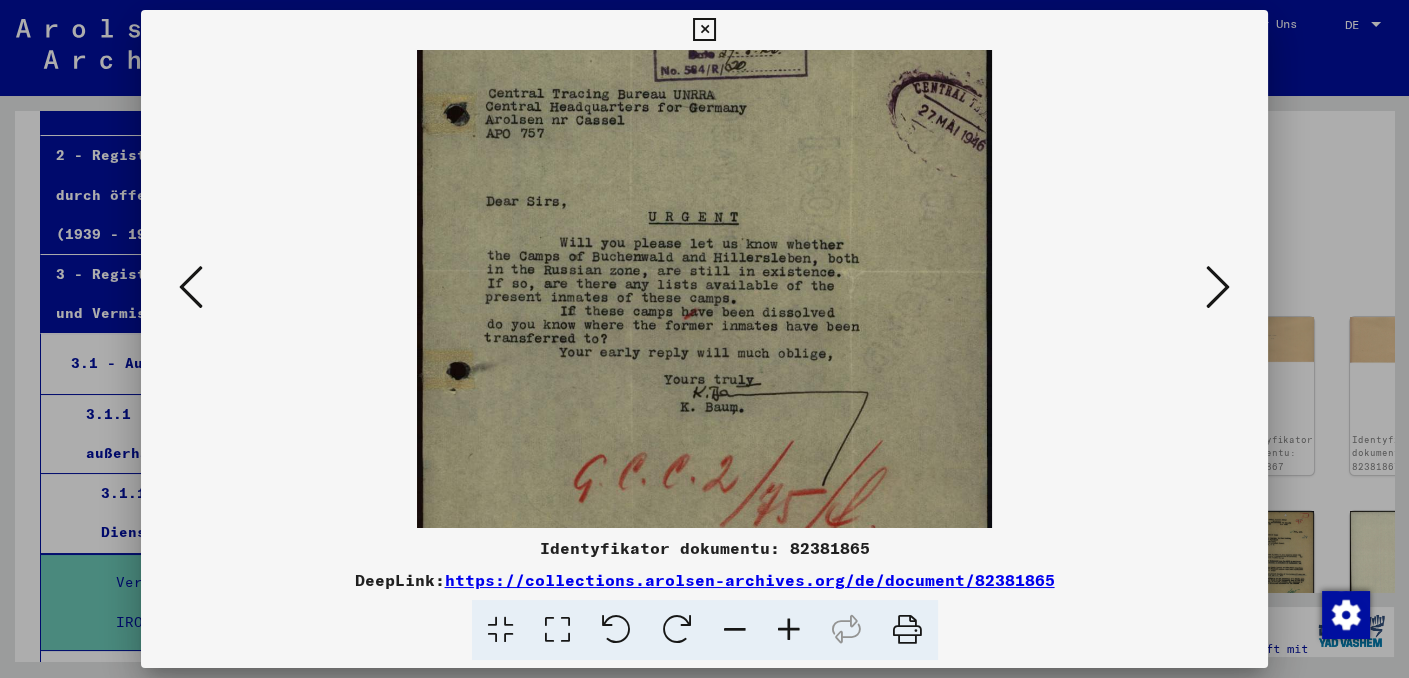 scroll, scrollTop: 200, scrollLeft: 0, axis: vertical 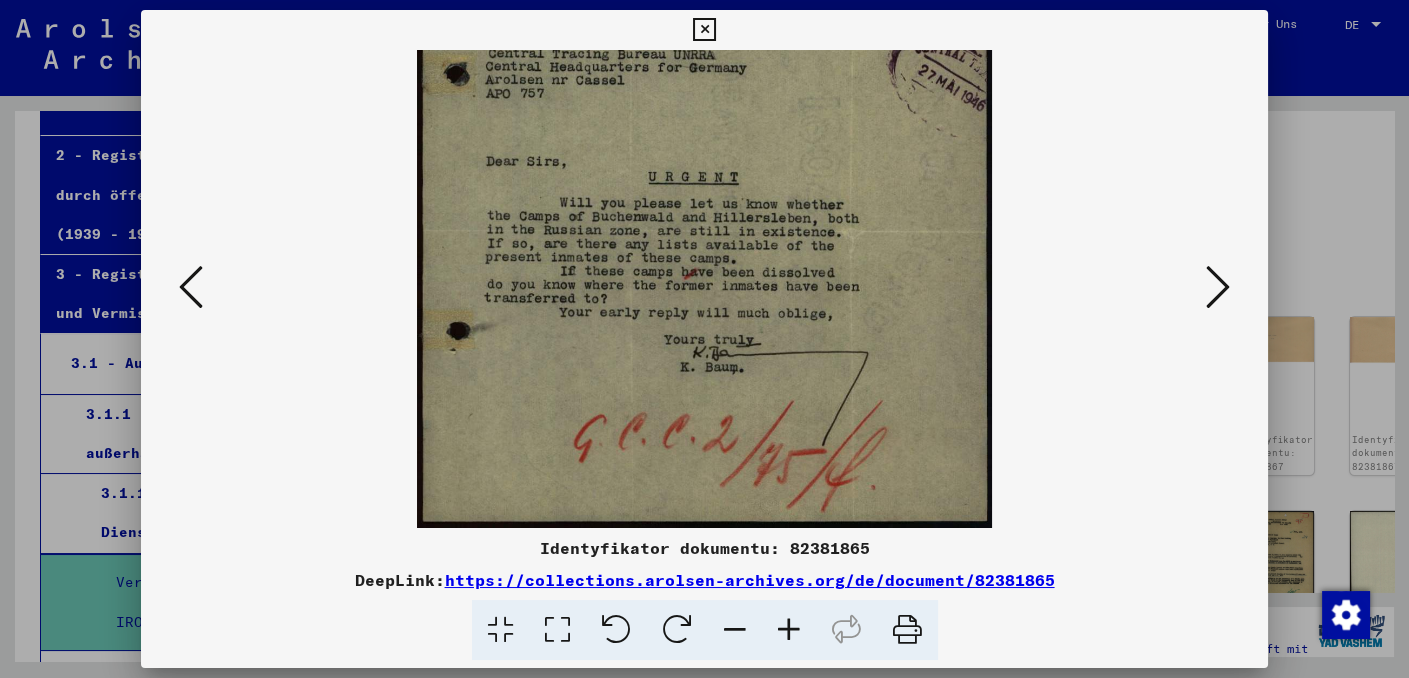 drag, startPoint x: 865, startPoint y: 458, endPoint x: 887, endPoint y: 253, distance: 206.17711 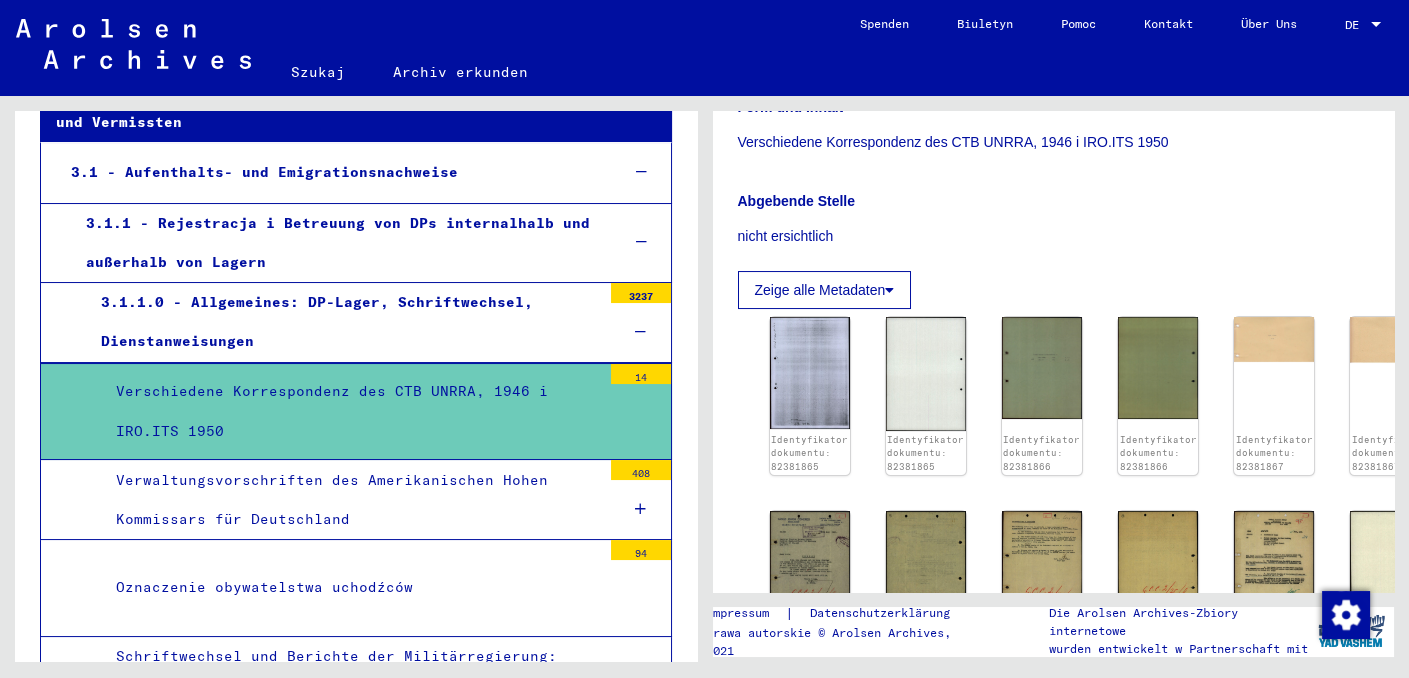 scroll, scrollTop: 400, scrollLeft: 0, axis: vertical 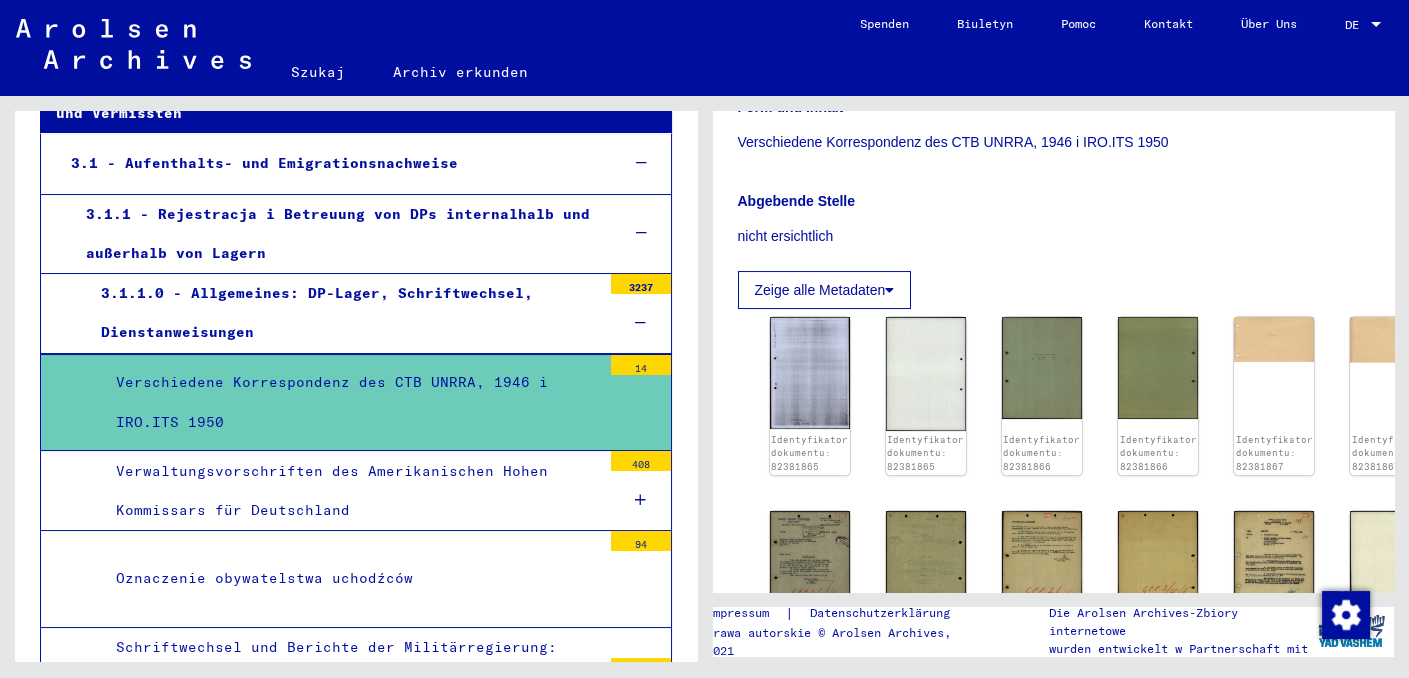 click on "Verwaltungsvorschriften des Amerikanischen Hohen Kommissars für Deutschland" at bounding box center [332, 490] 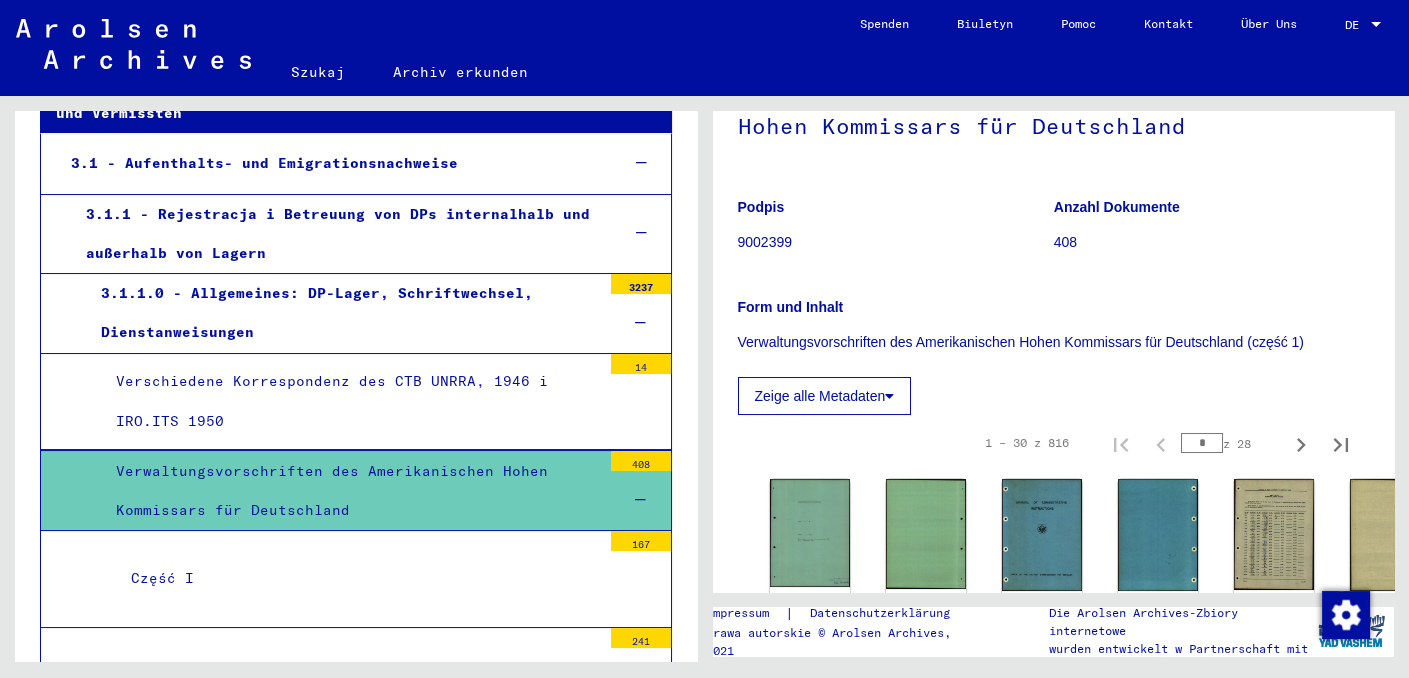 scroll, scrollTop: 300, scrollLeft: 0, axis: vertical 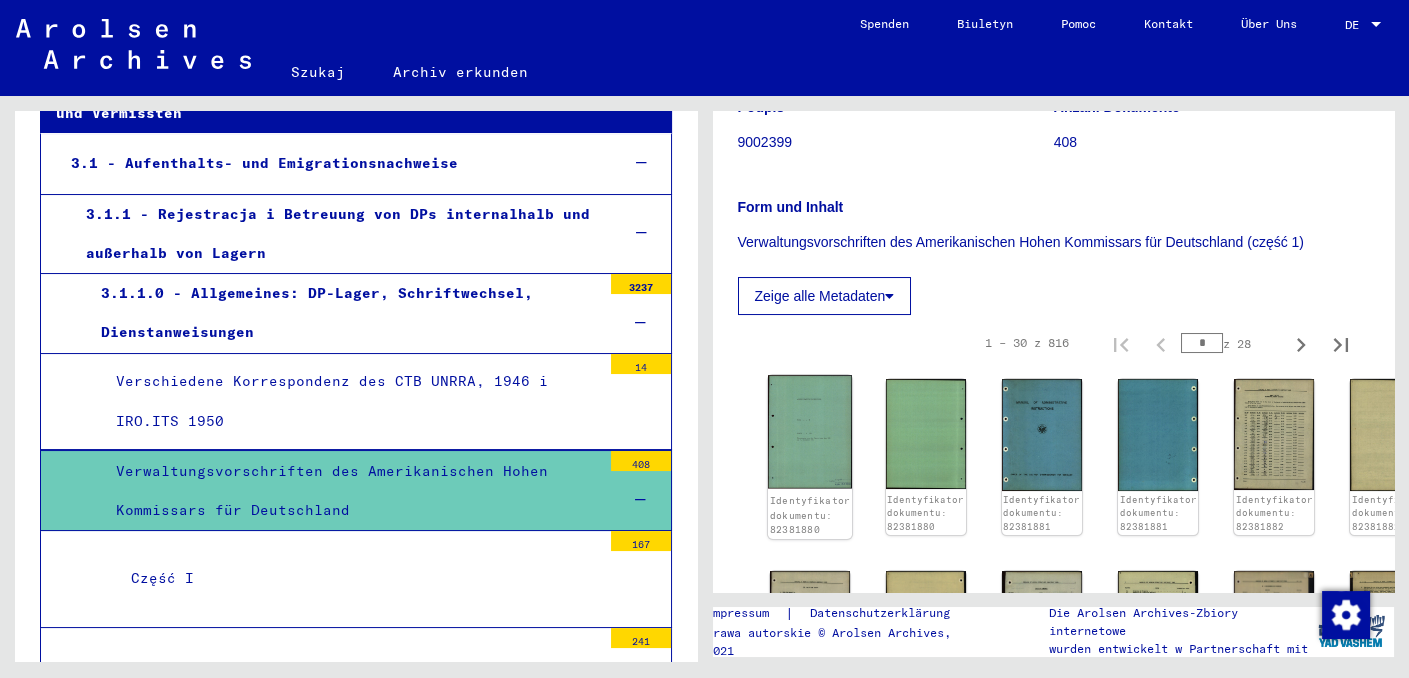 click 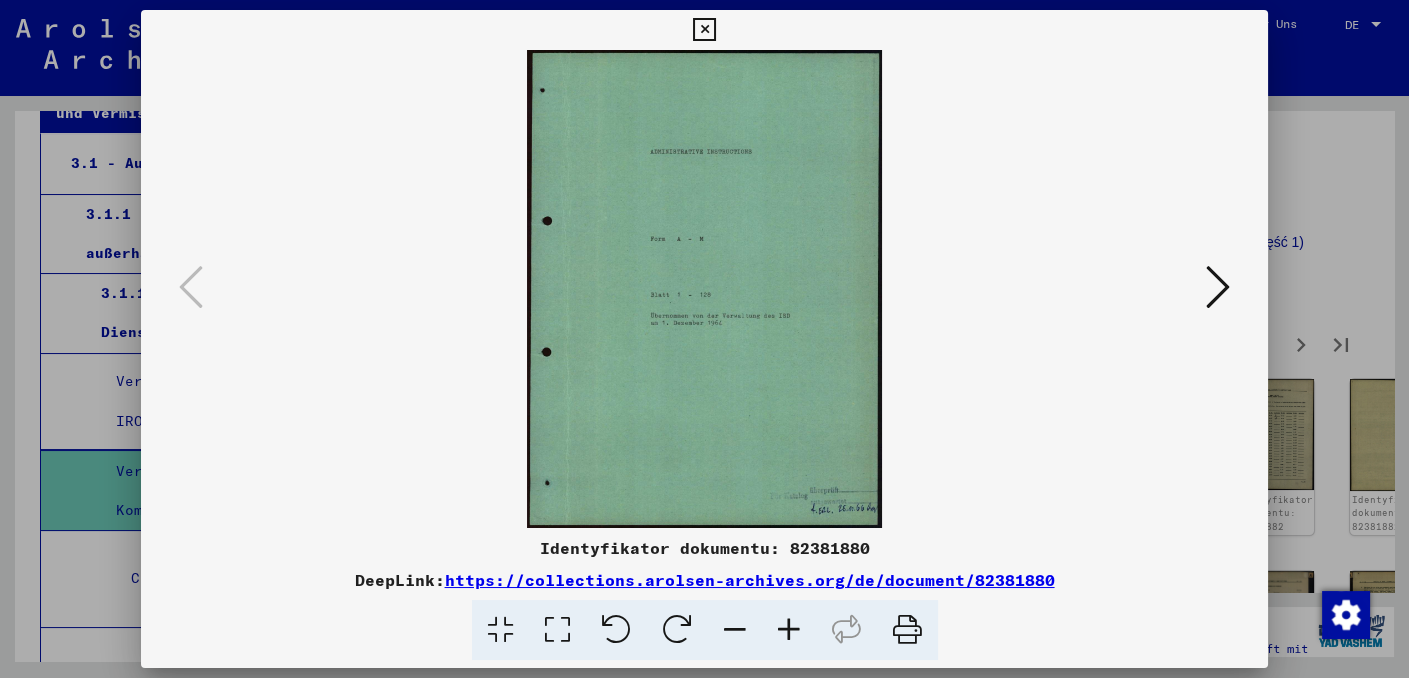 click at bounding box center (1218, 287) 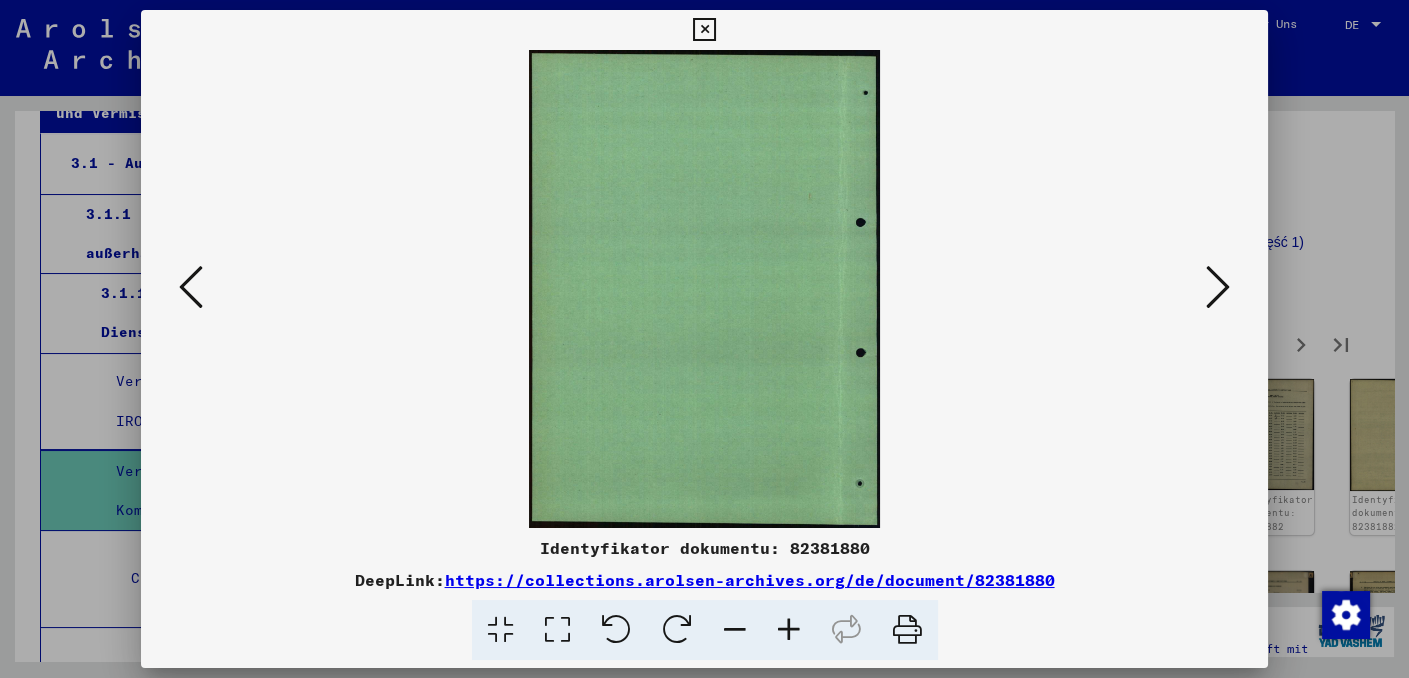click at bounding box center (1218, 287) 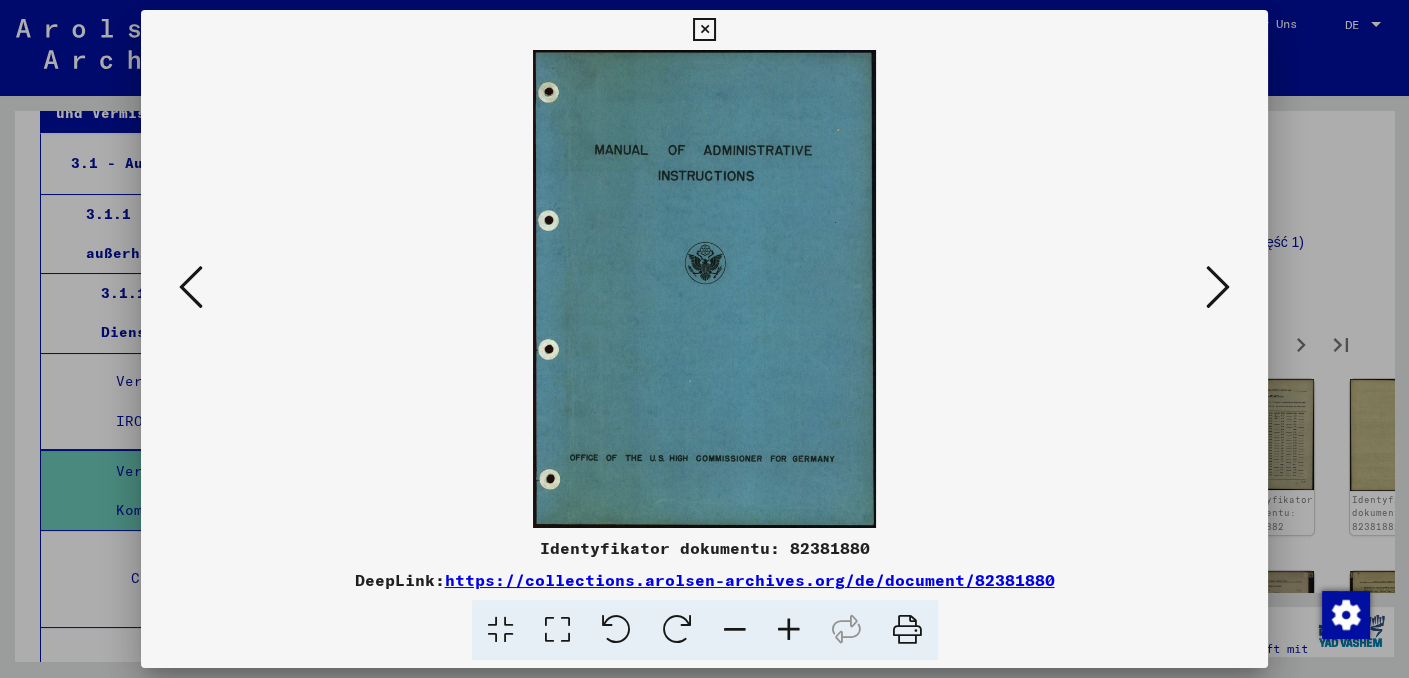 click at bounding box center (1218, 287) 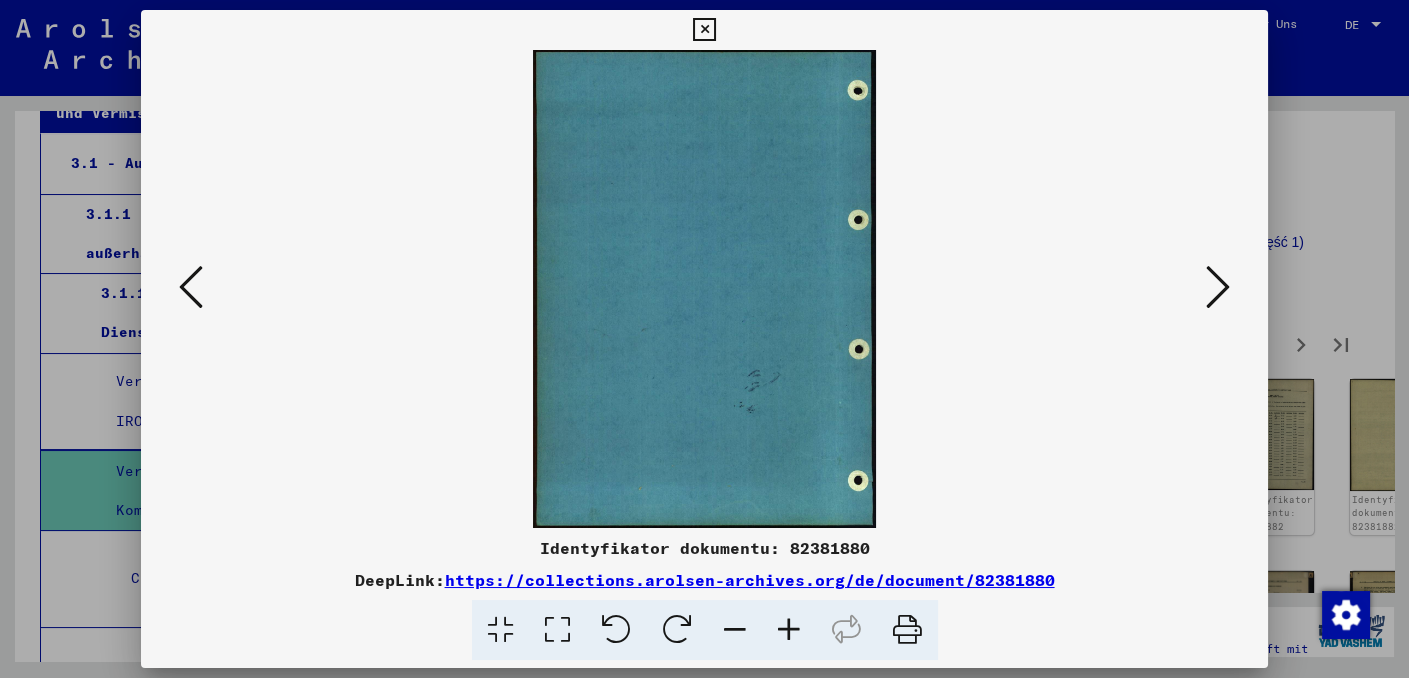 click at bounding box center [1218, 287] 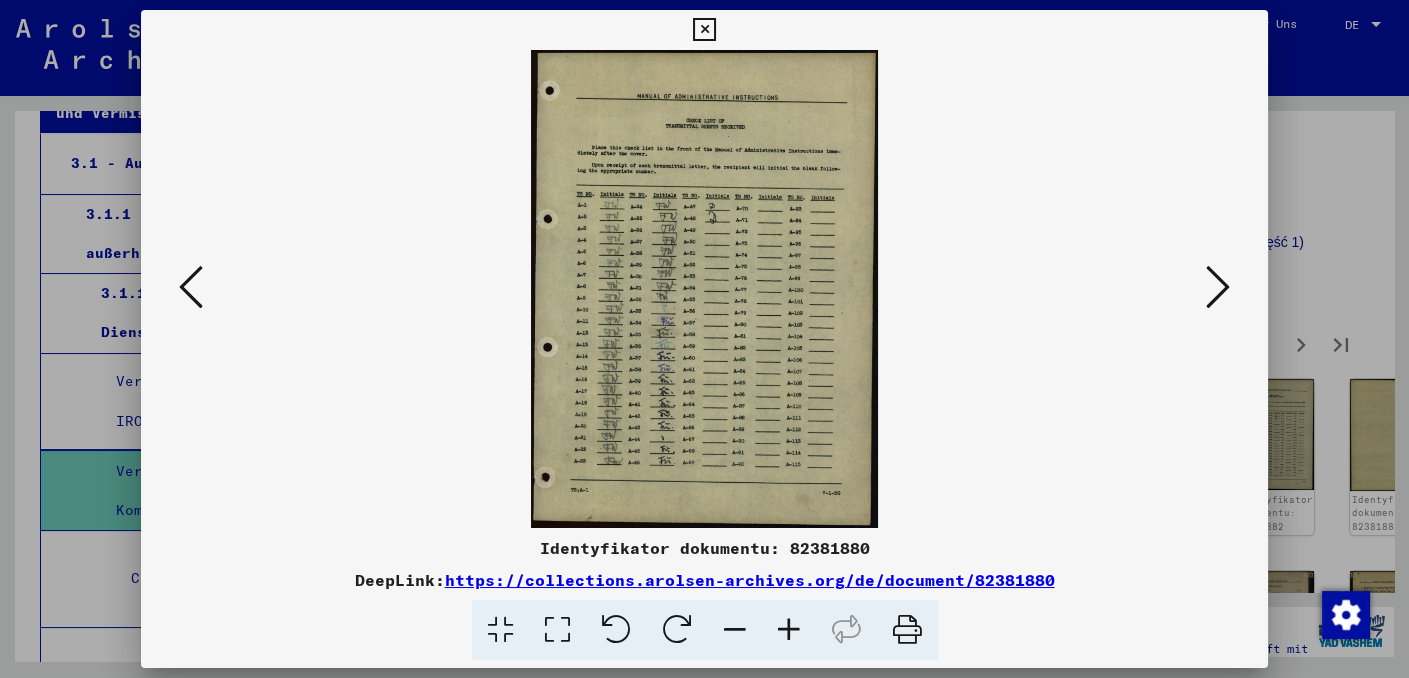 click at bounding box center (789, 630) 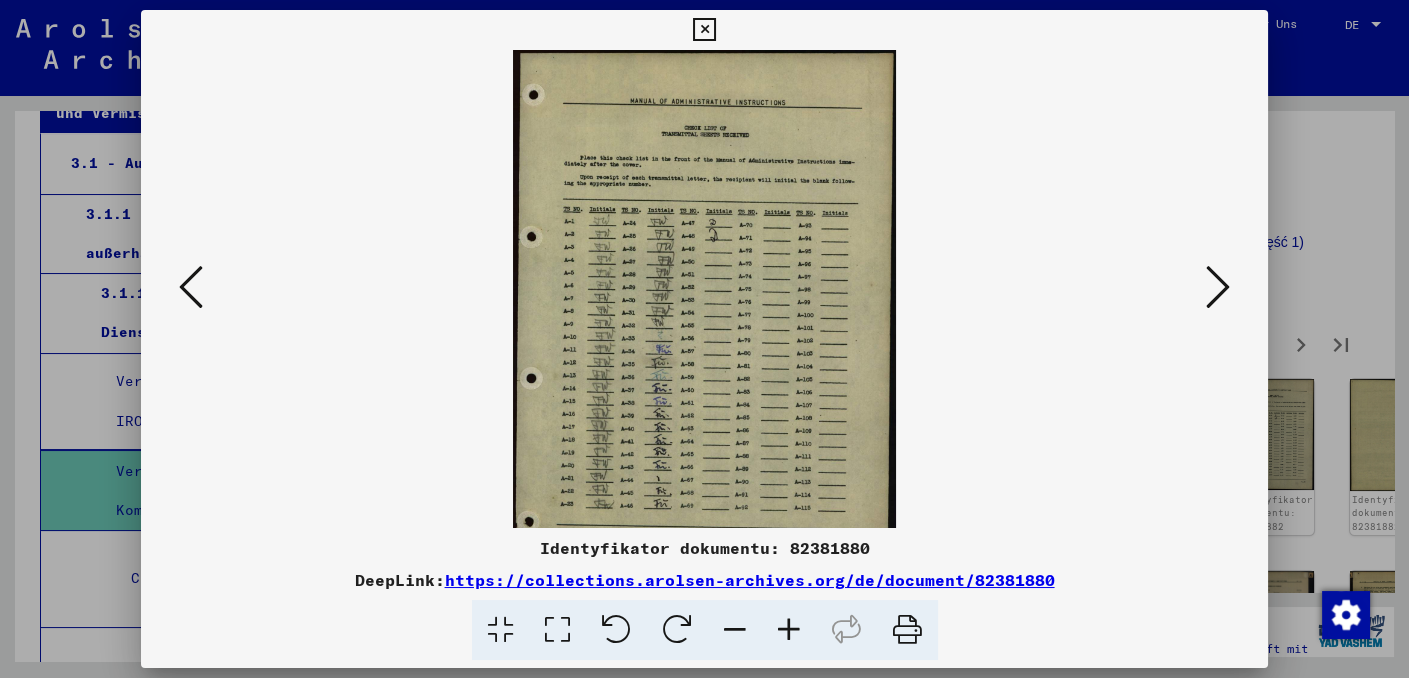 click at bounding box center [789, 630] 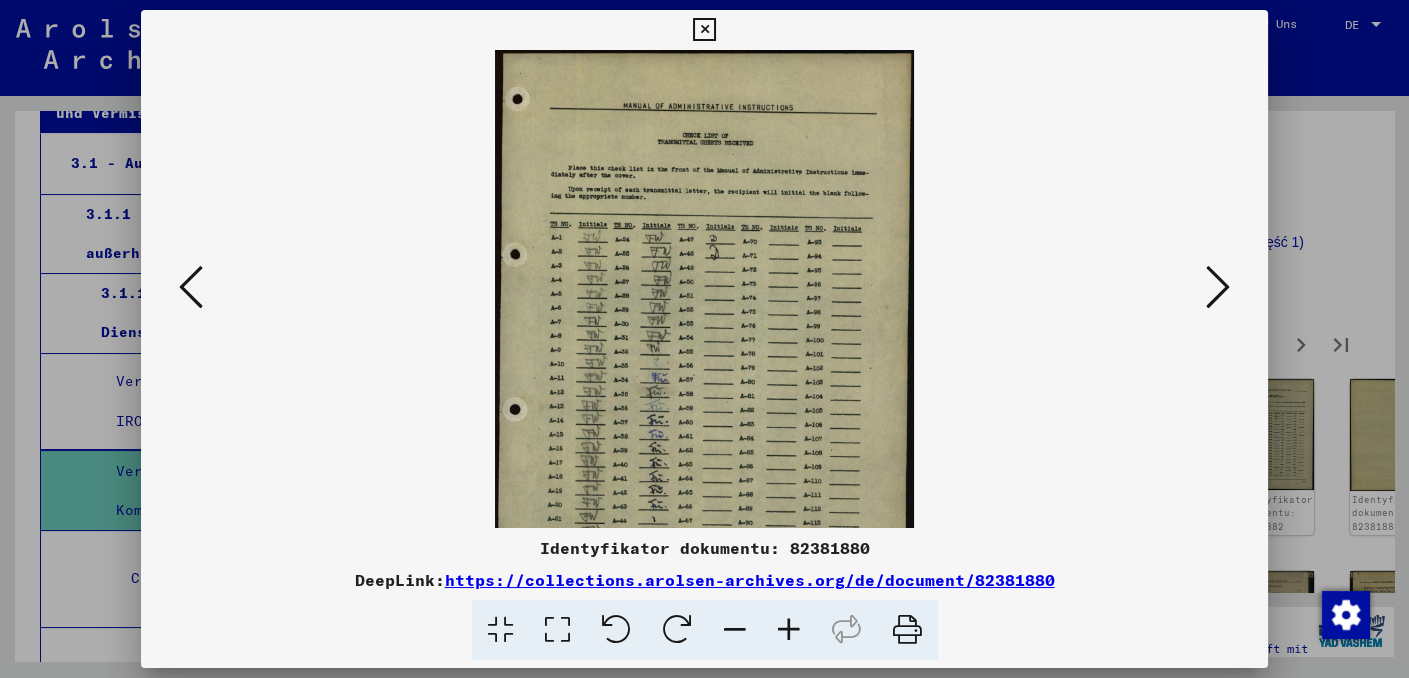 click at bounding box center [789, 630] 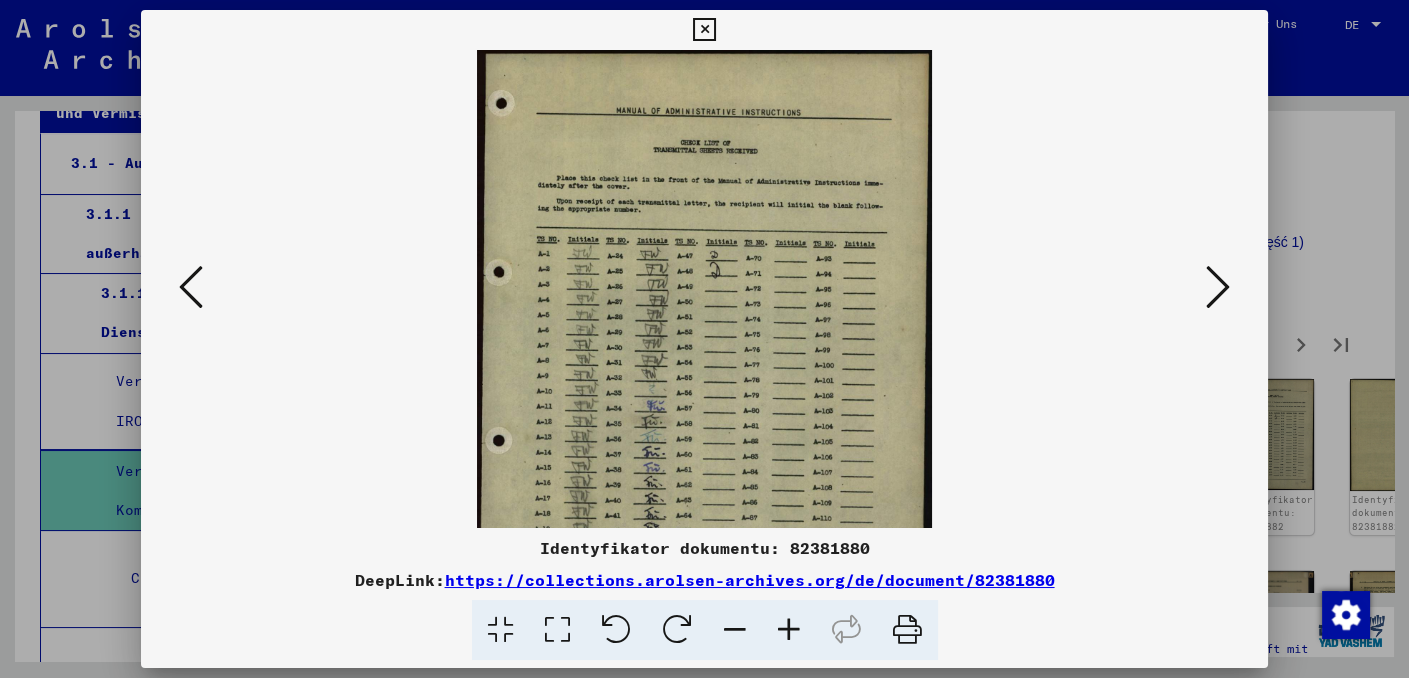 click at bounding box center [789, 630] 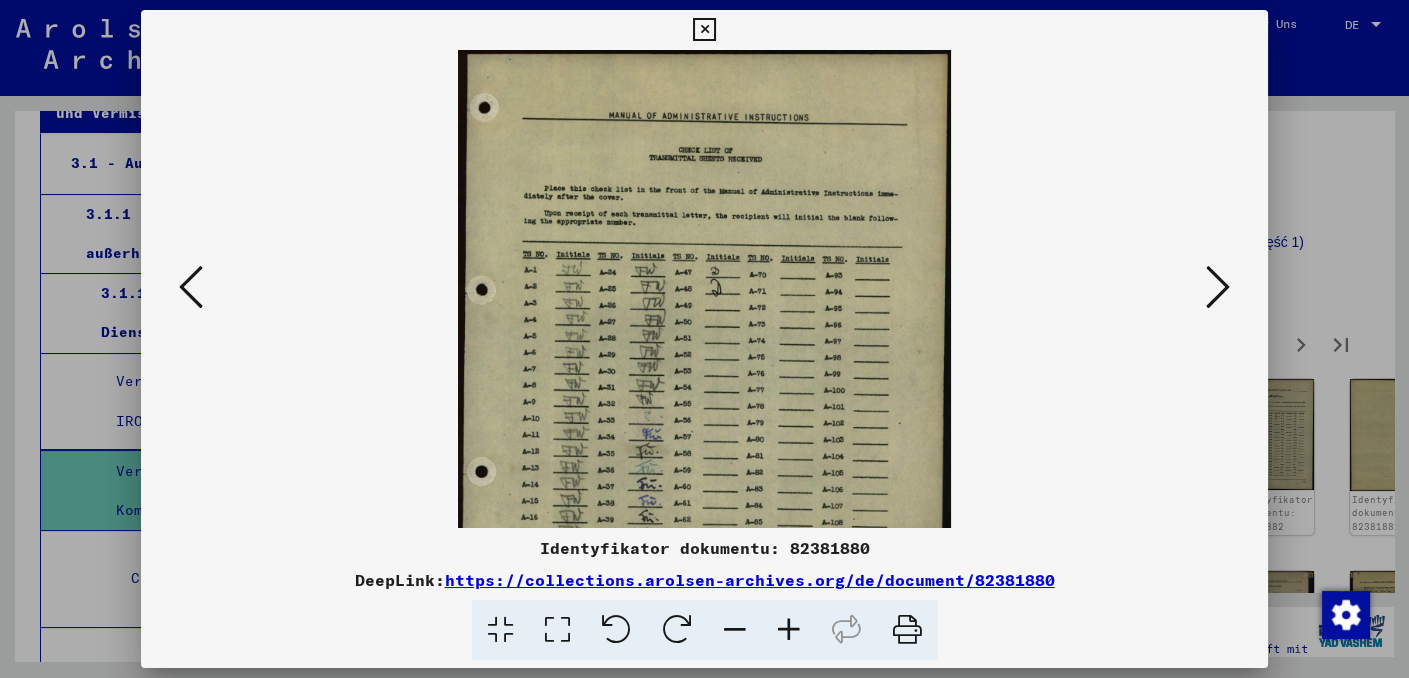 click at bounding box center [789, 630] 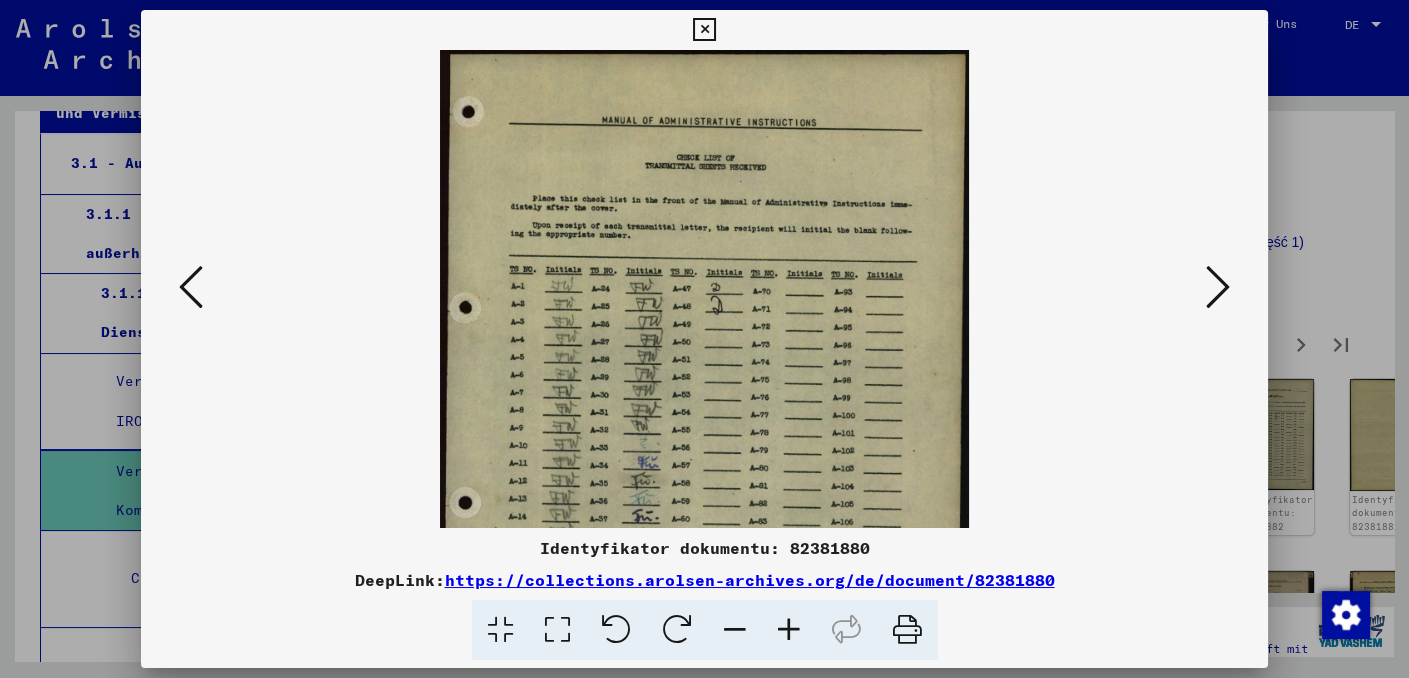 click at bounding box center (789, 630) 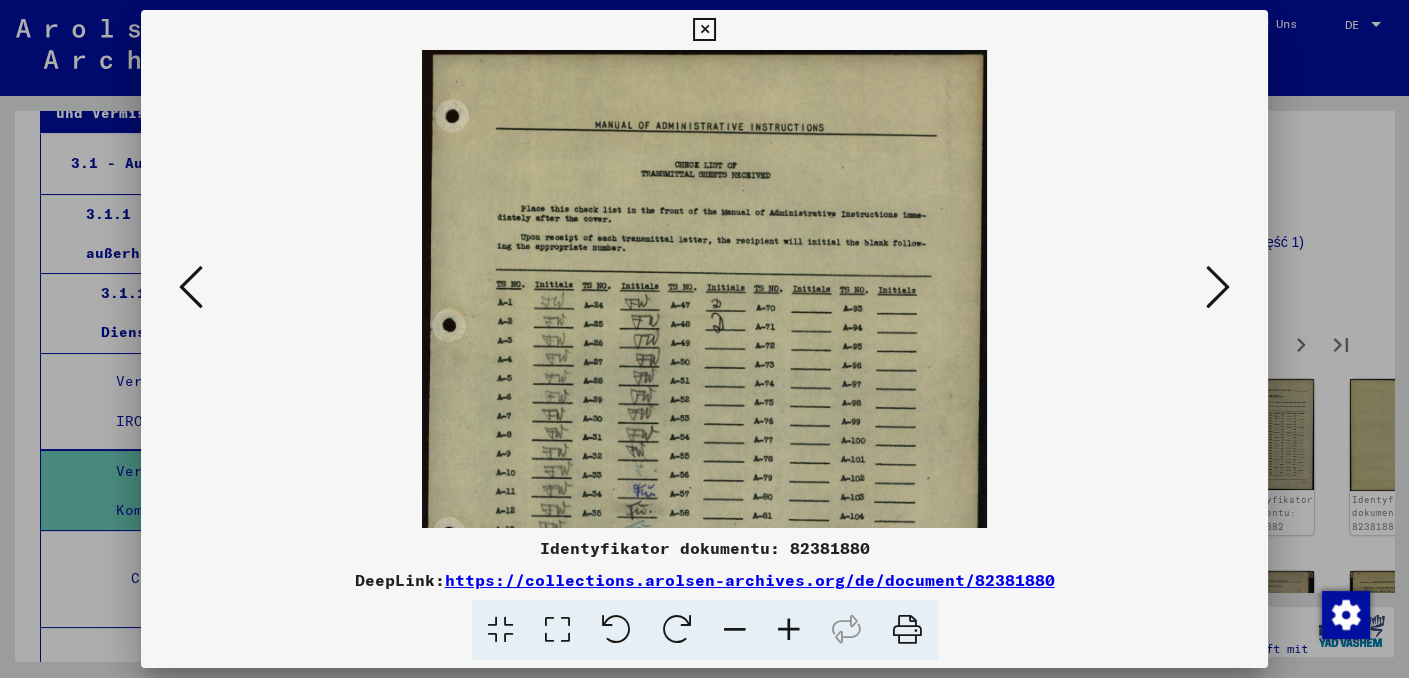 click at bounding box center (789, 630) 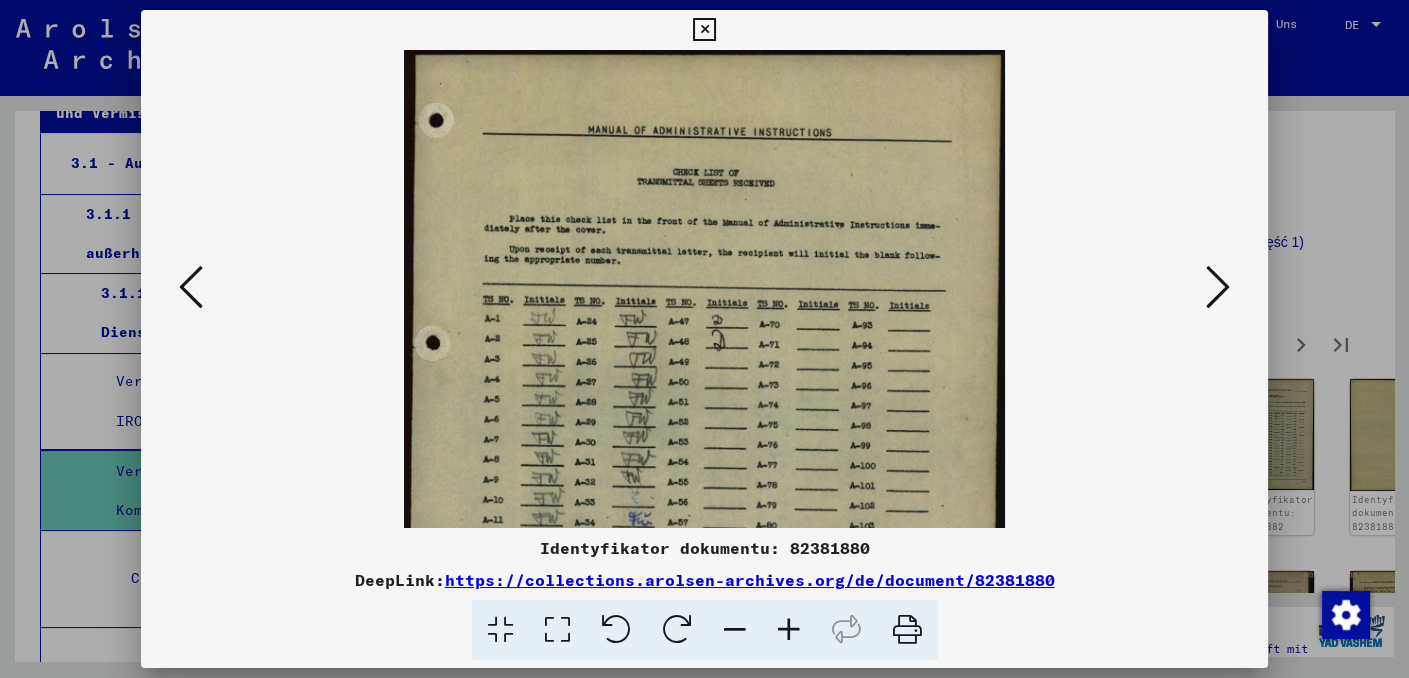 click at bounding box center (789, 630) 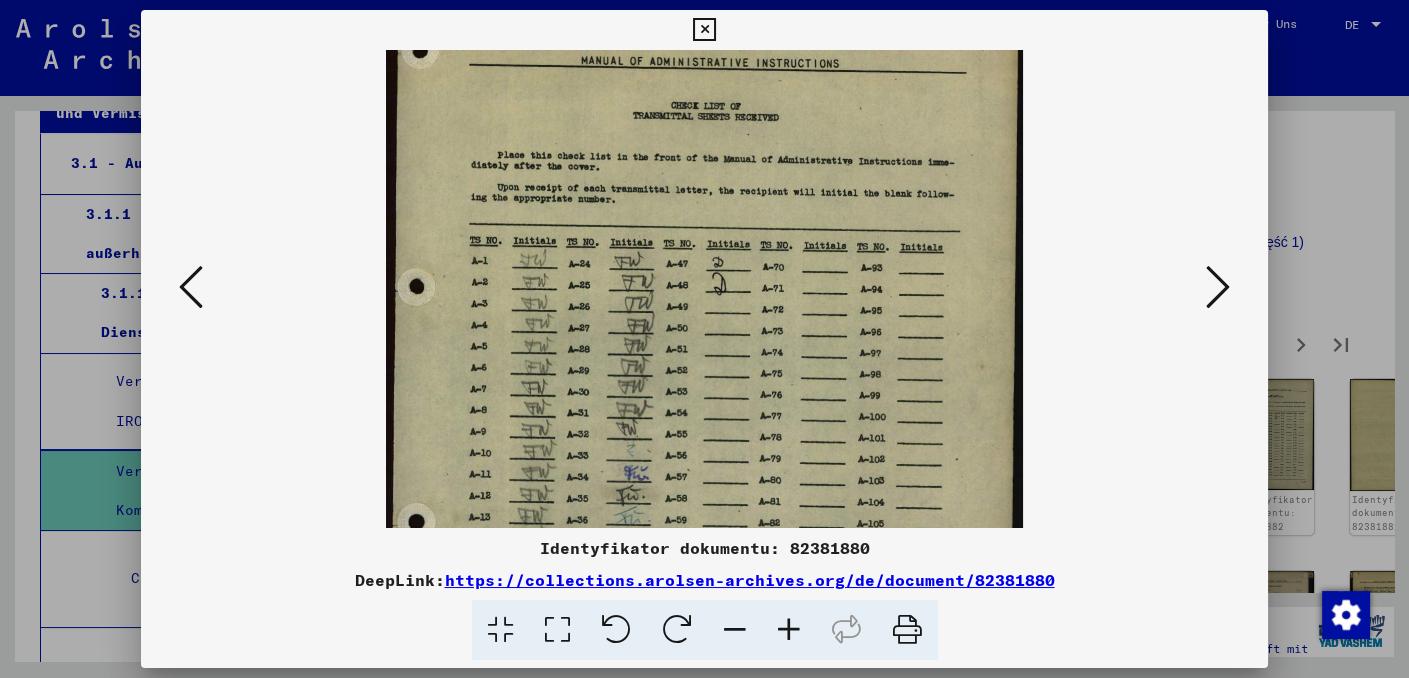 scroll, scrollTop: 105, scrollLeft: 0, axis: vertical 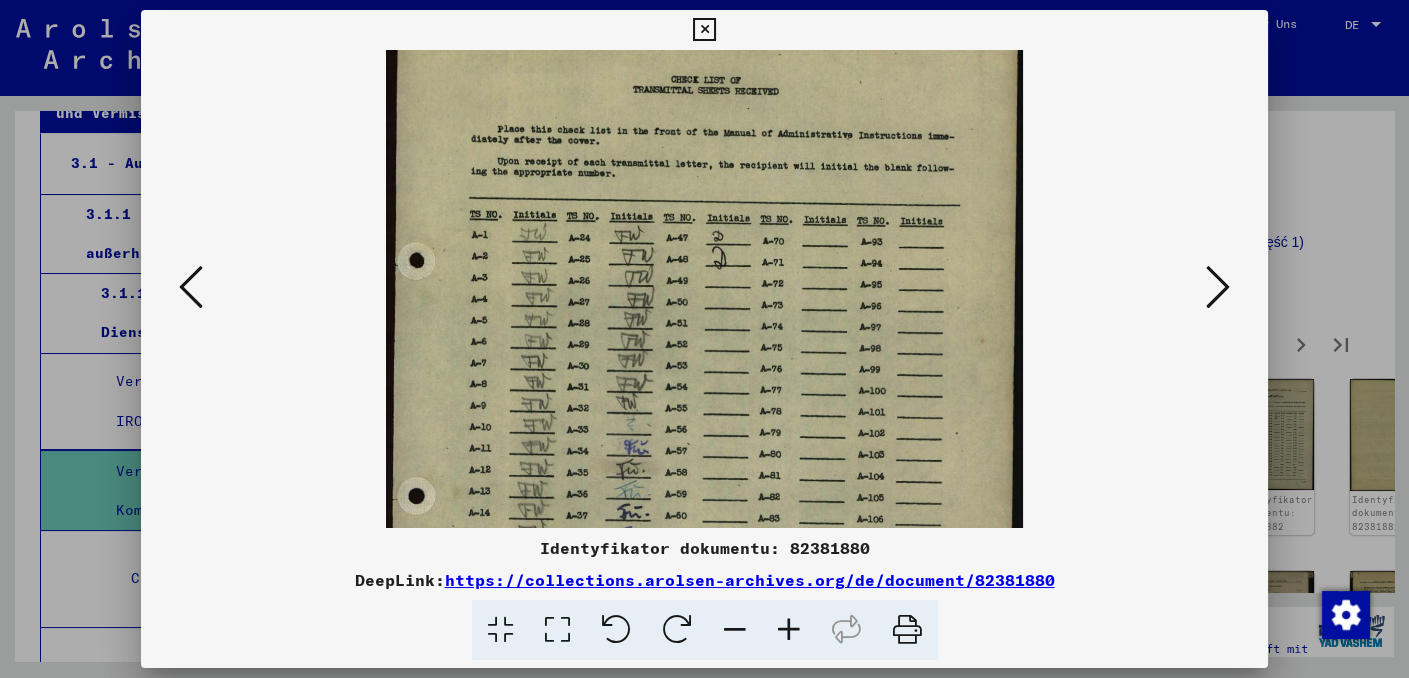 drag, startPoint x: 816, startPoint y: 477, endPoint x: 822, endPoint y: 364, distance: 113.15918 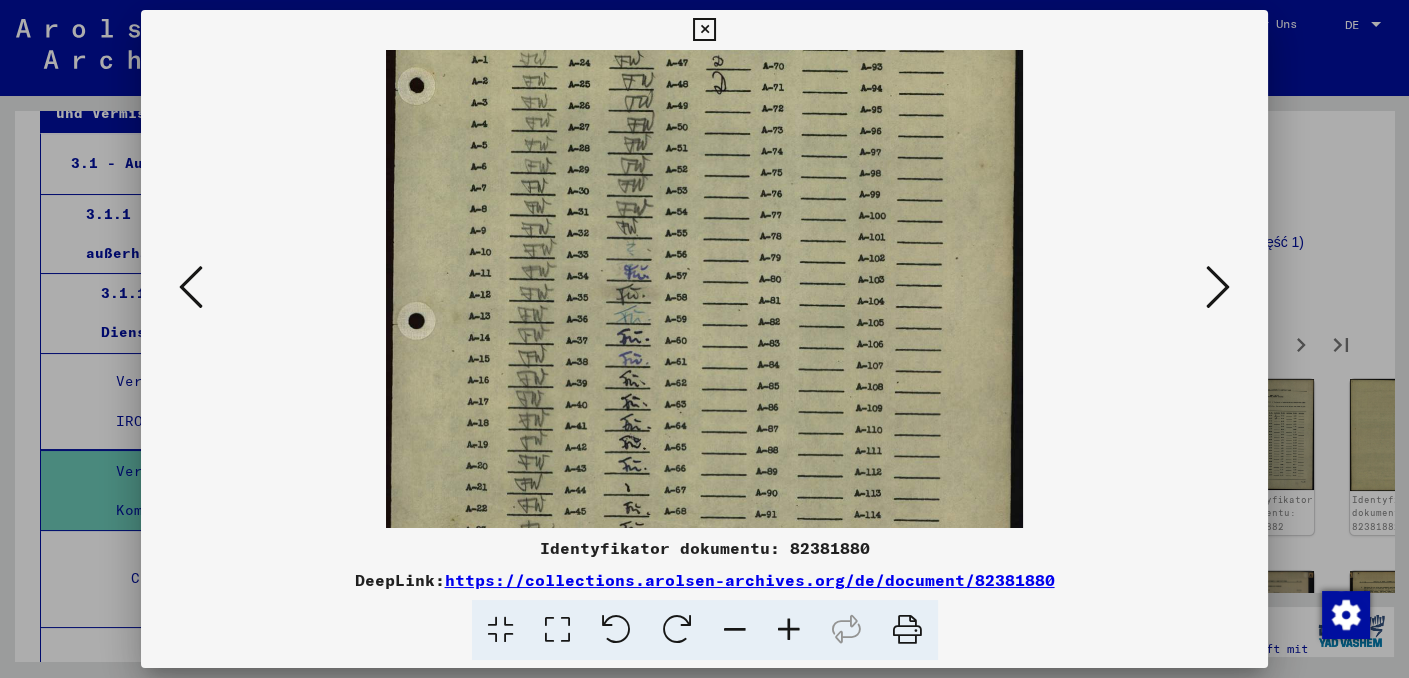 drag, startPoint x: 814, startPoint y: 444, endPoint x: 814, endPoint y: 258, distance: 186 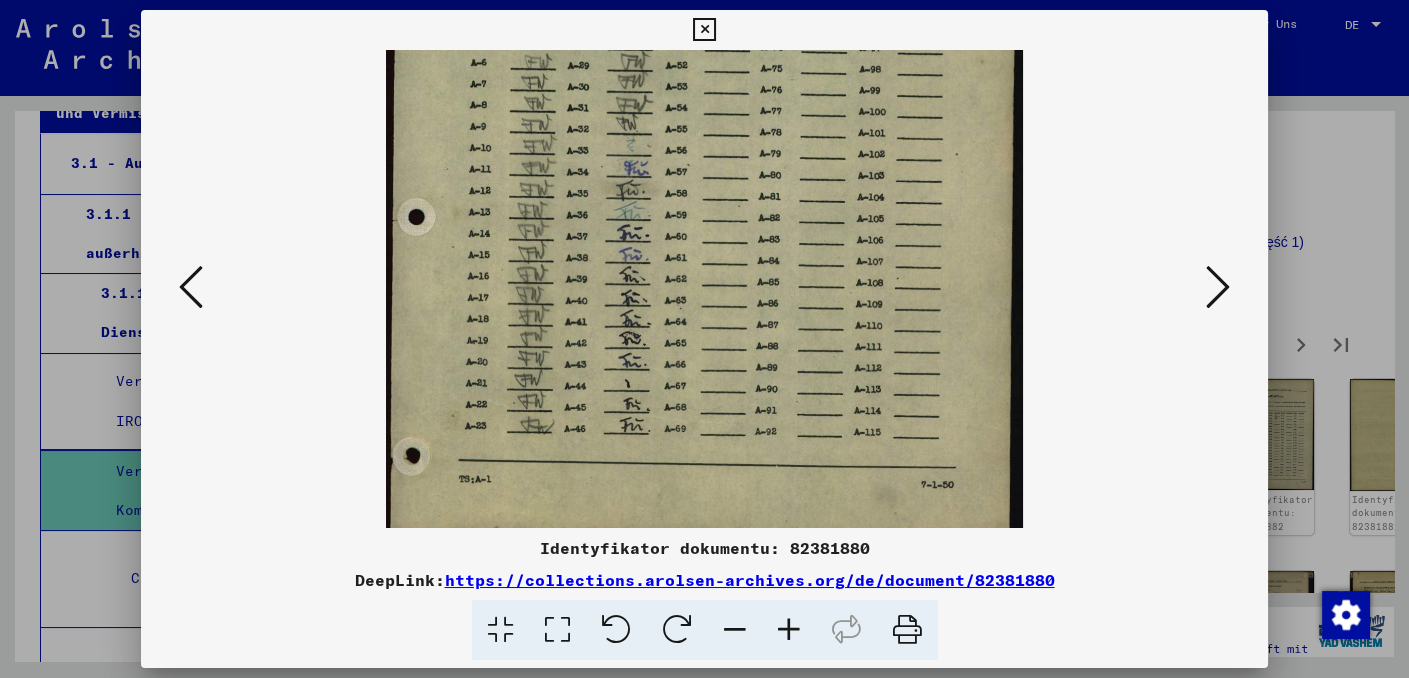 drag, startPoint x: 805, startPoint y: 447, endPoint x: 810, endPoint y: 259, distance: 188.06648 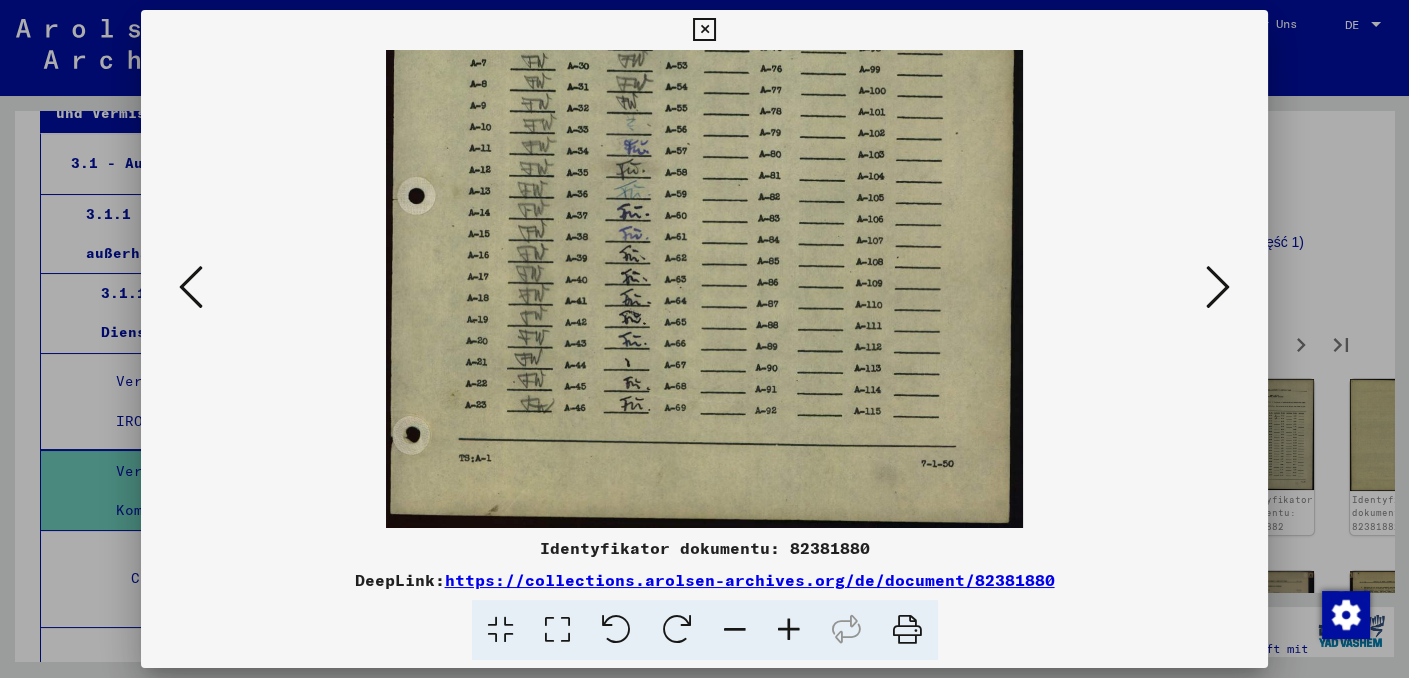 click at bounding box center [1218, 287] 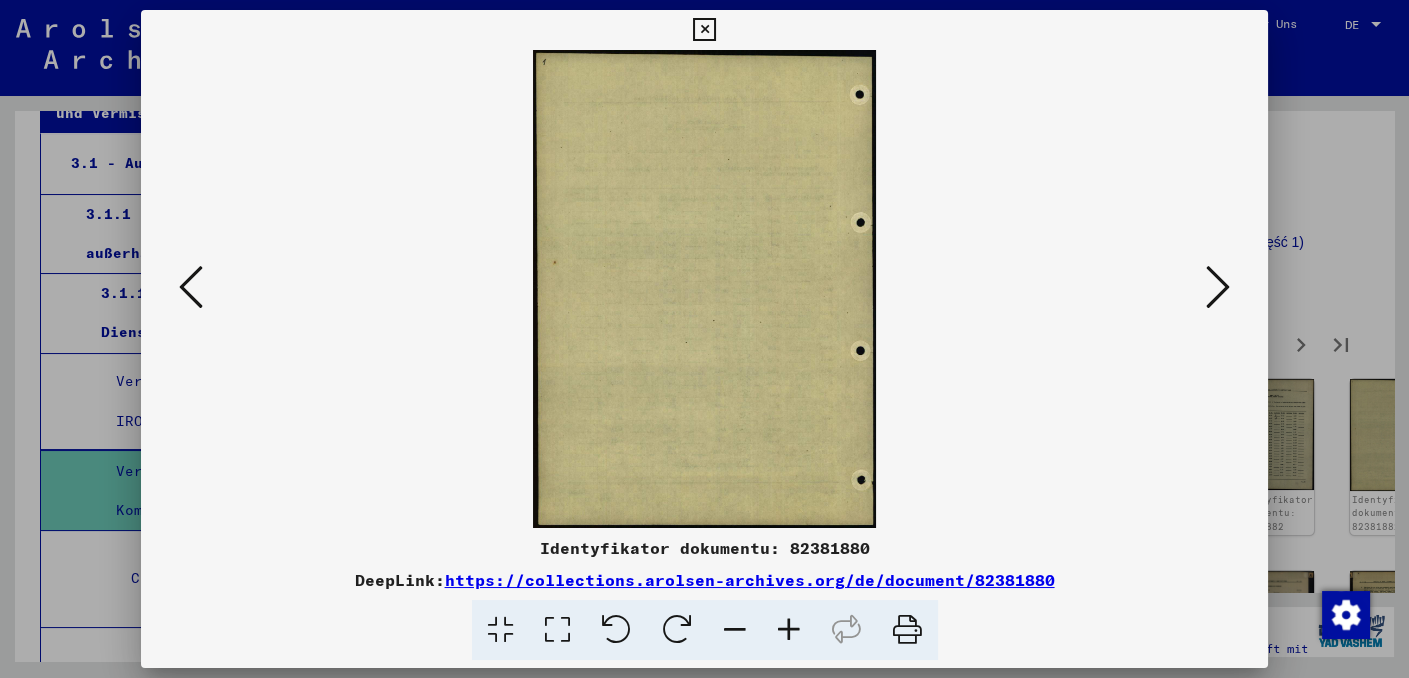 scroll, scrollTop: 0, scrollLeft: 0, axis: both 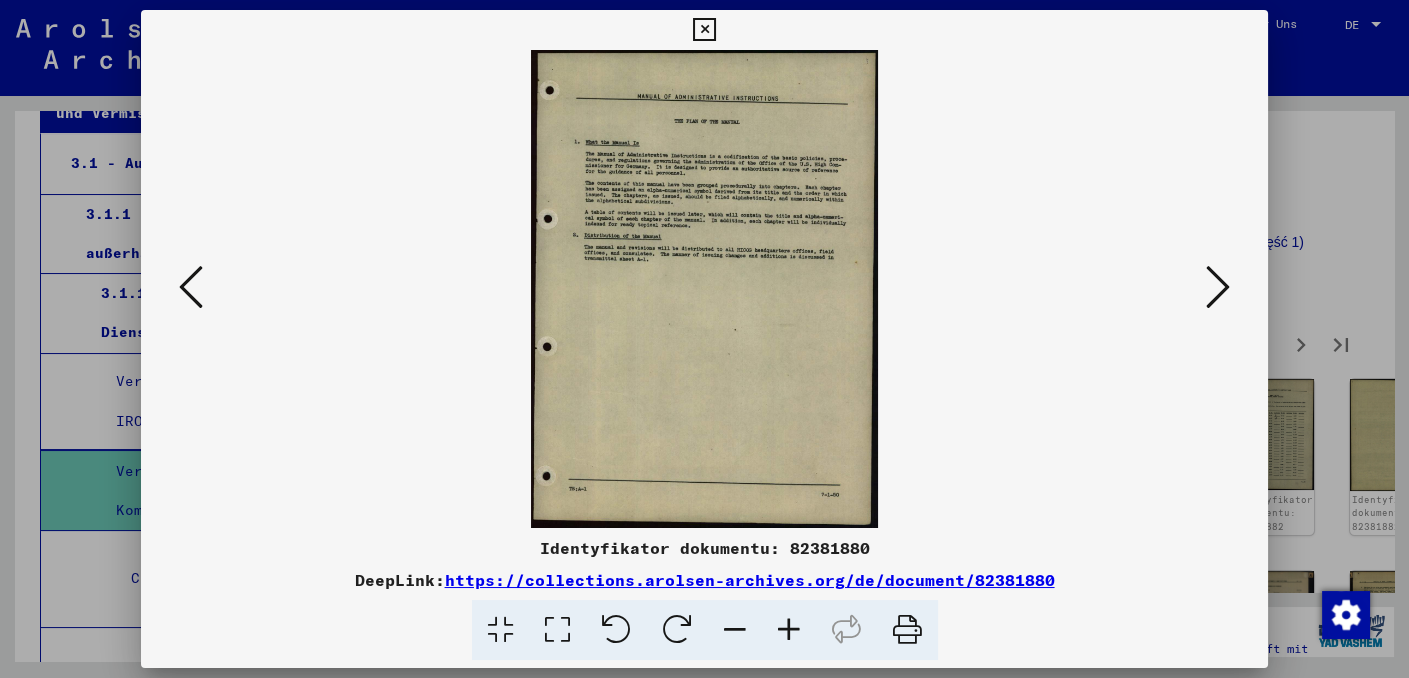 click at bounding box center (1218, 287) 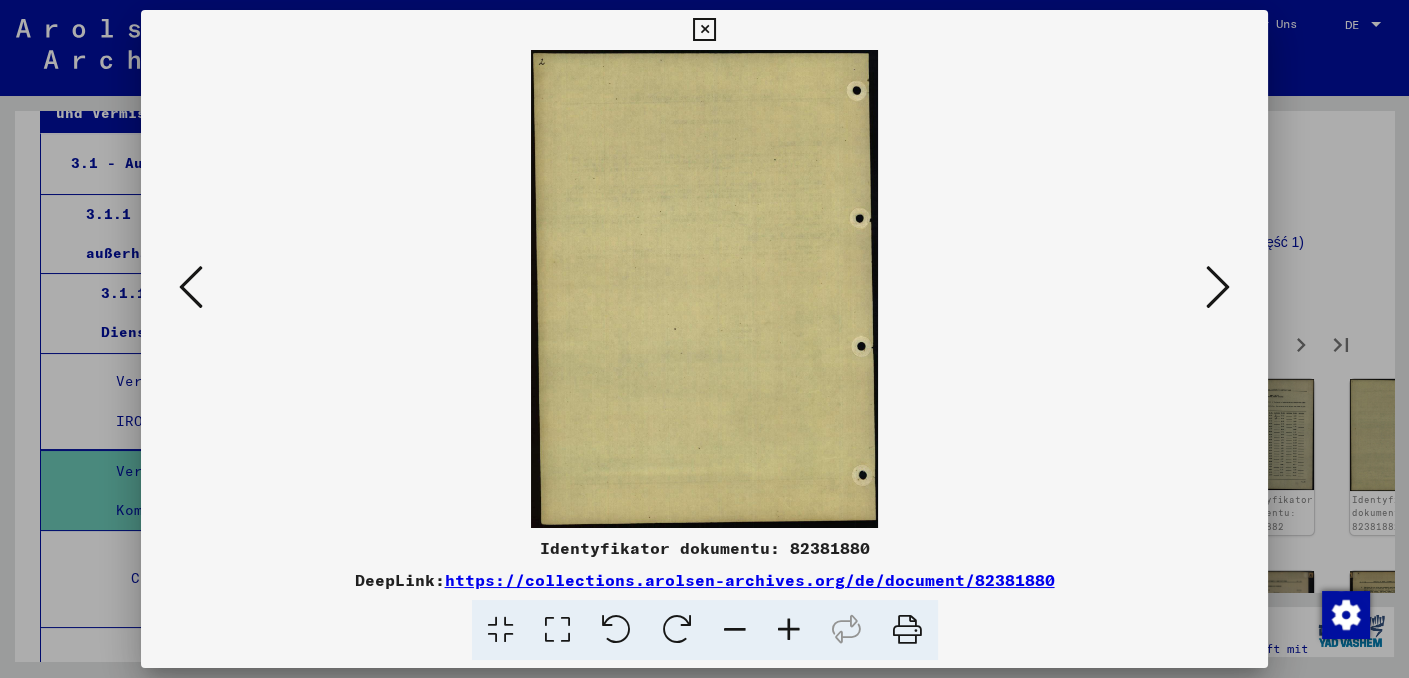click at bounding box center [1218, 287] 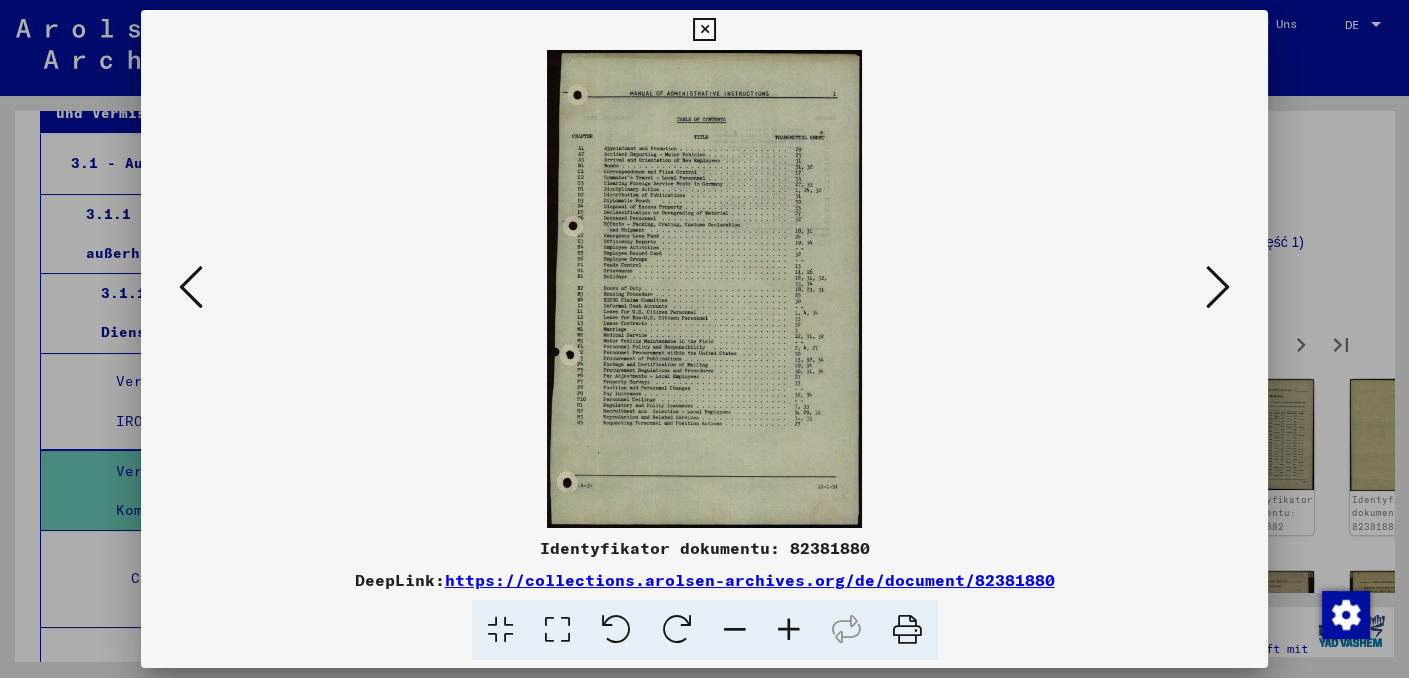click at bounding box center (1218, 287) 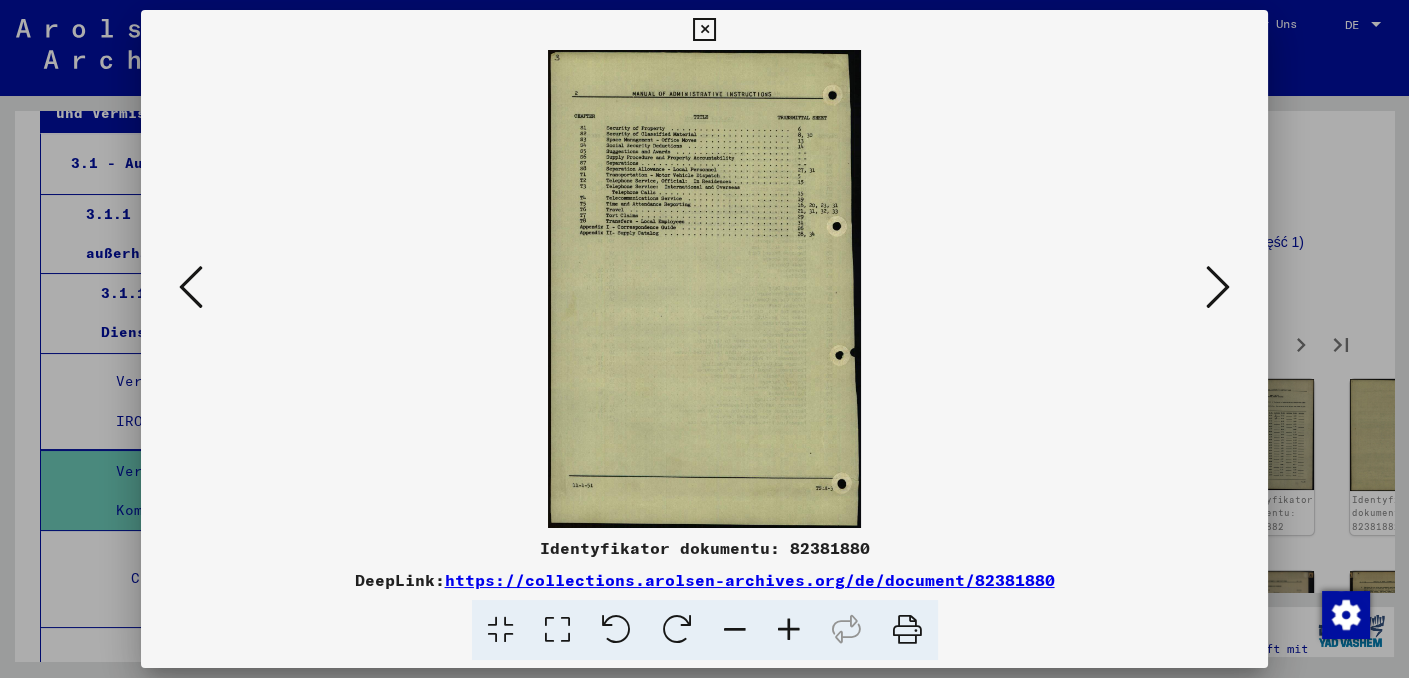 click at bounding box center (1218, 287) 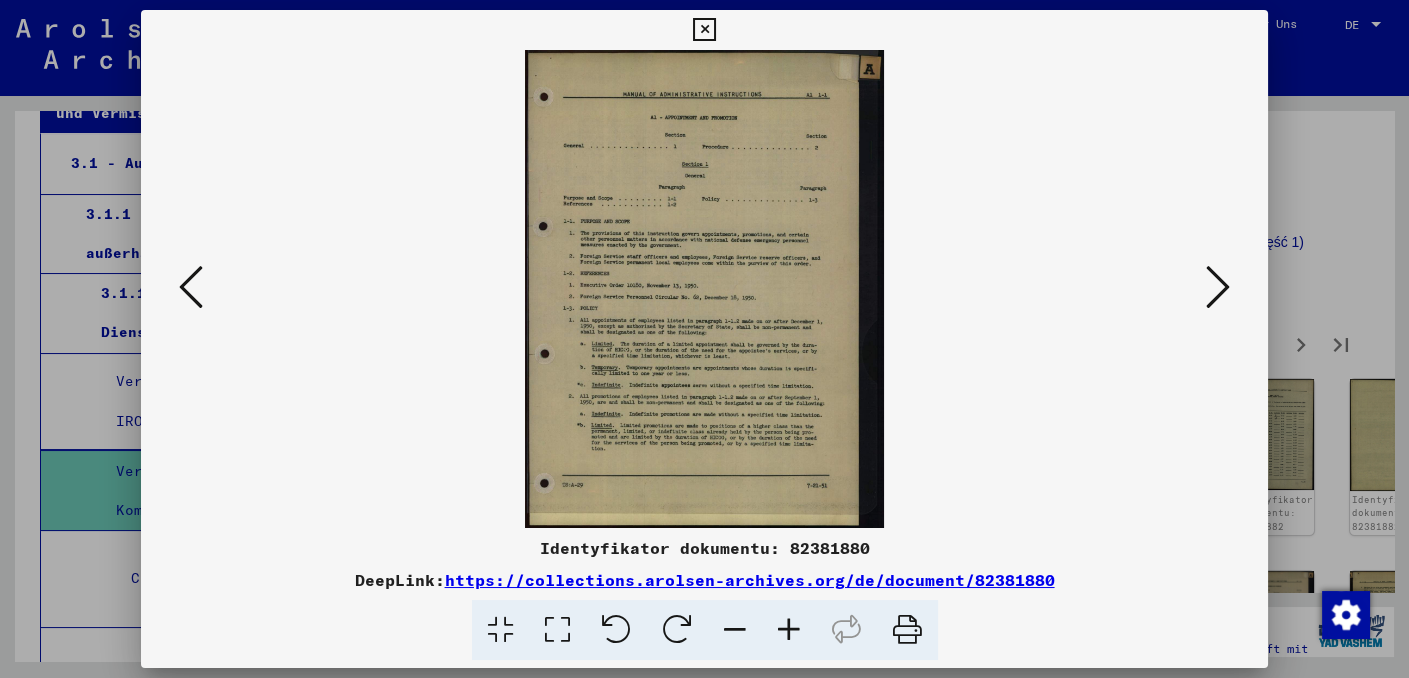 click at bounding box center (1218, 287) 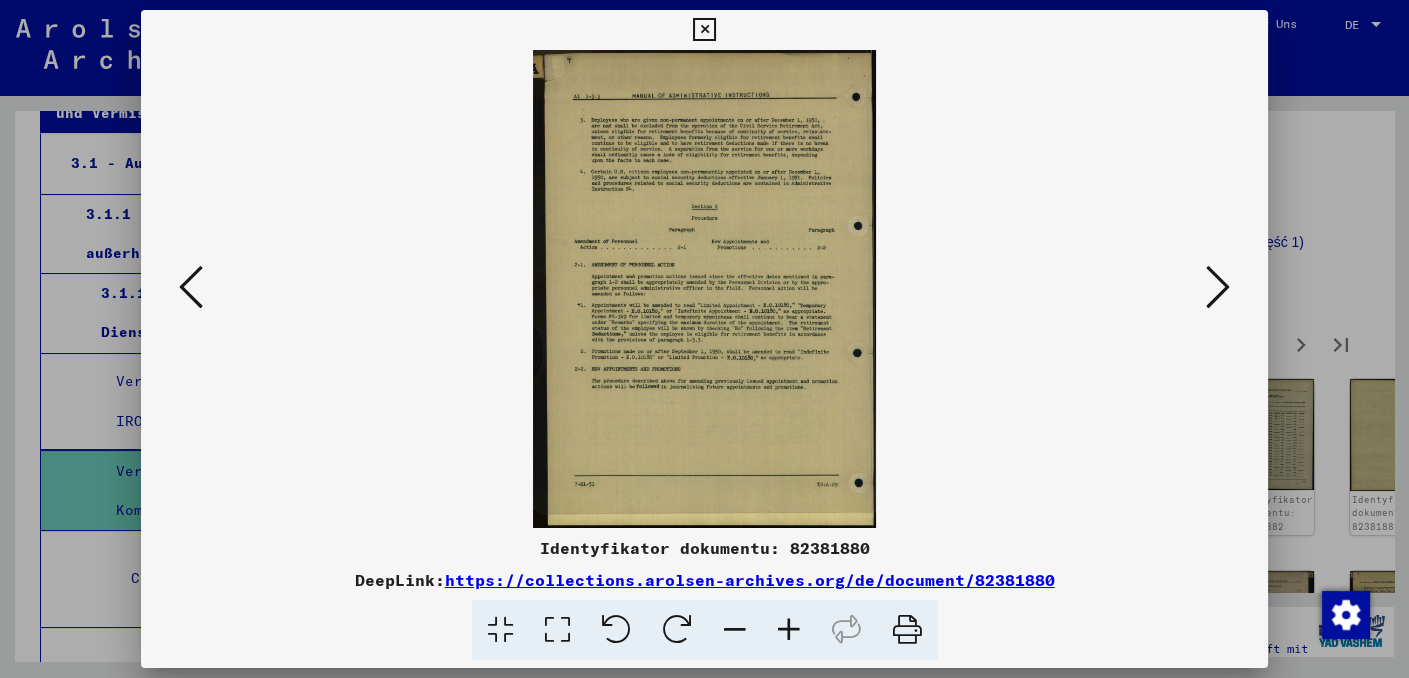 click at bounding box center (1218, 287) 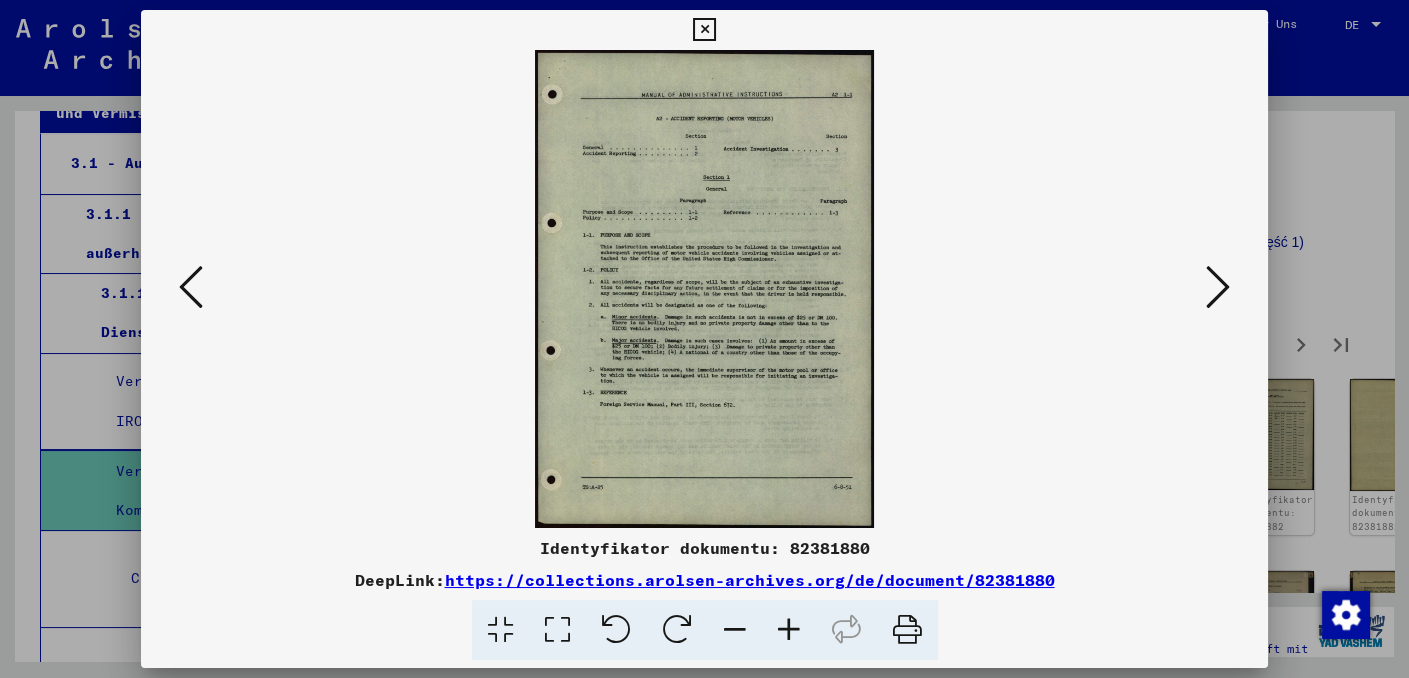 click at bounding box center [1218, 287] 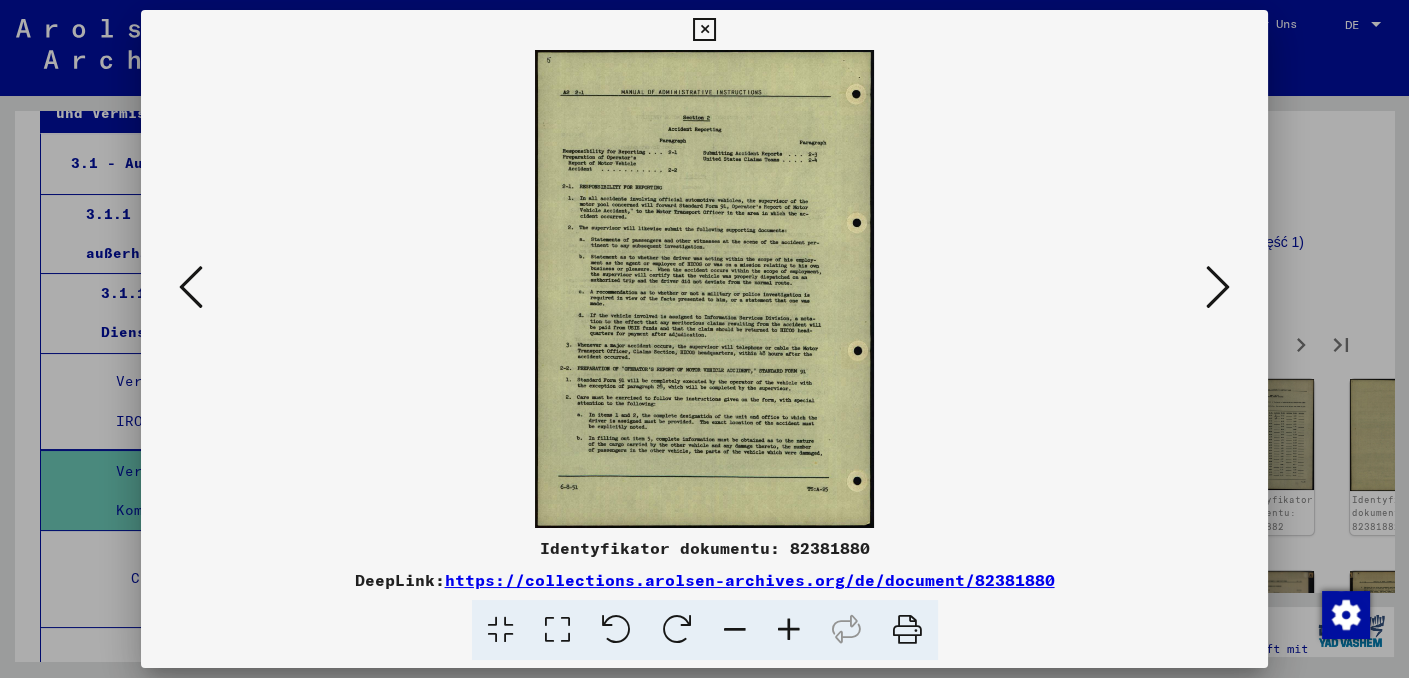 click at bounding box center [1218, 287] 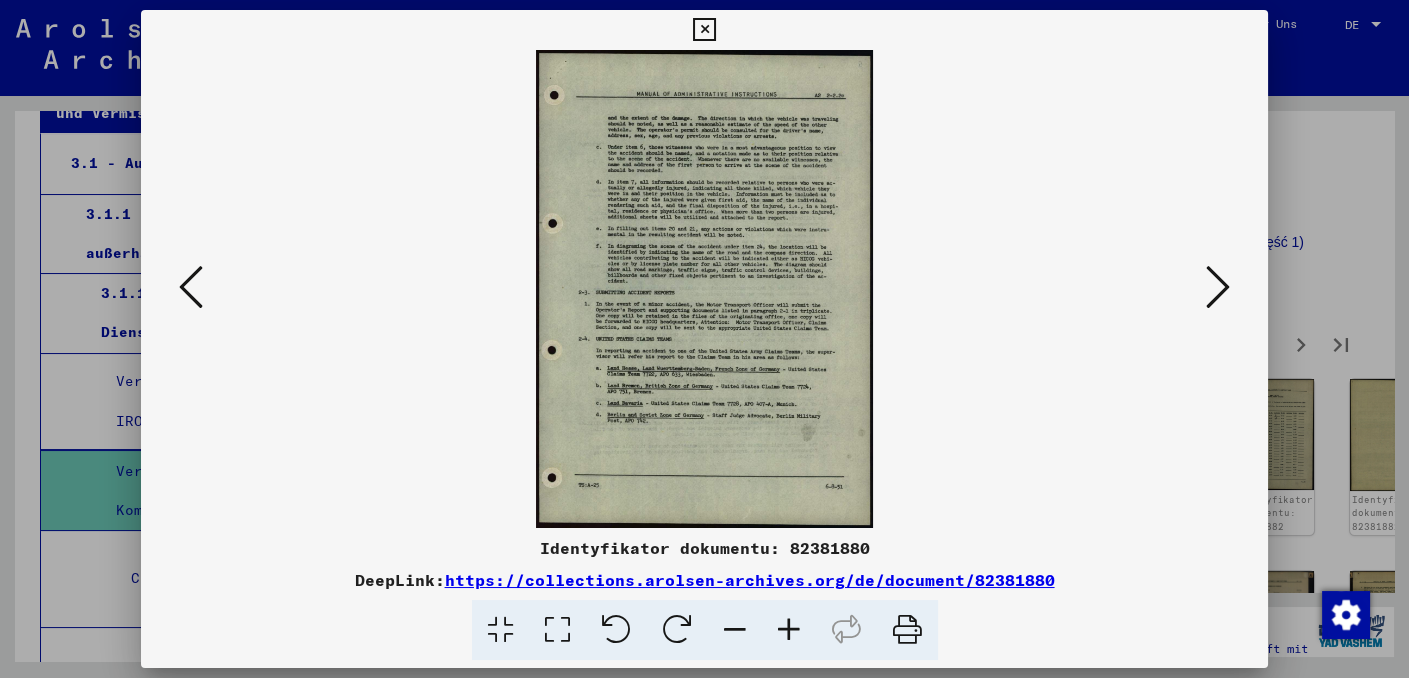 click at bounding box center (1218, 287) 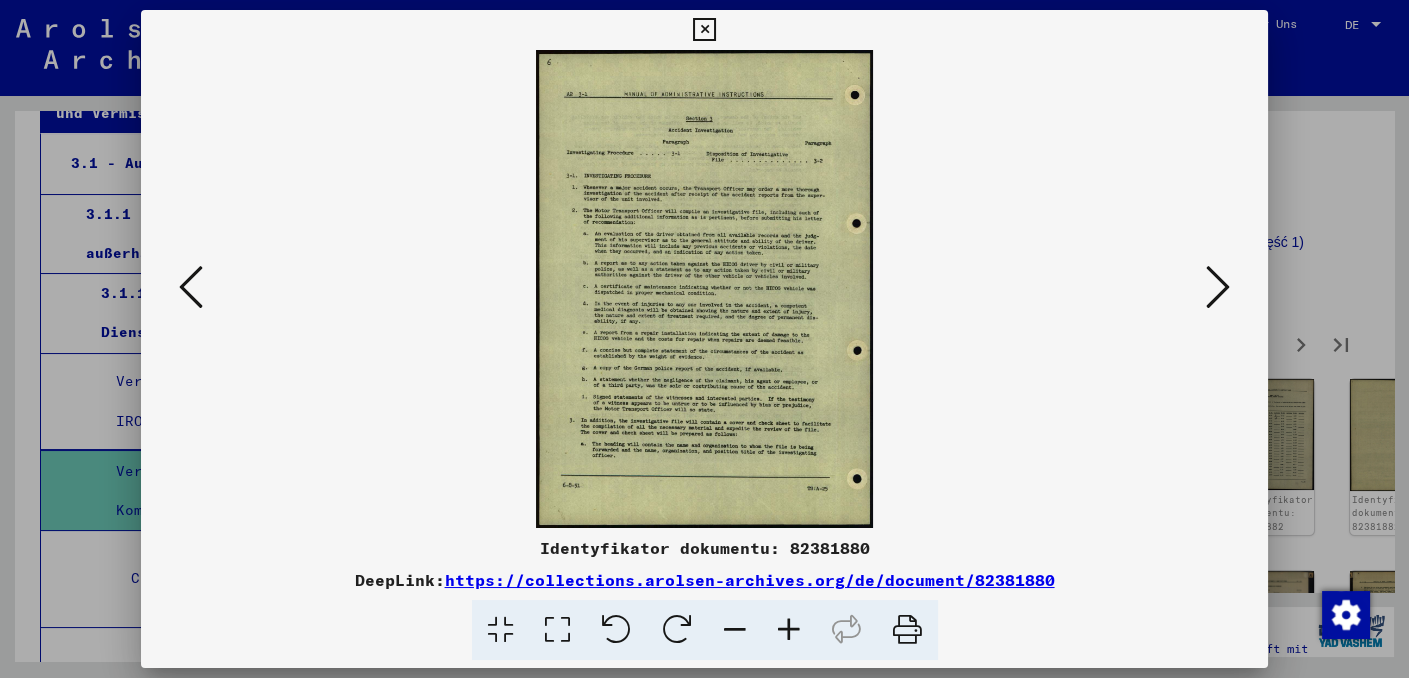 click at bounding box center (1218, 287) 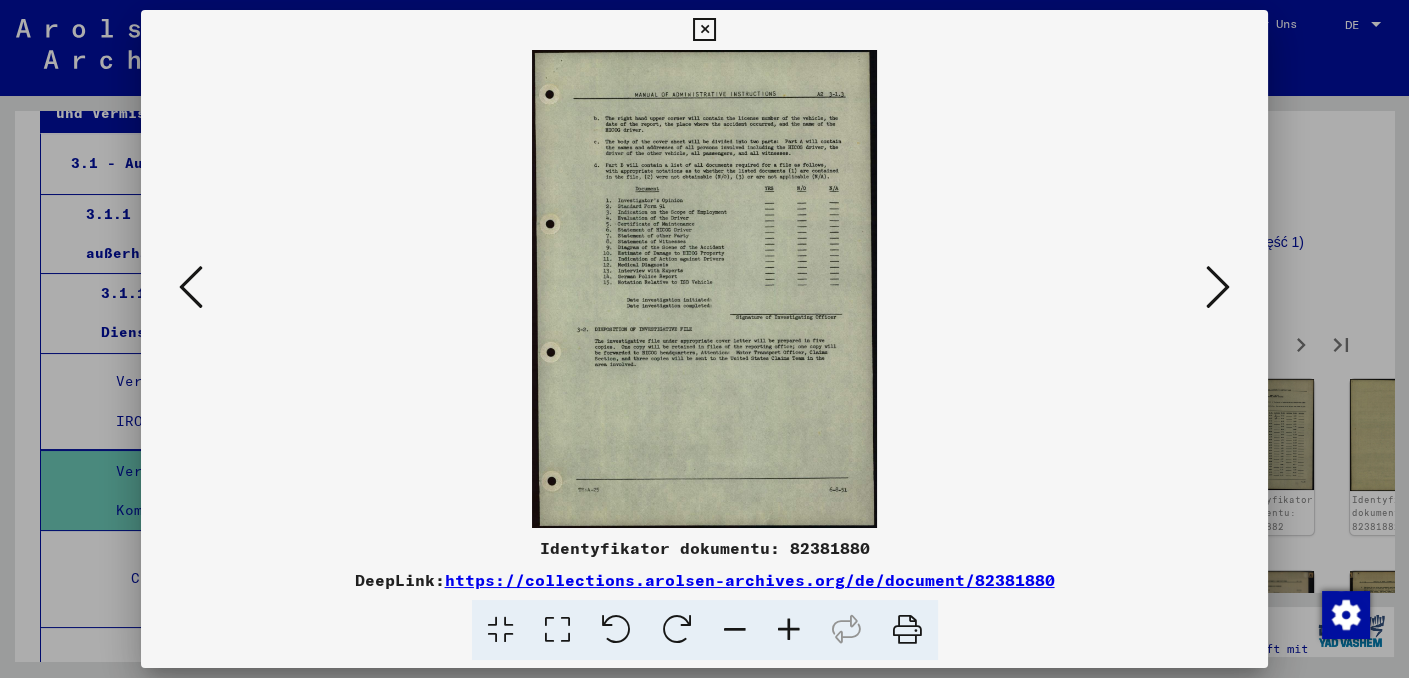click at bounding box center (1218, 287) 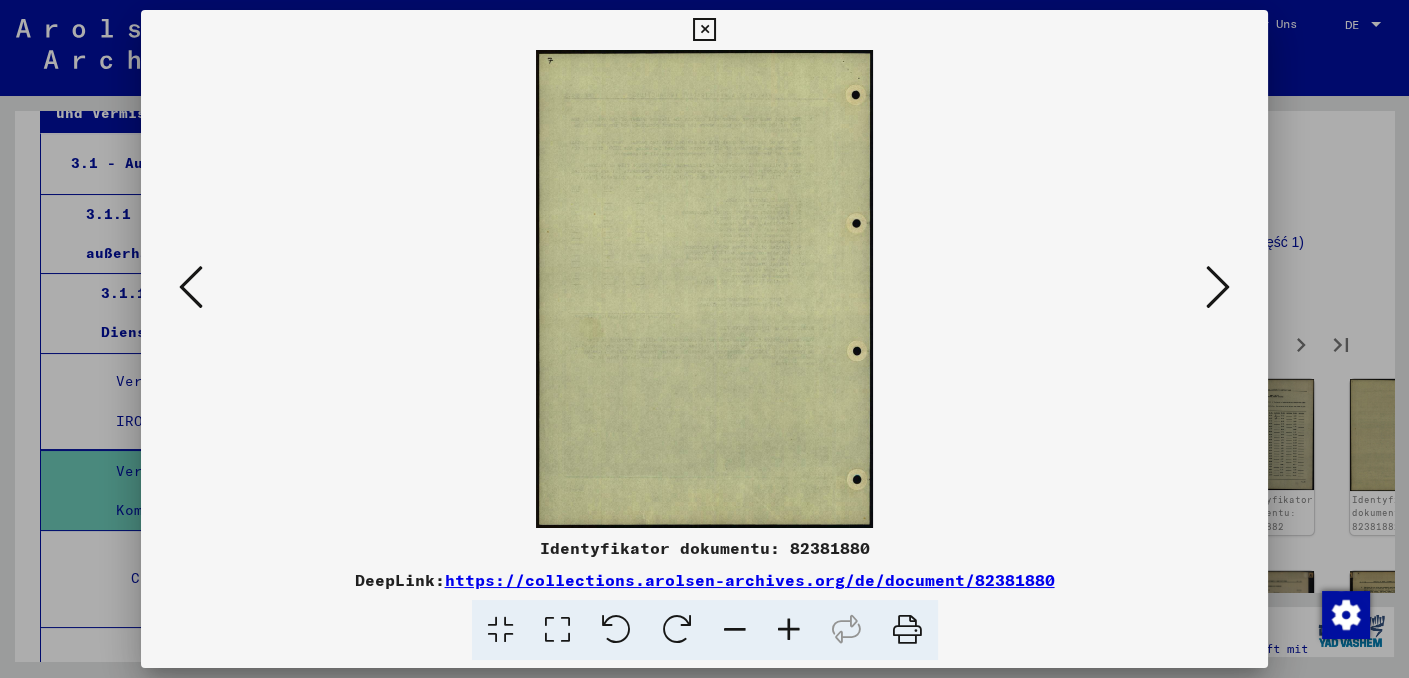 click at bounding box center (1218, 287) 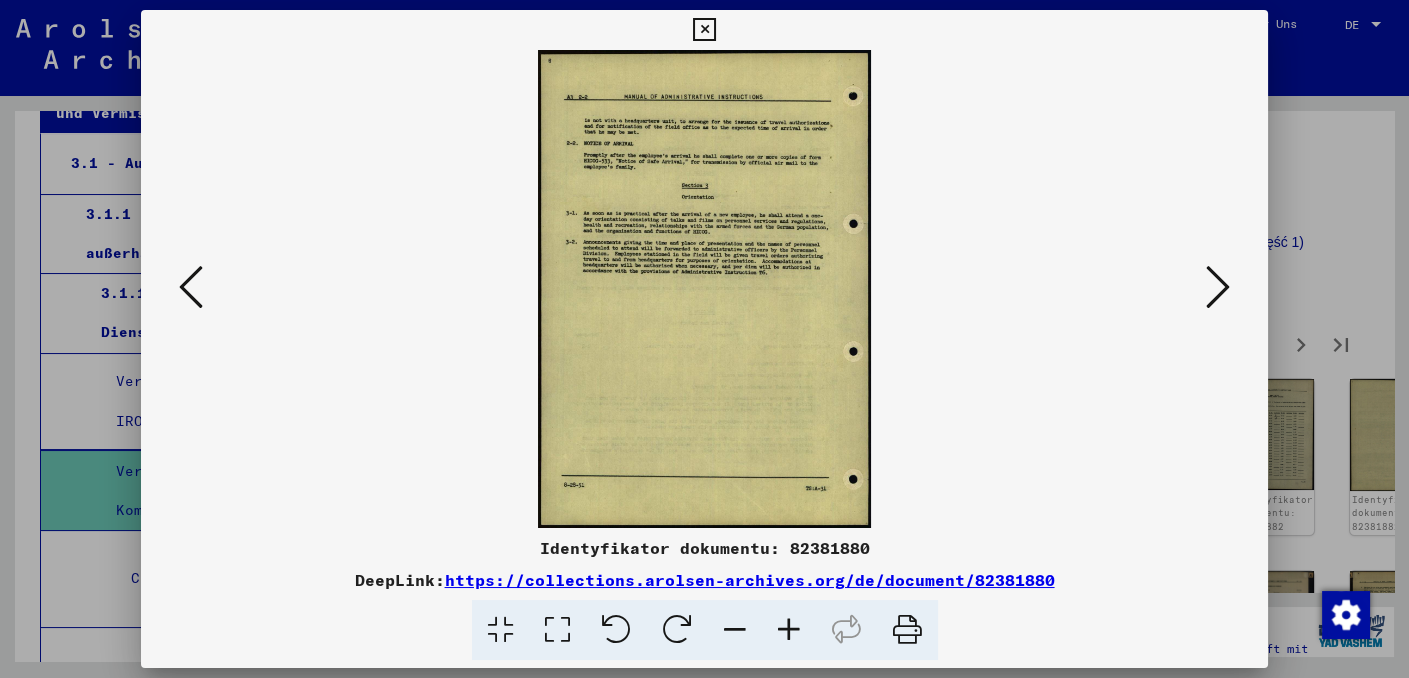 click at bounding box center (1218, 287) 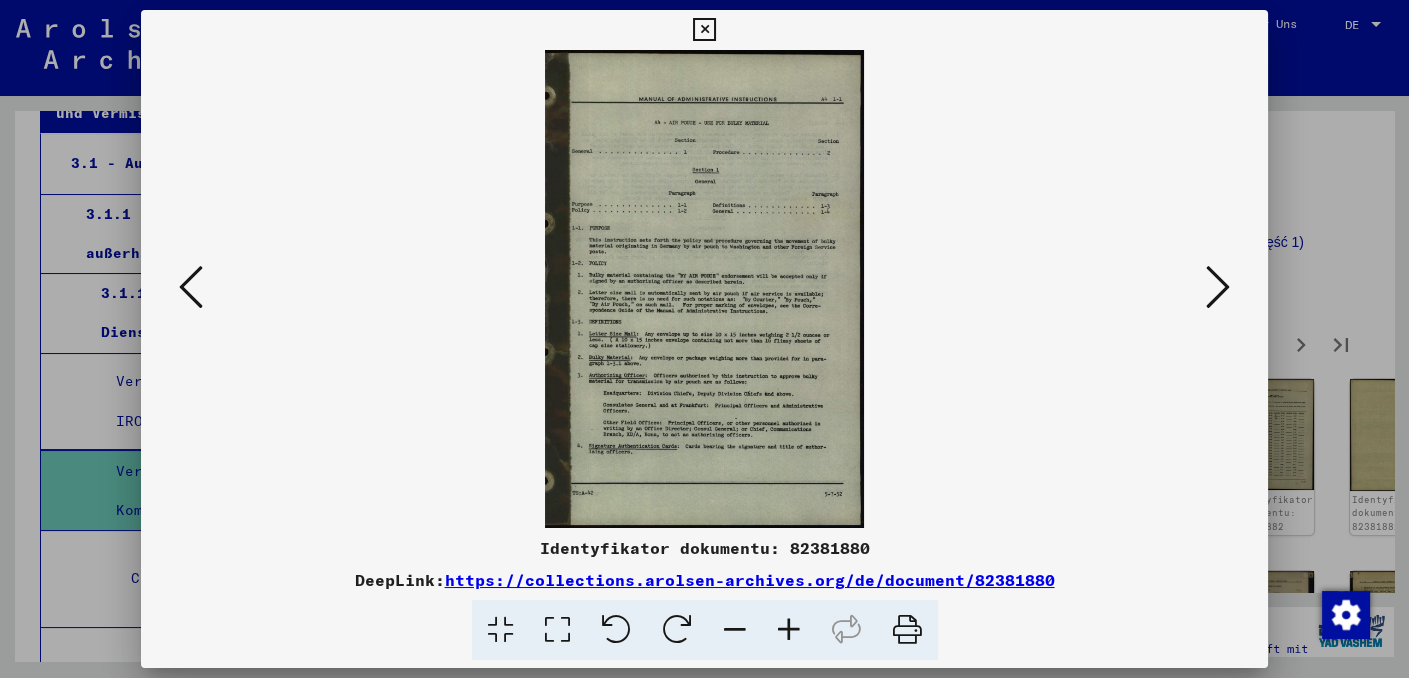 click at bounding box center (1218, 287) 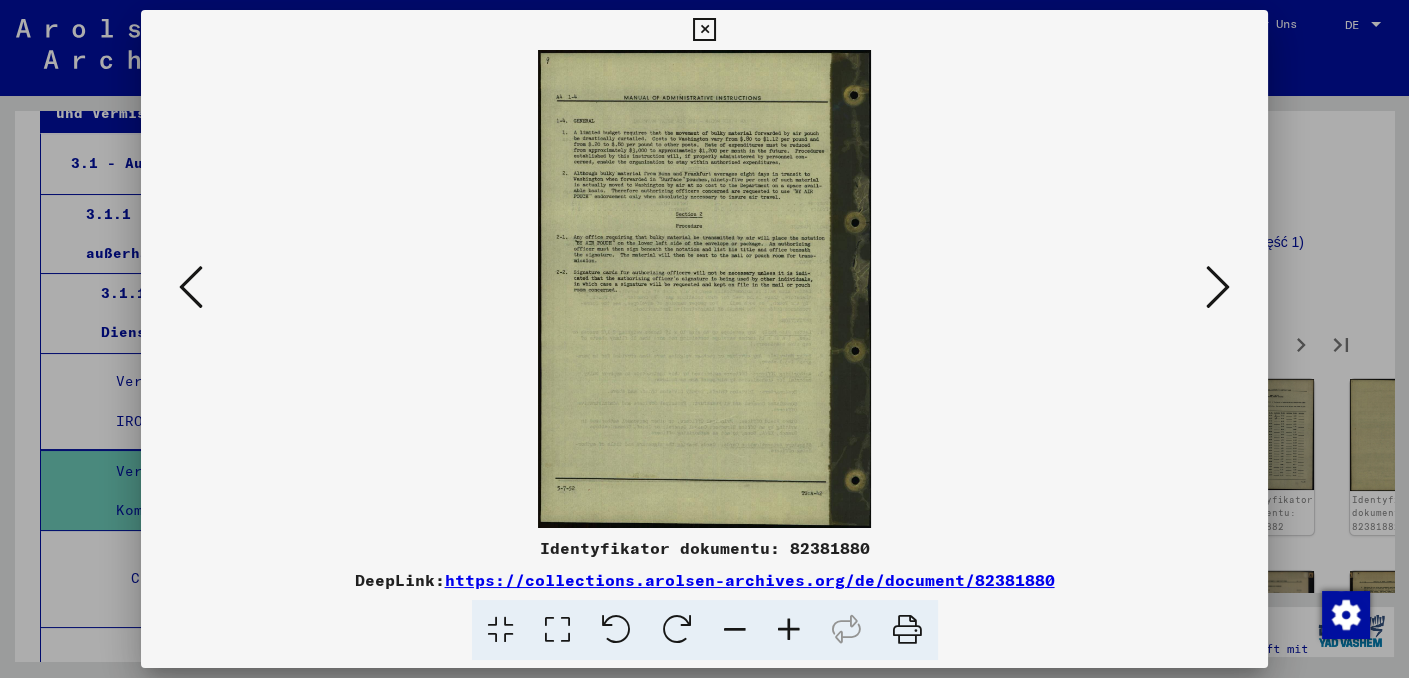 click at bounding box center (1218, 287) 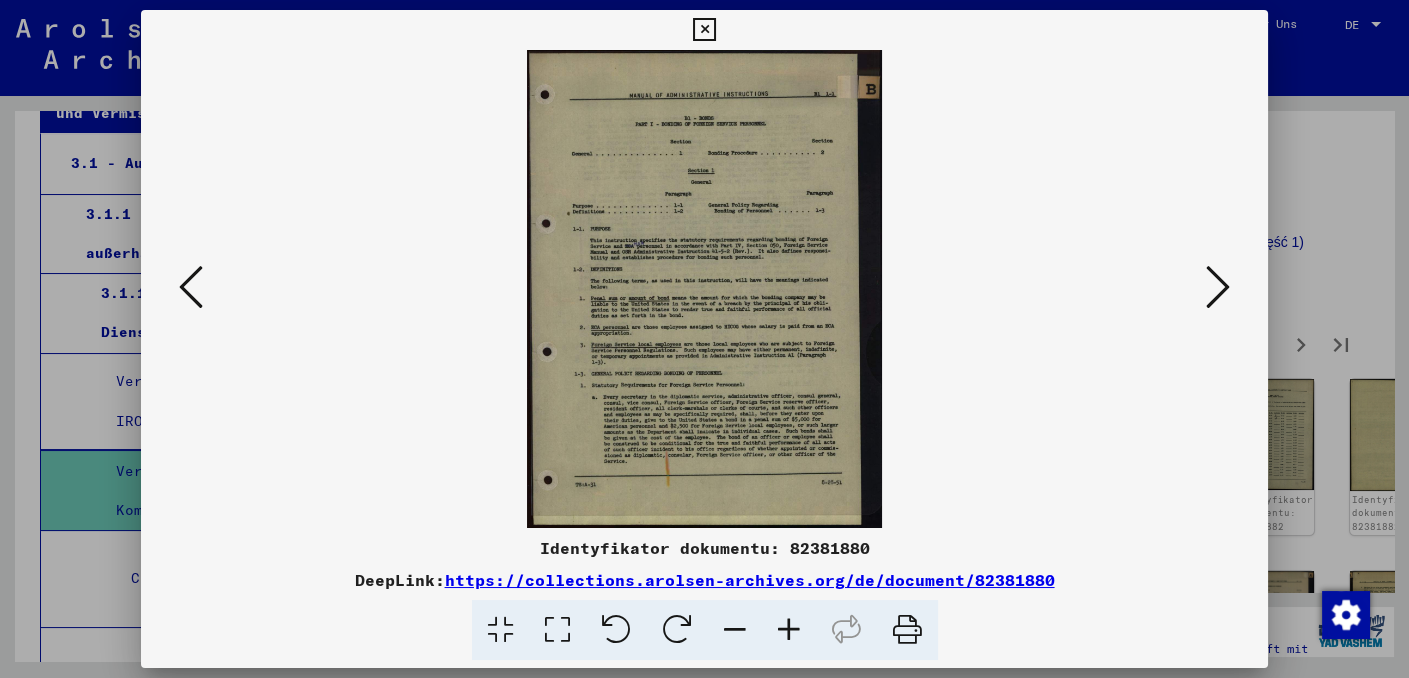 click at bounding box center (1218, 287) 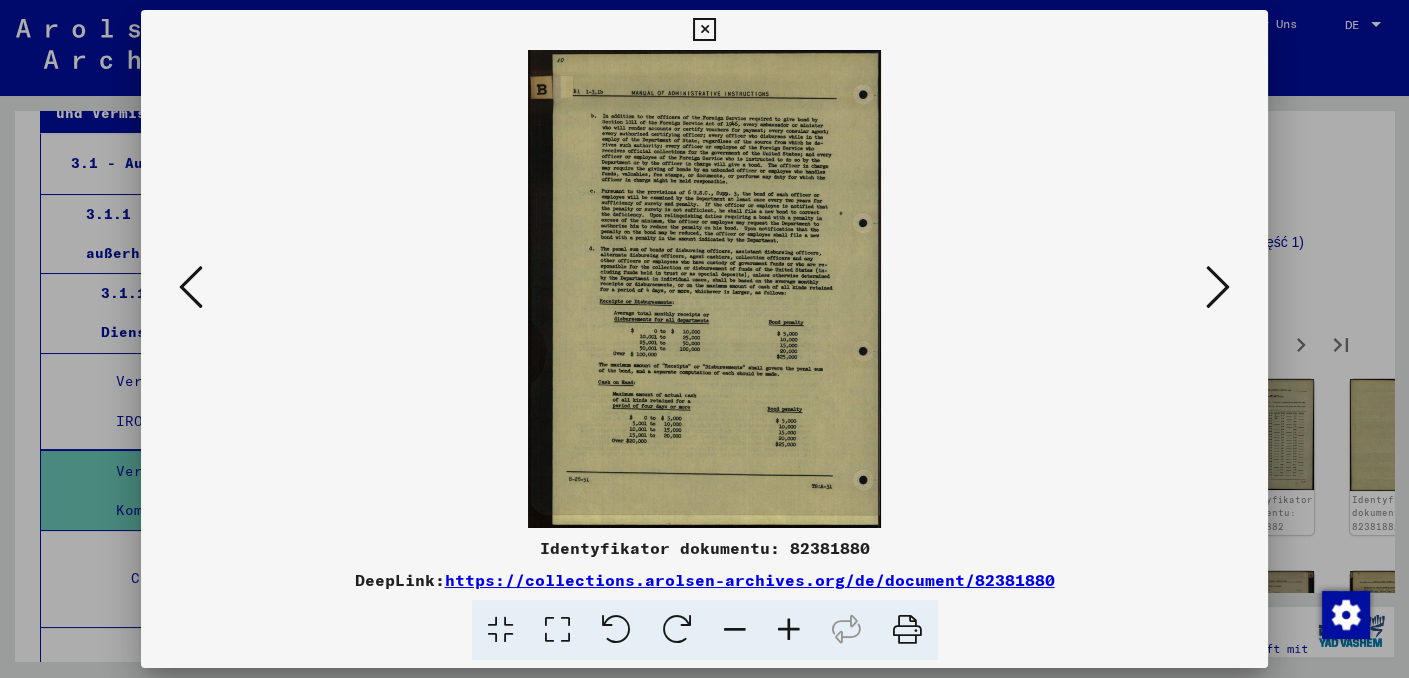 click at bounding box center [1218, 287] 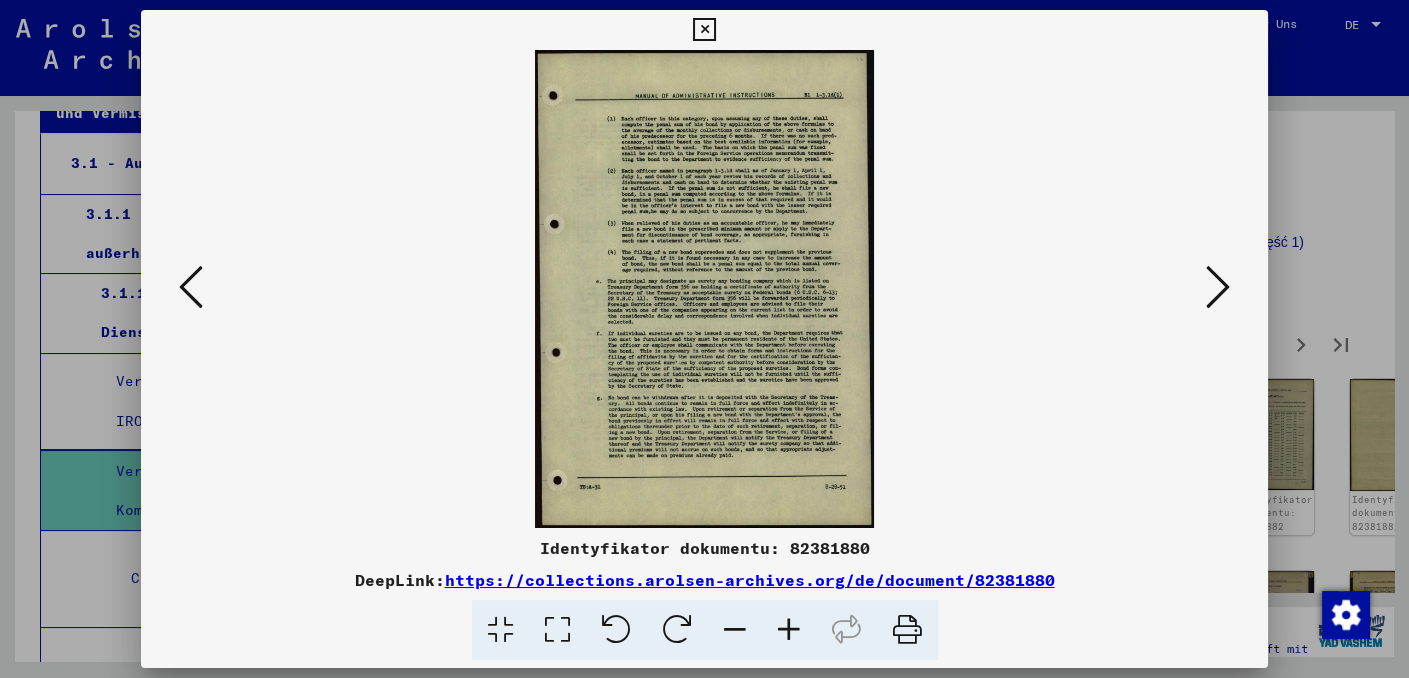 click at bounding box center [1218, 287] 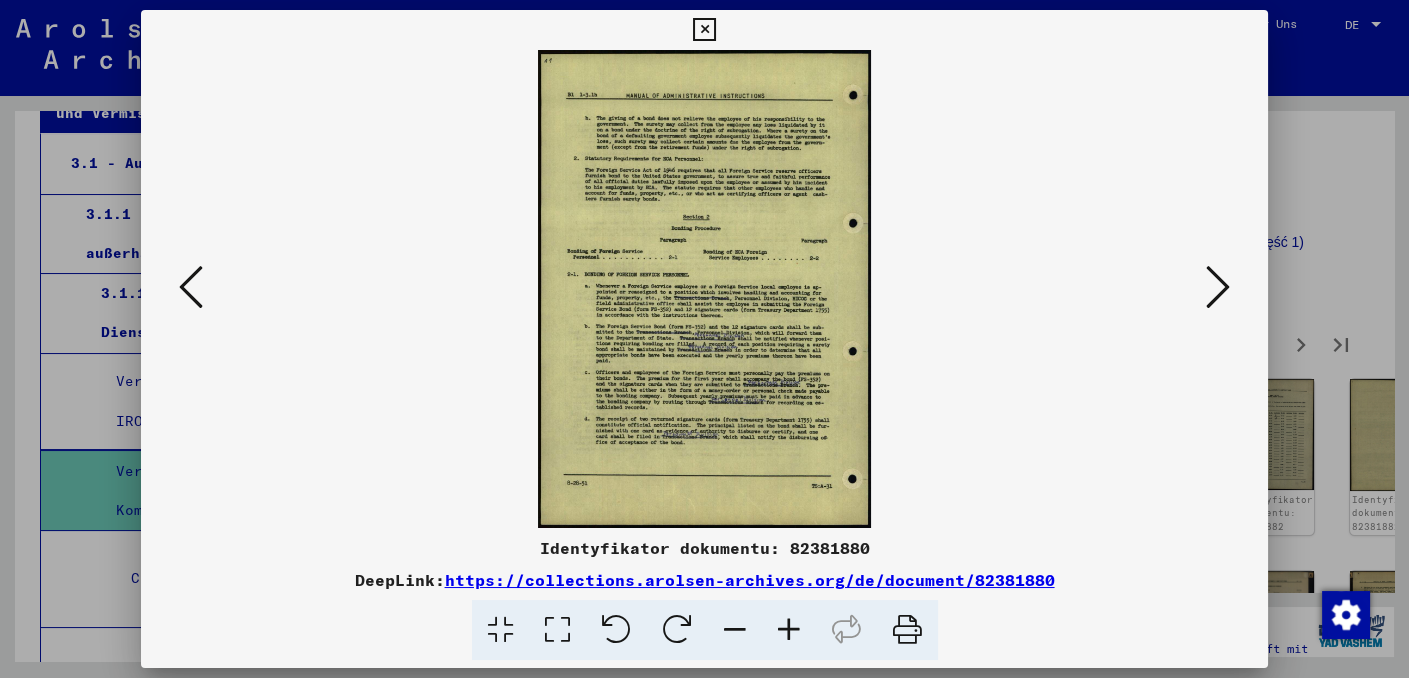 click at bounding box center [1218, 287] 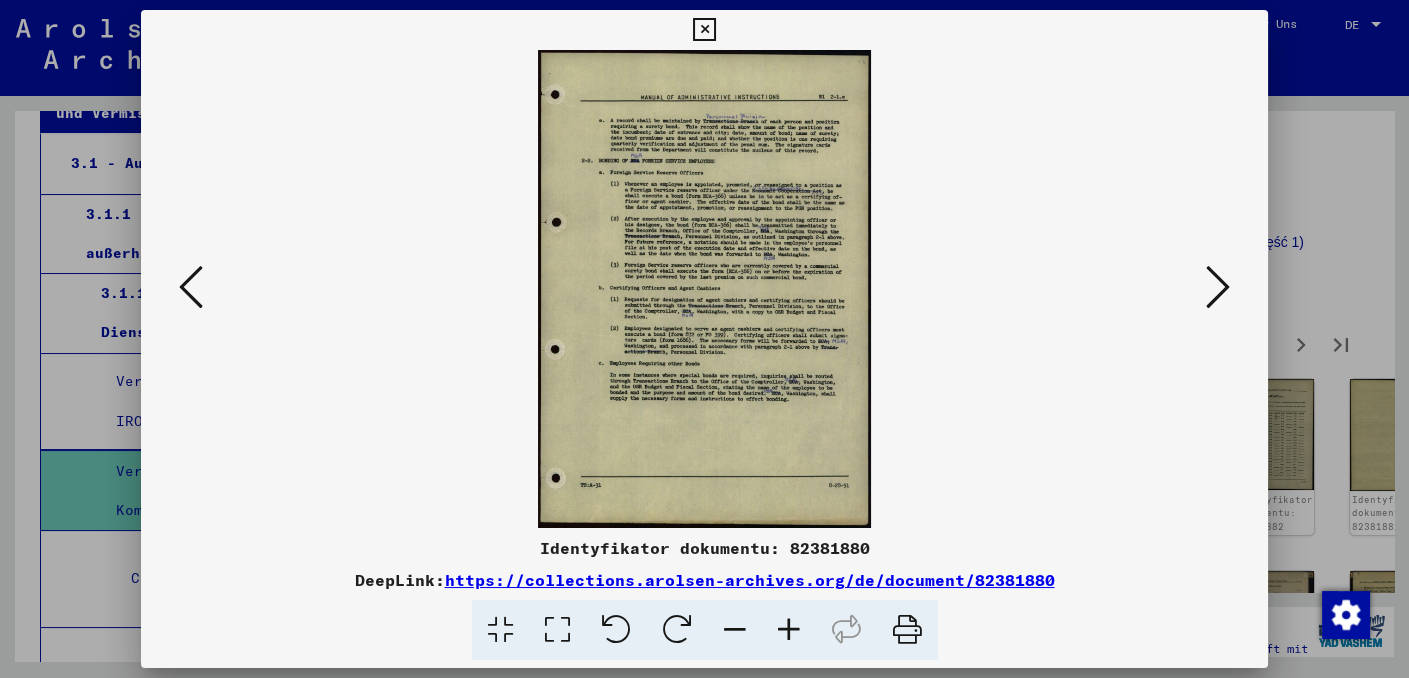 click at bounding box center [1218, 287] 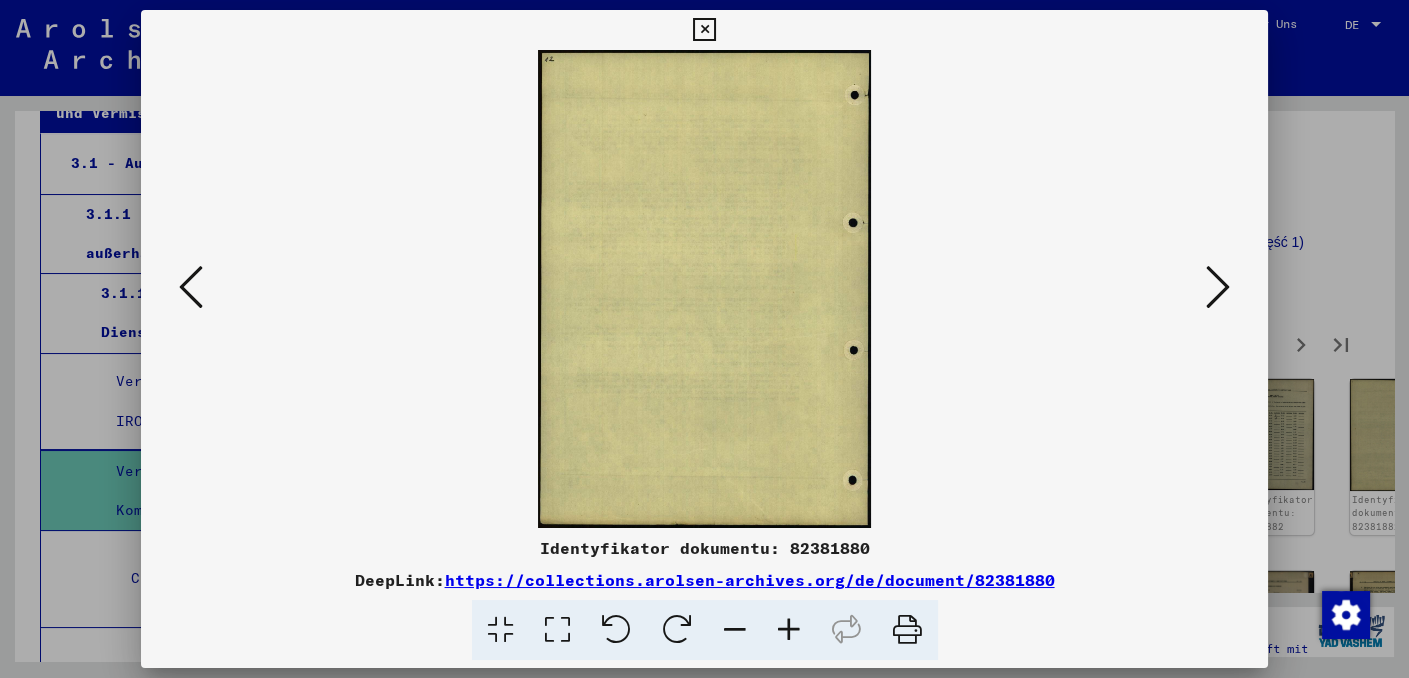 click at bounding box center [1218, 287] 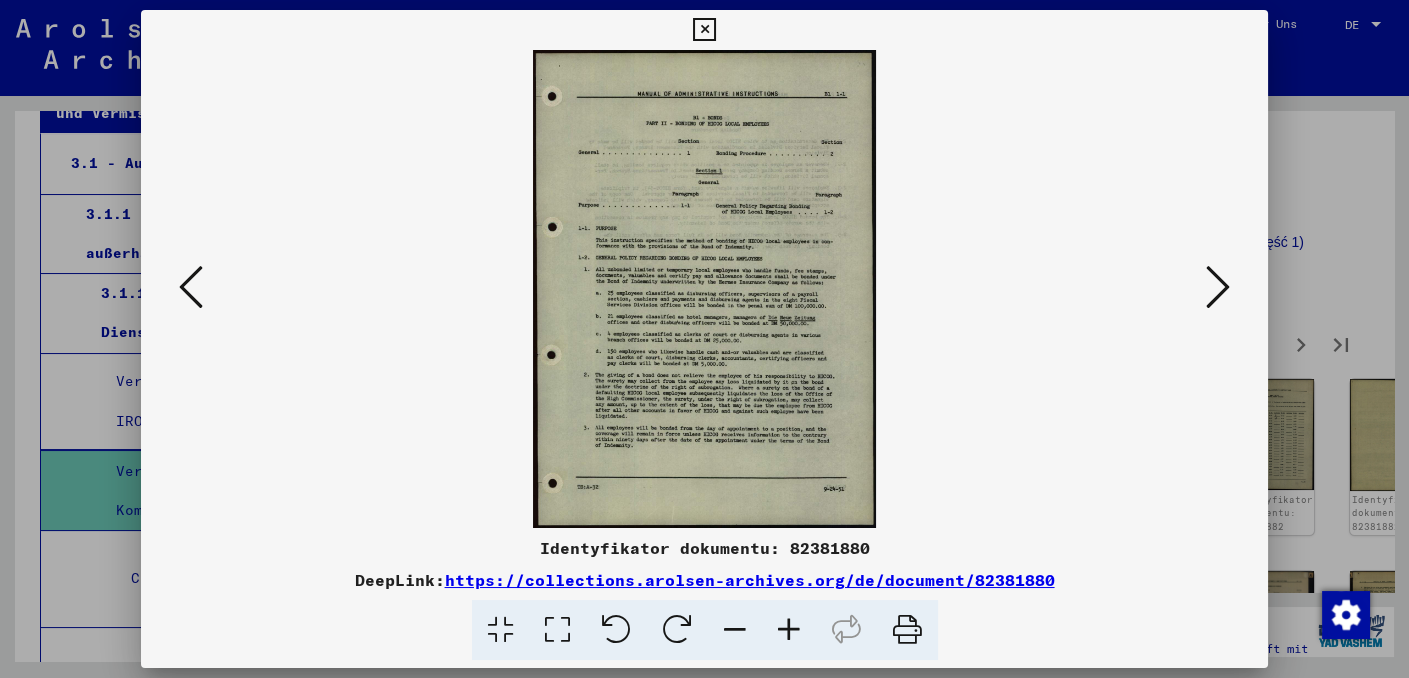 click at bounding box center [1218, 287] 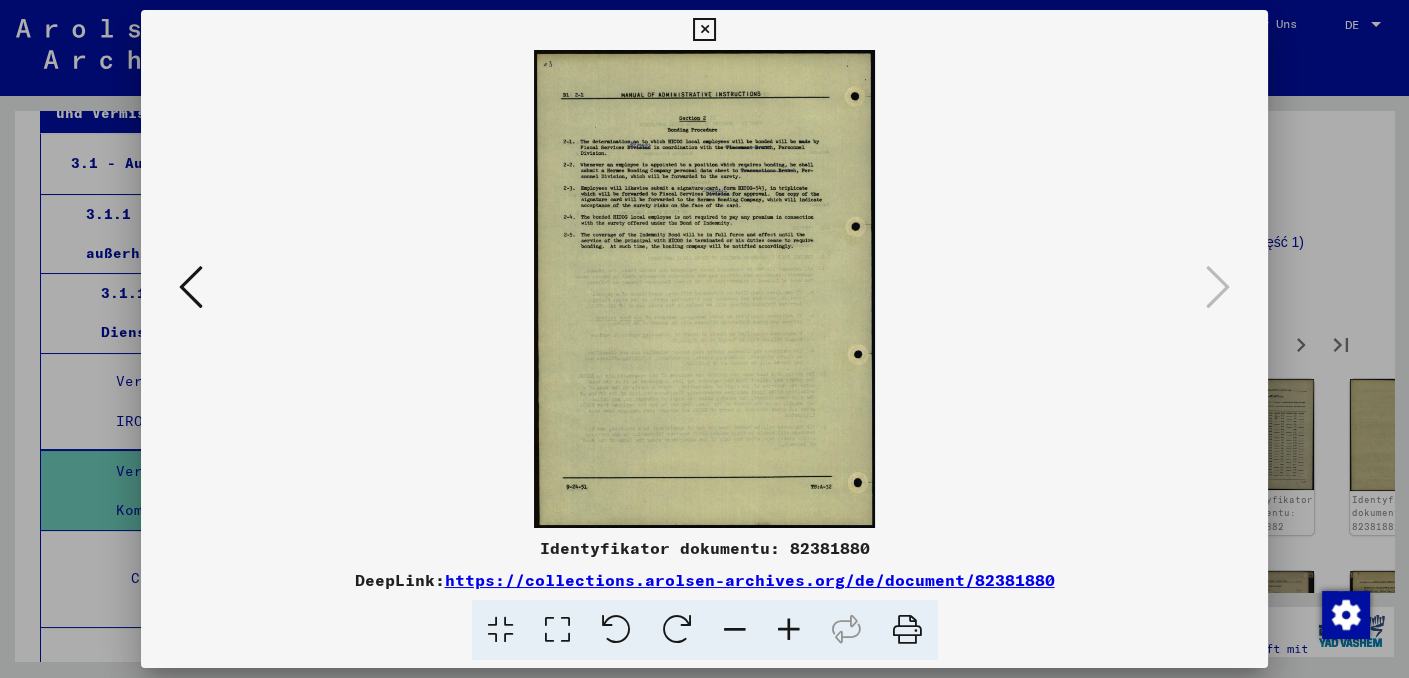 click at bounding box center (704, 30) 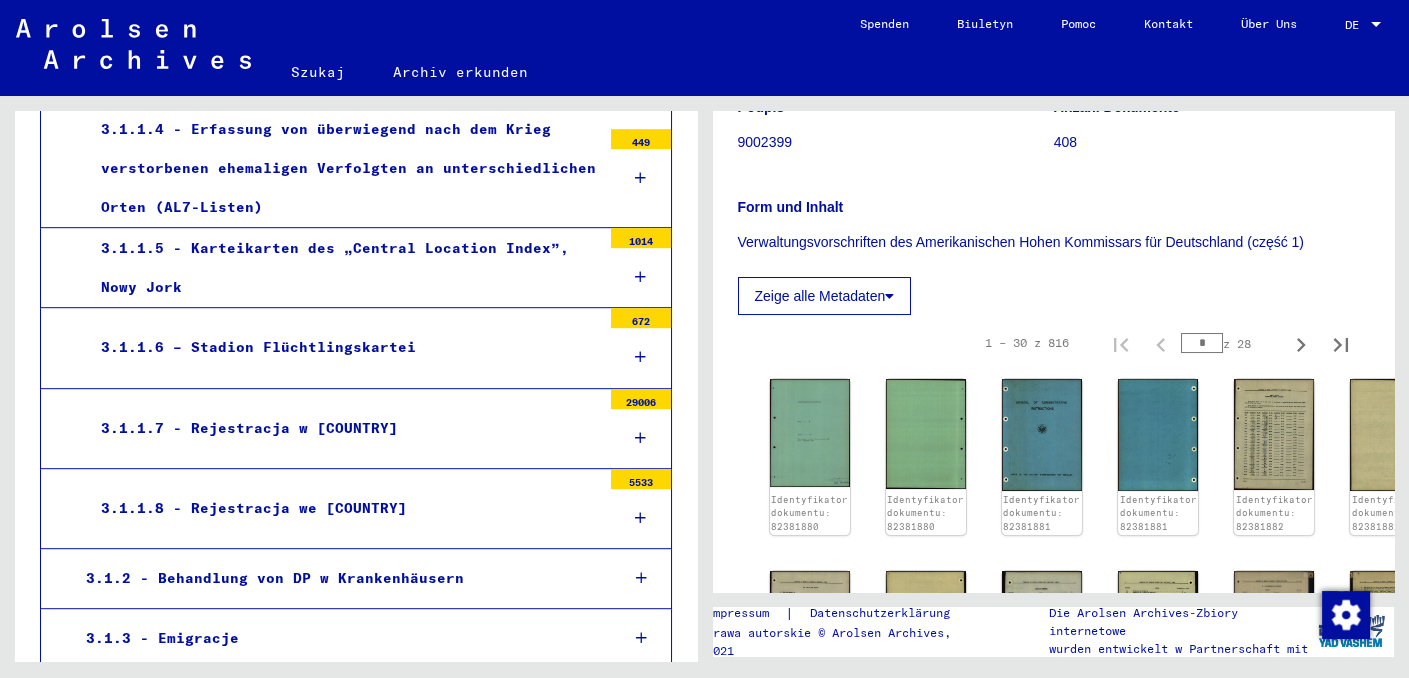 scroll, scrollTop: 2200, scrollLeft: 0, axis: vertical 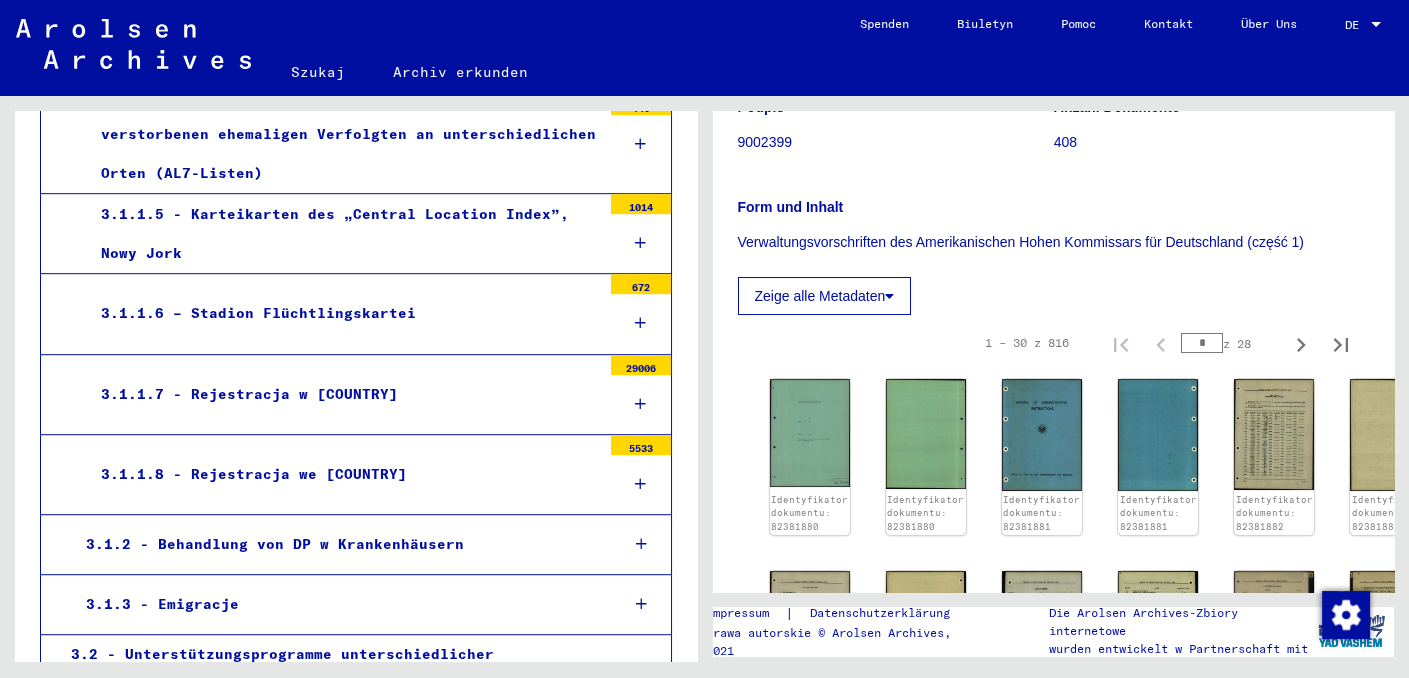 click on "3.1.1.8 - Rejestracja we [COUNTRY]" at bounding box center (254, 474) 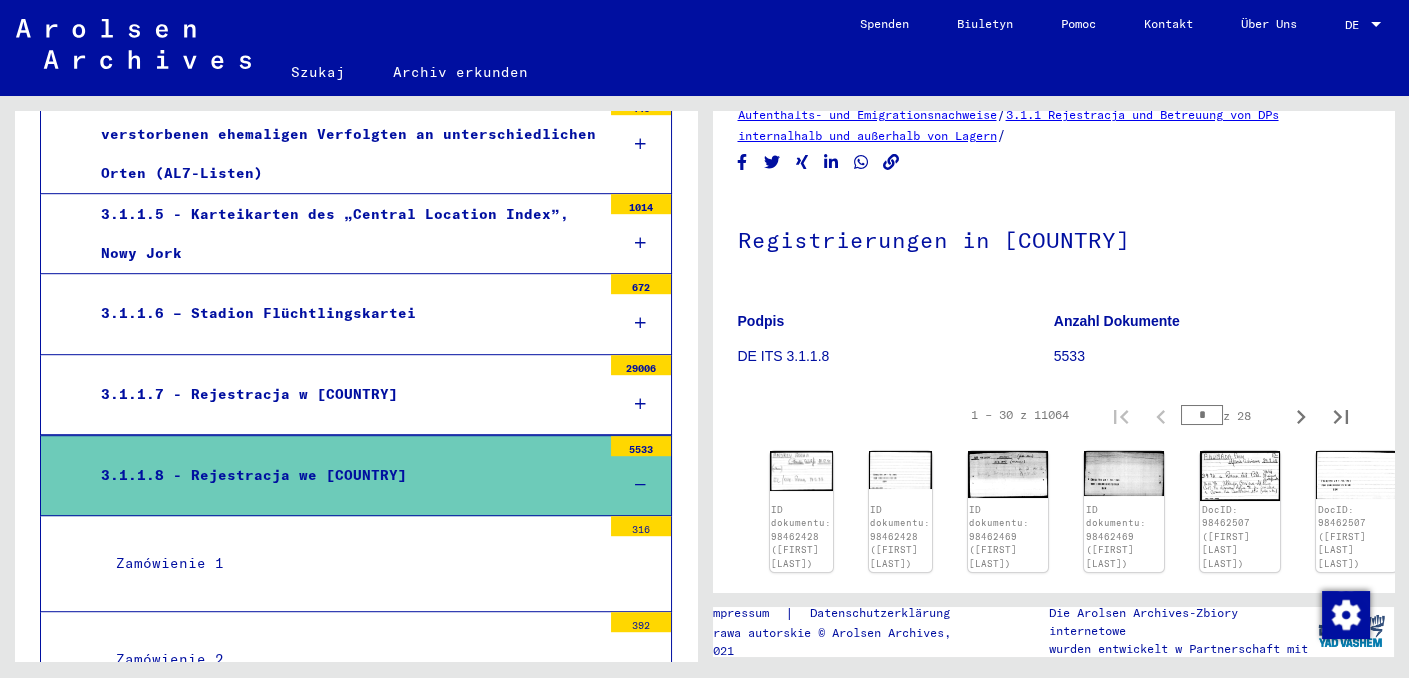 scroll, scrollTop: 100, scrollLeft: 0, axis: vertical 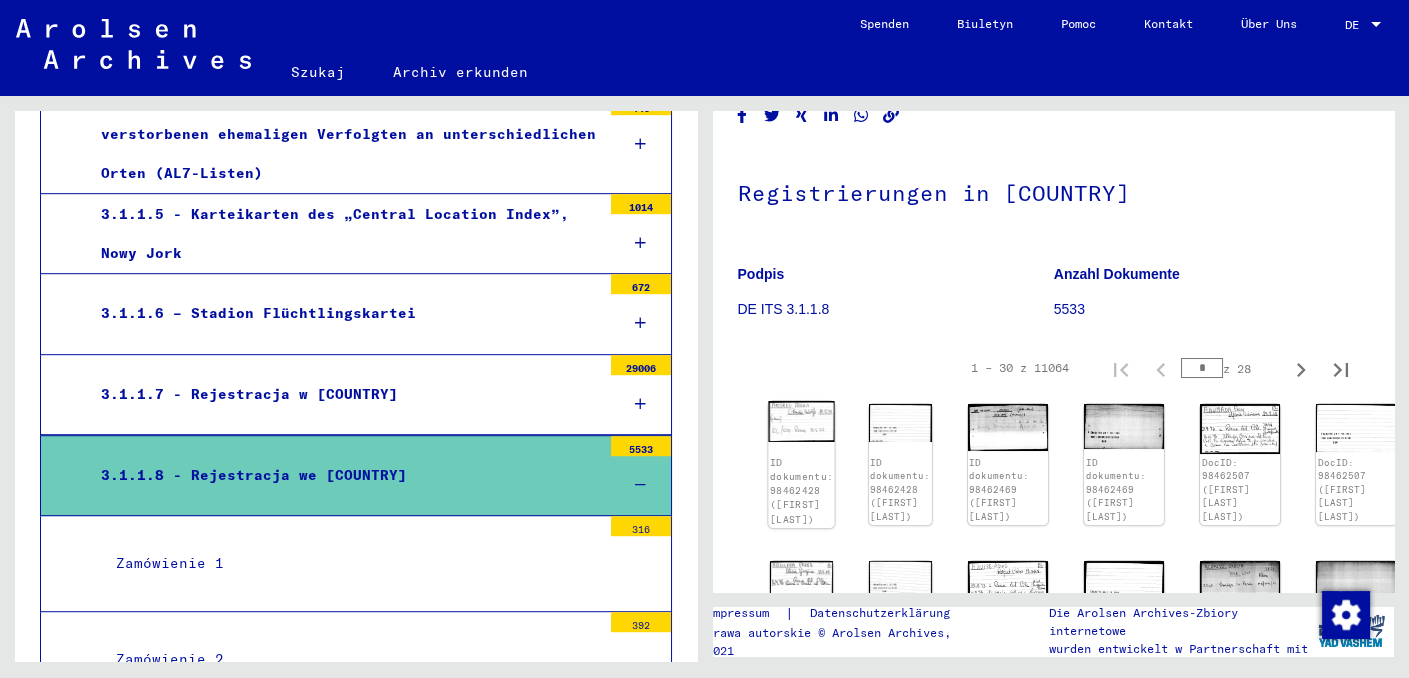 click on "ID dokumentu: 98462428 ([FIRST] [LAST])" 